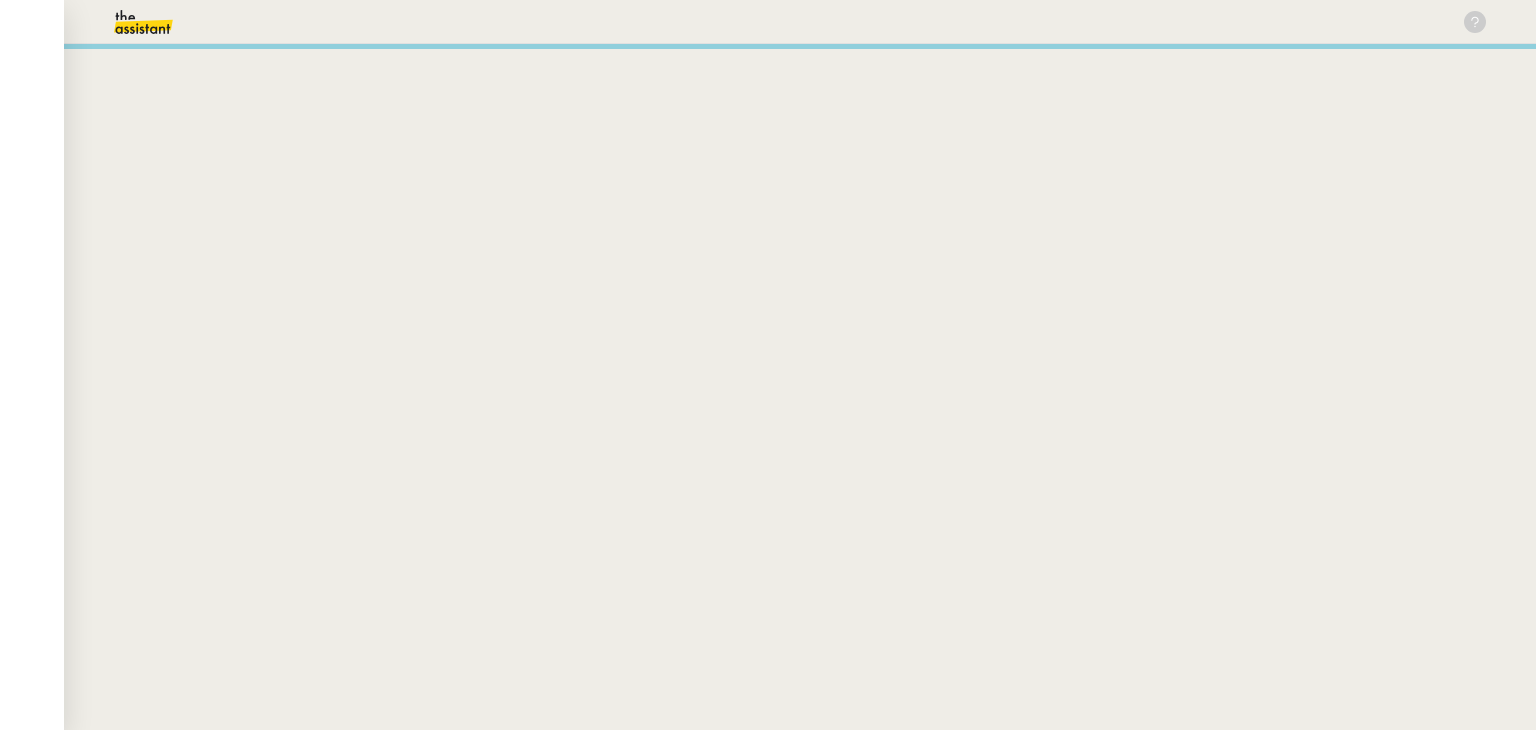 scroll, scrollTop: 0, scrollLeft: 0, axis: both 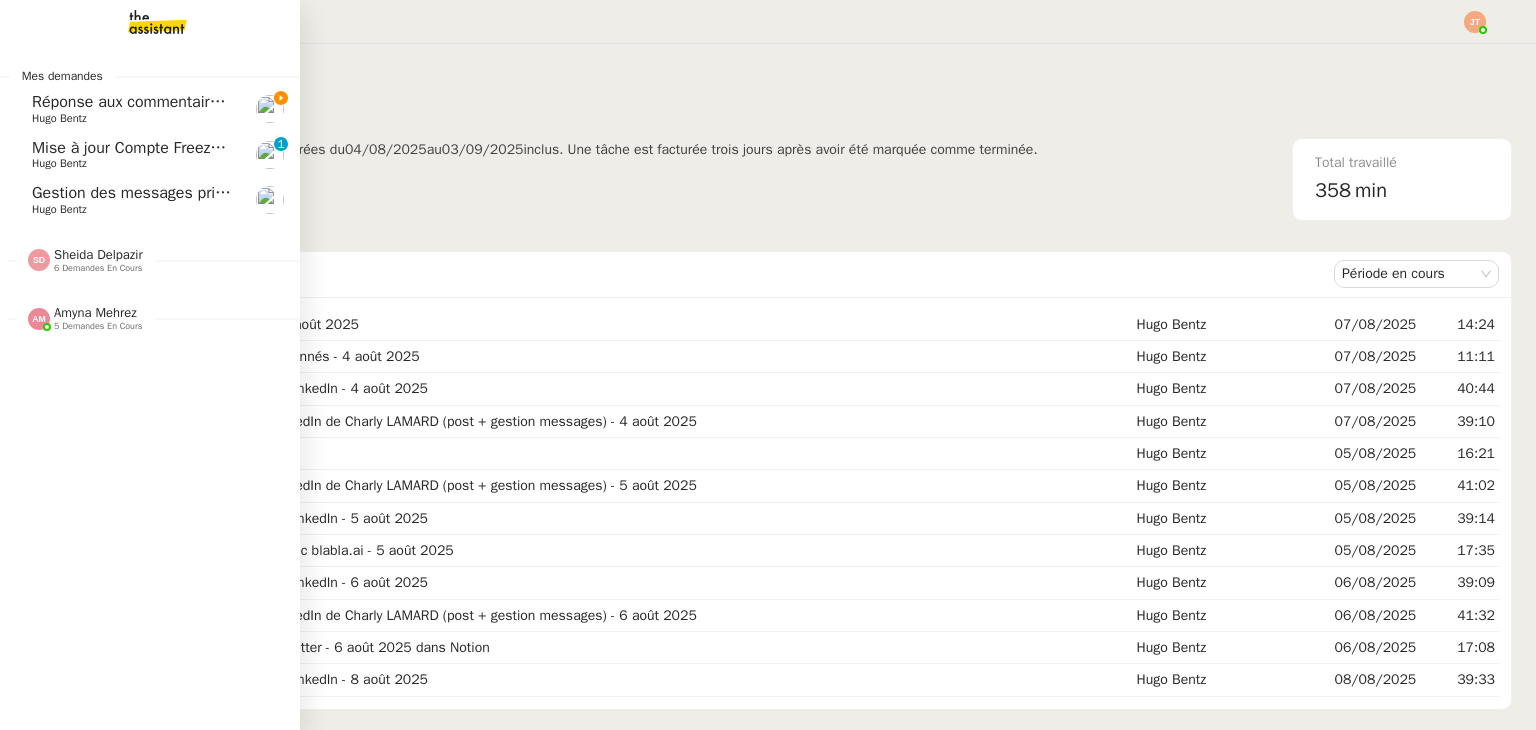 click on "Réponse aux commentaires avec blabla.ai - 8 août 2025" 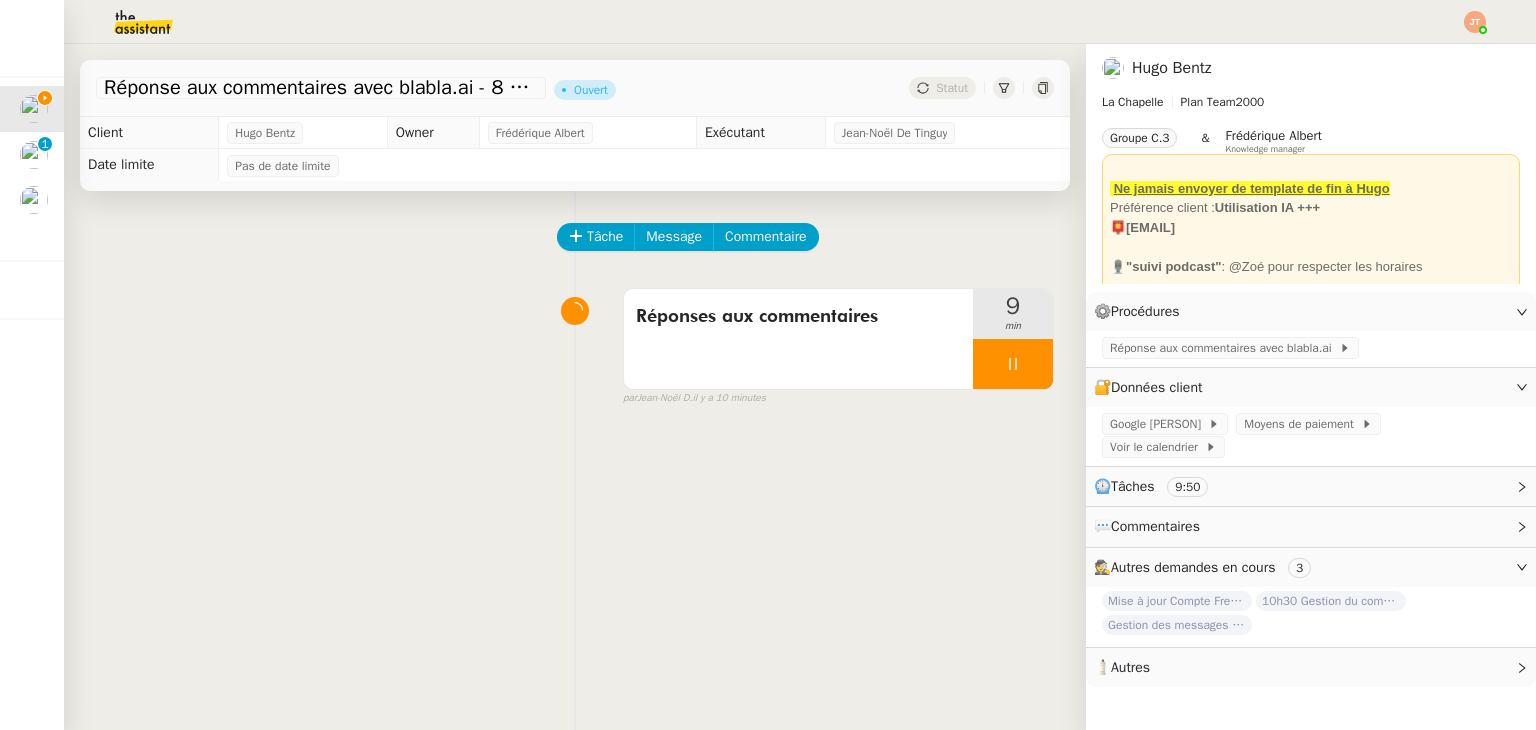 click on "Réponses aux commentaires      9 min false par   Jean-Noël D.   il y a 10 minutes" at bounding box center (575, 343) 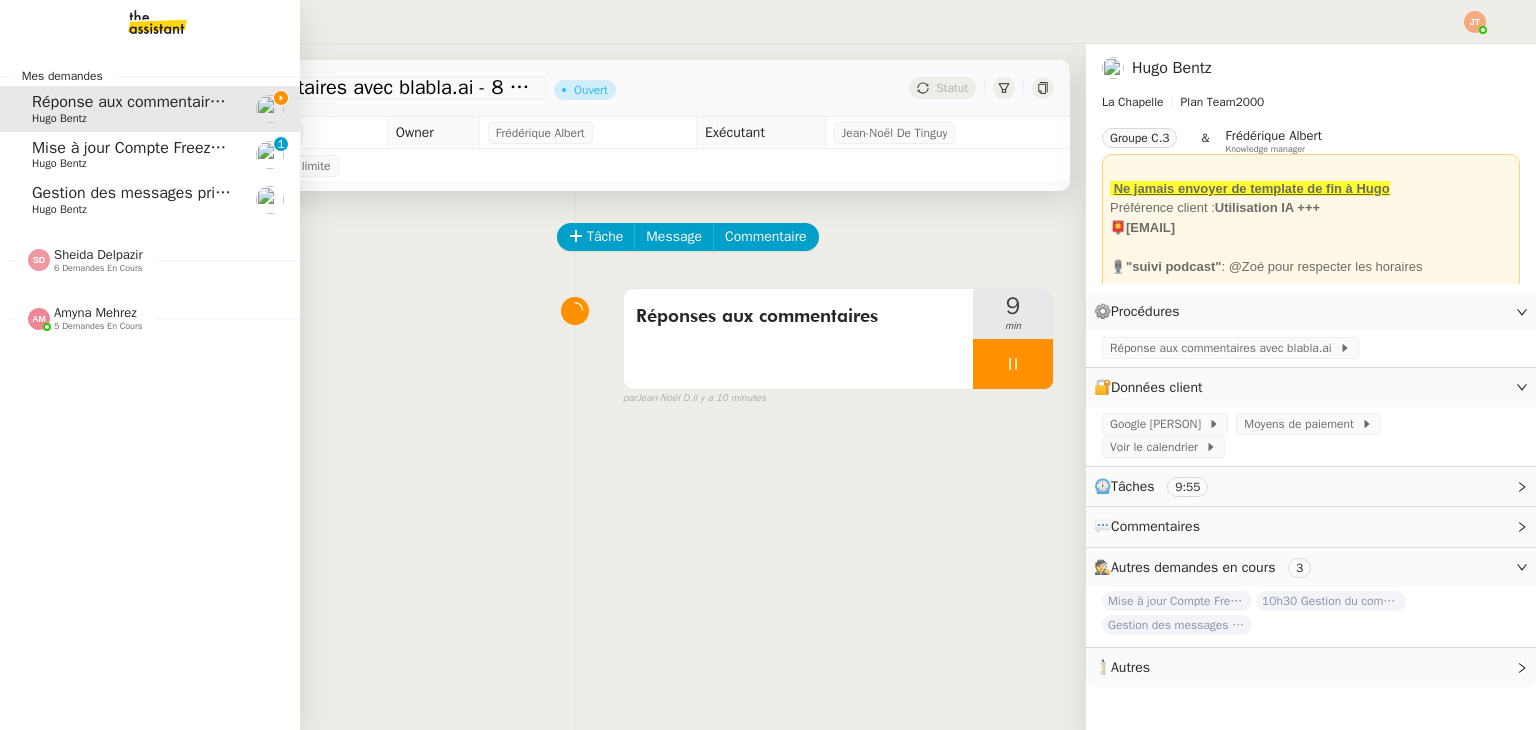 click on "Gestion des messages privés linkedIn - 8 août 2025" 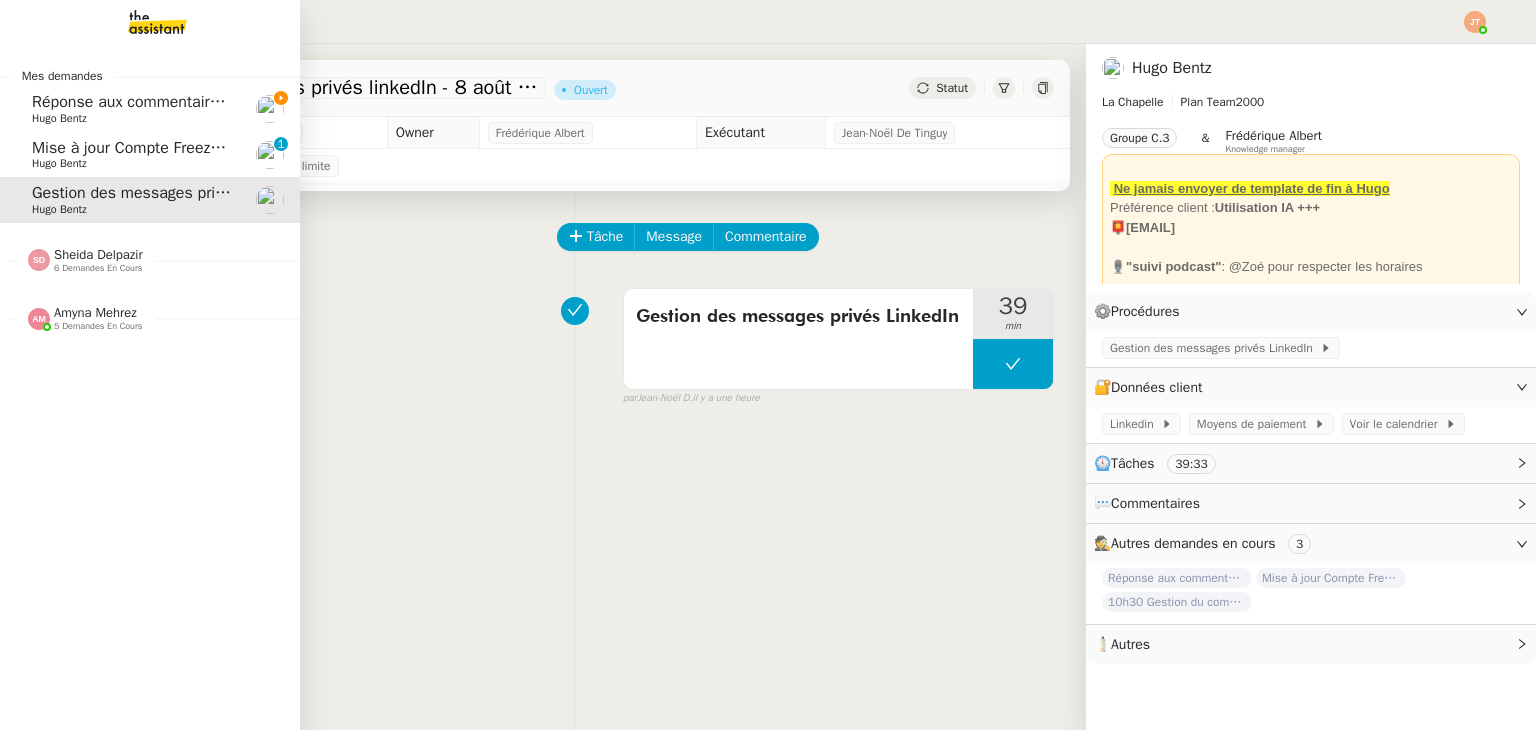 click on "Amyna Mehrez" 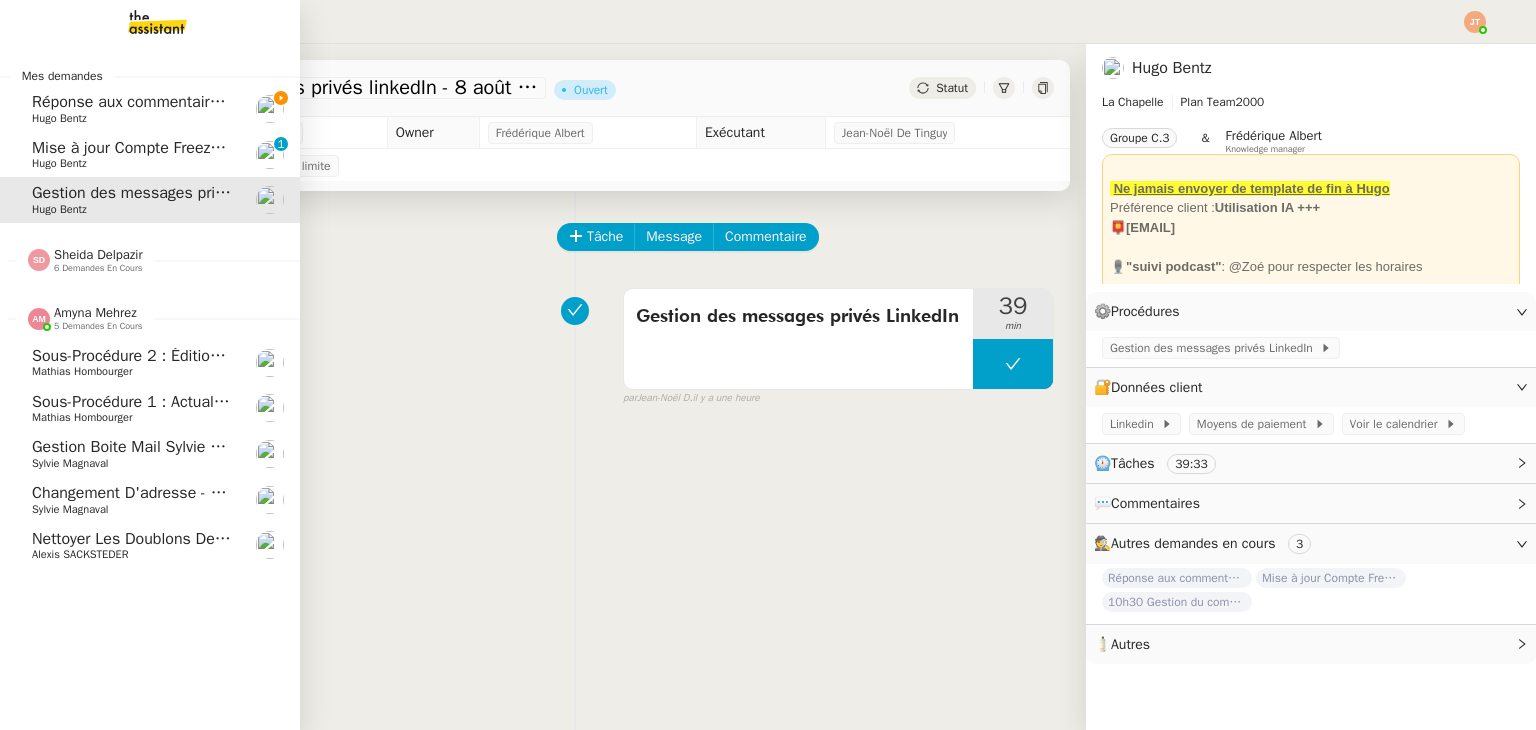 click on "Amyna Mehrez" 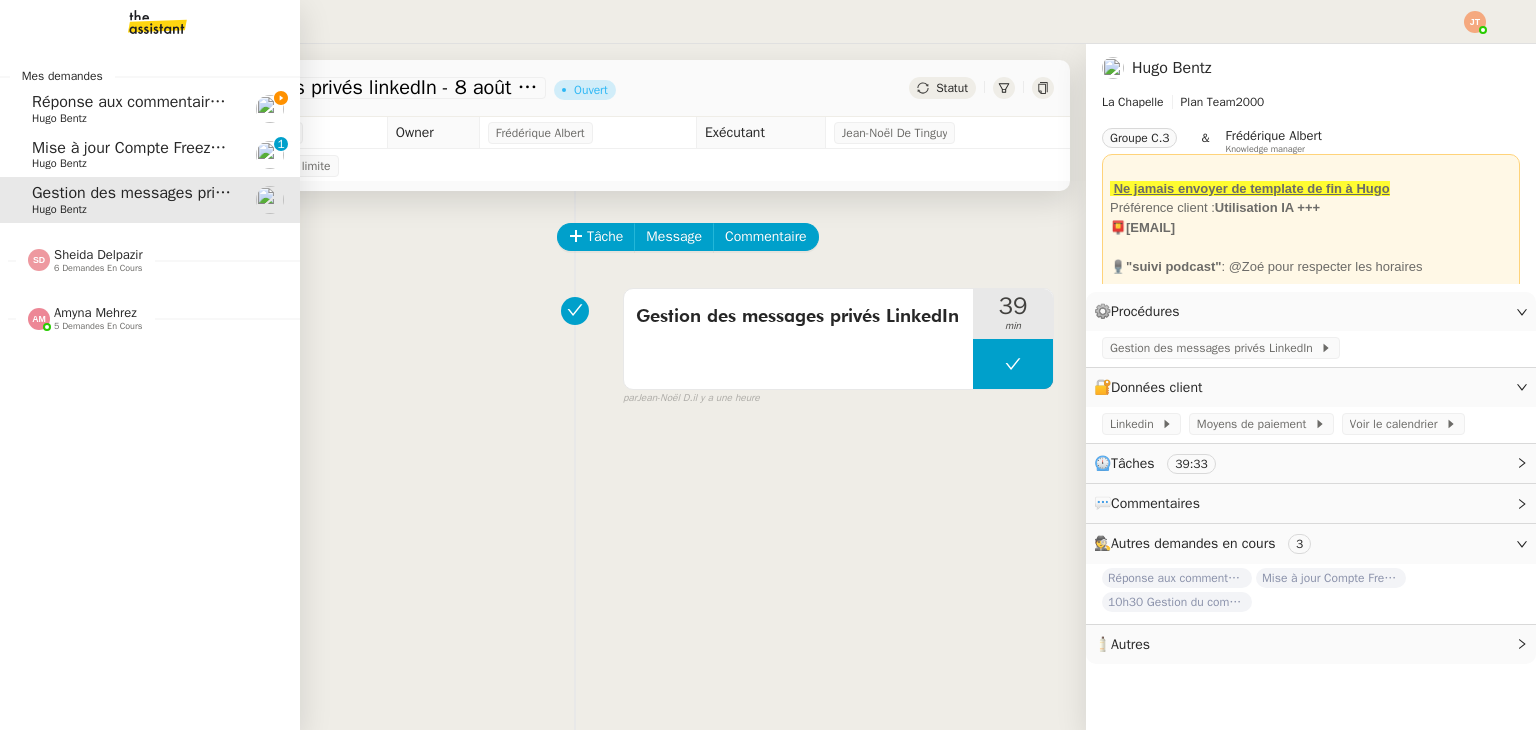 click on "6 demandes en cours" 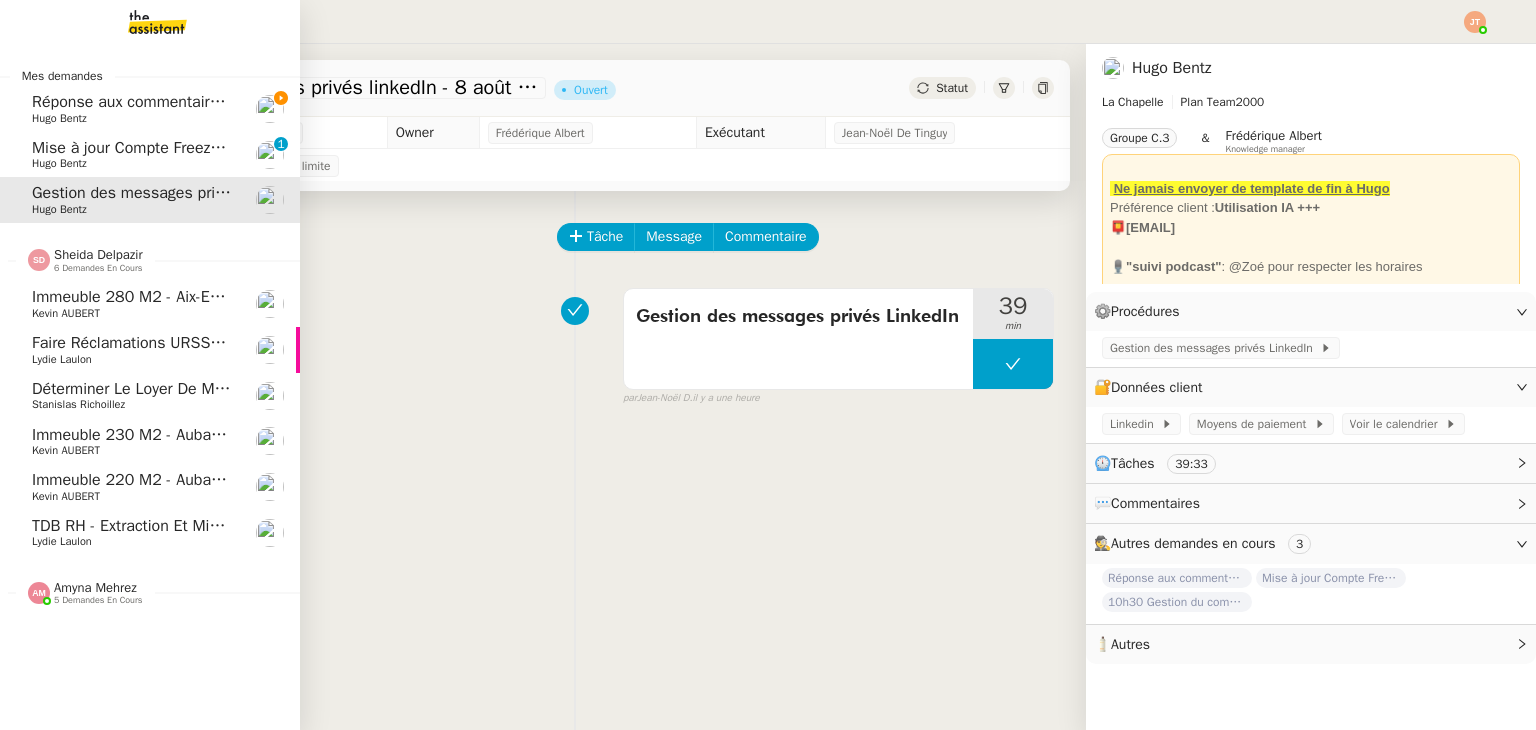 click on "6 demandes en cours" 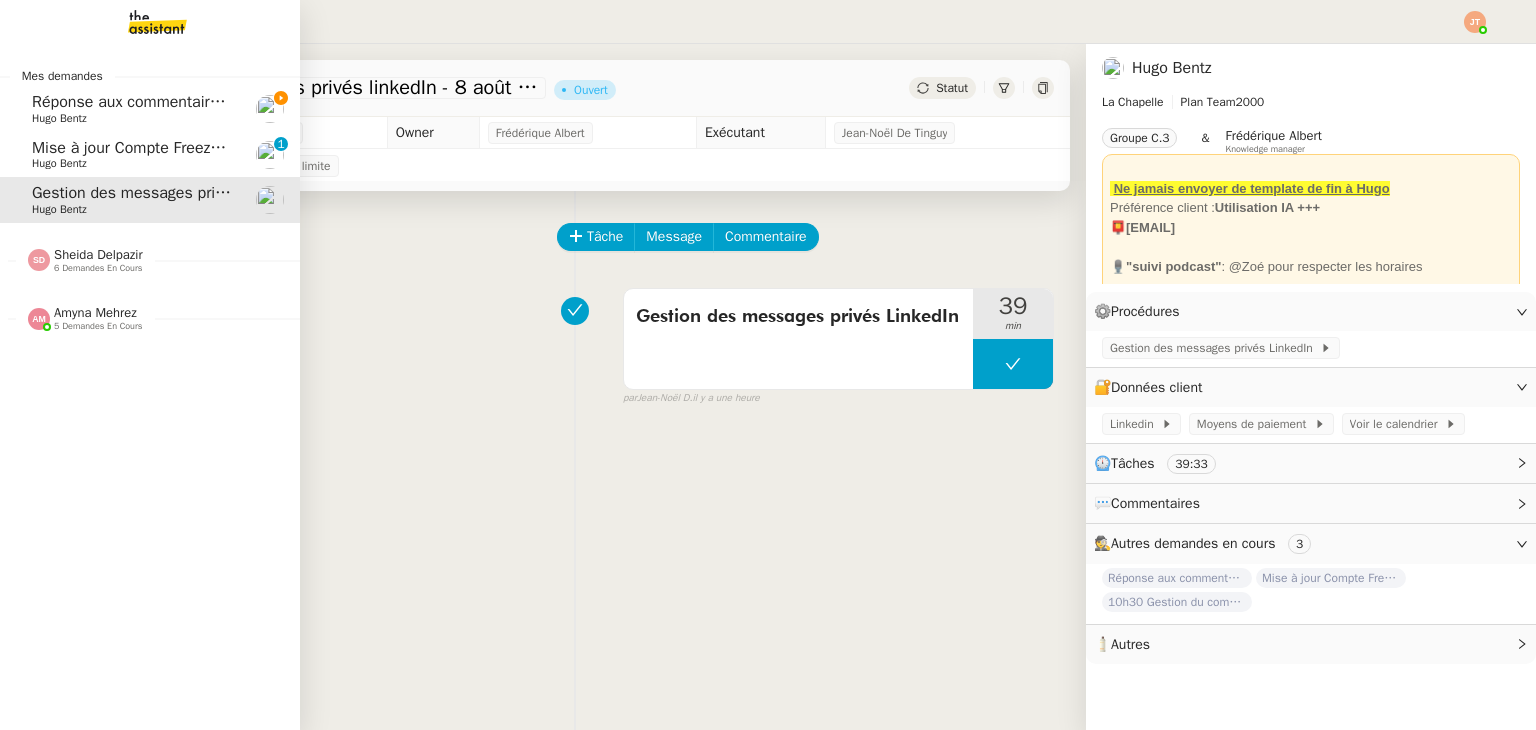 click on "Amyna Mehrez" 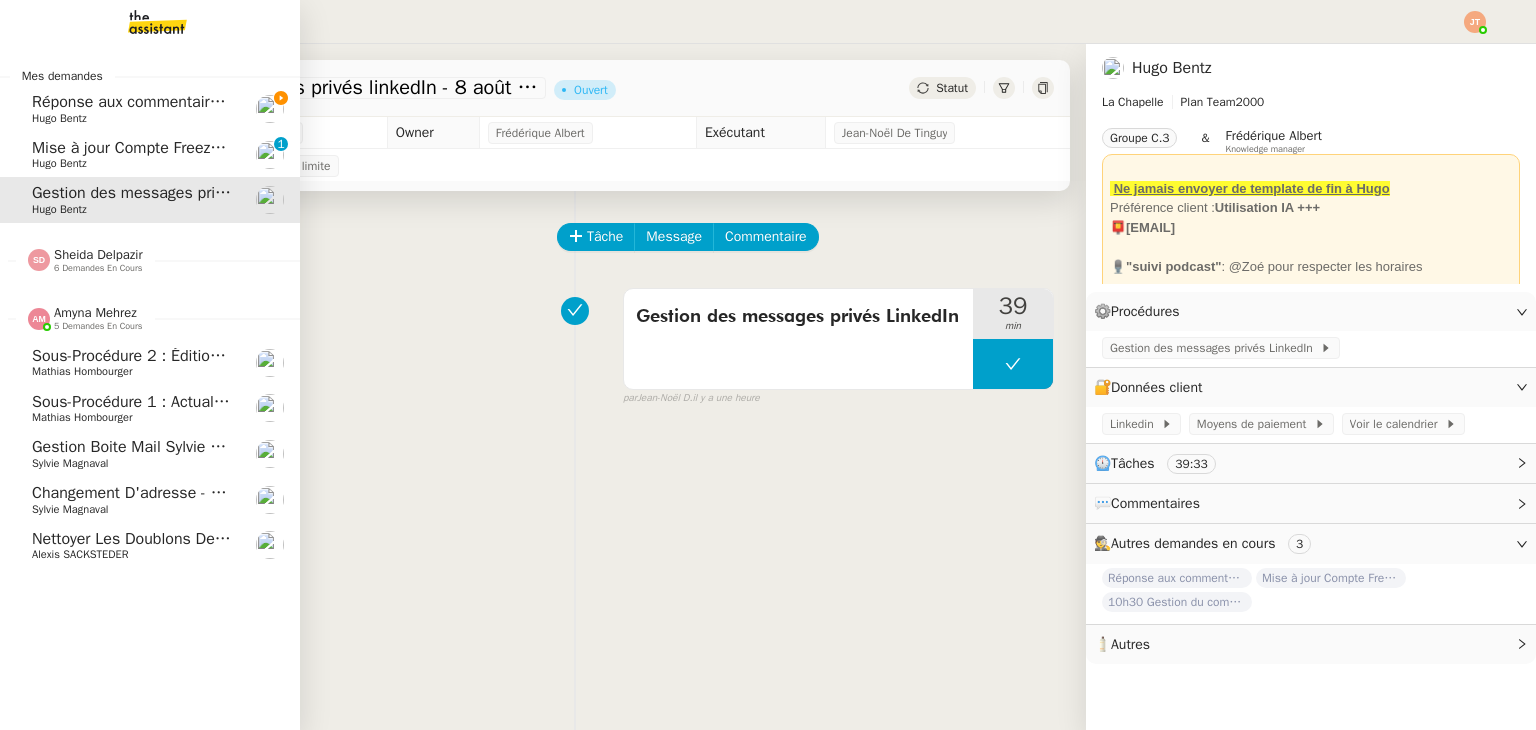 click on "Amyna Mehrez" 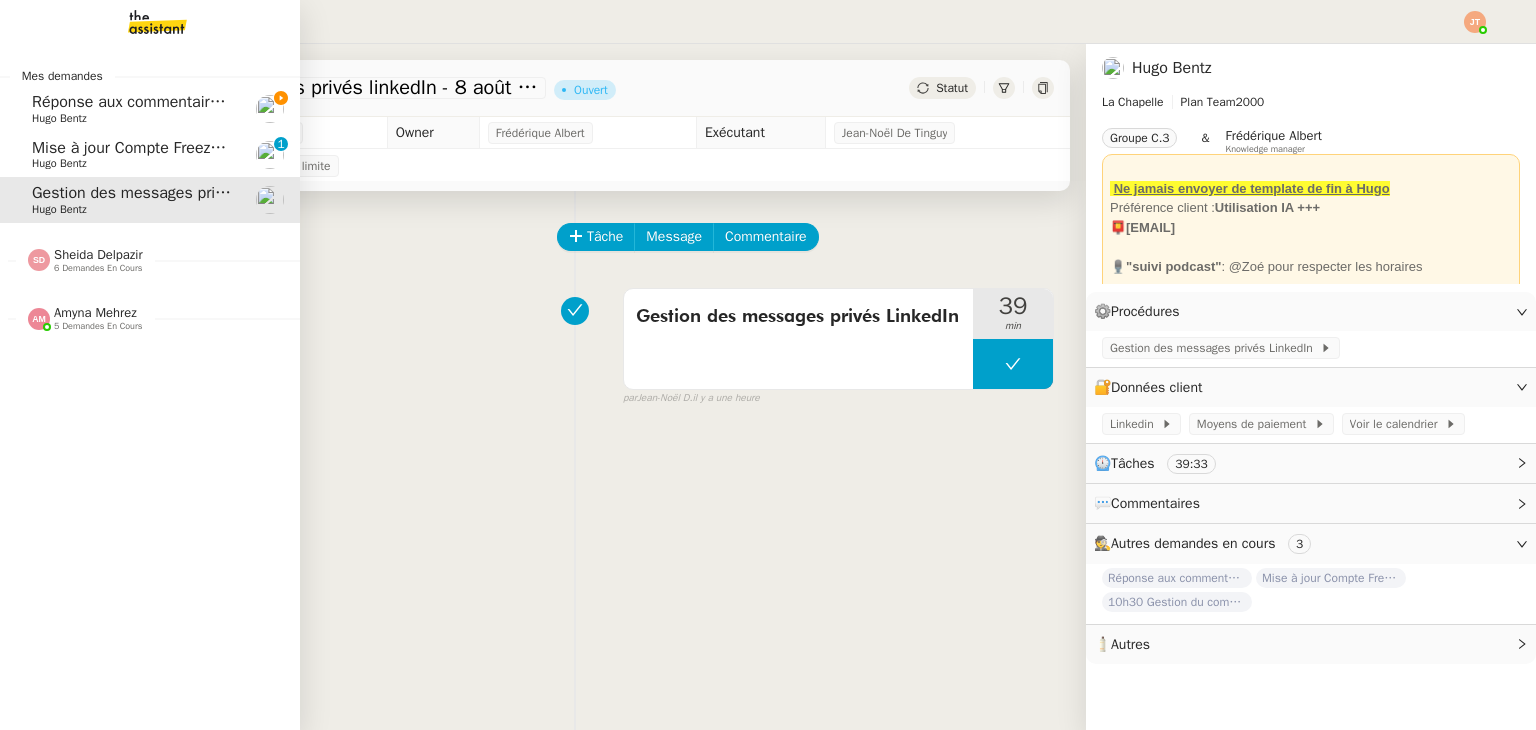 click on "6 demandes en cours" 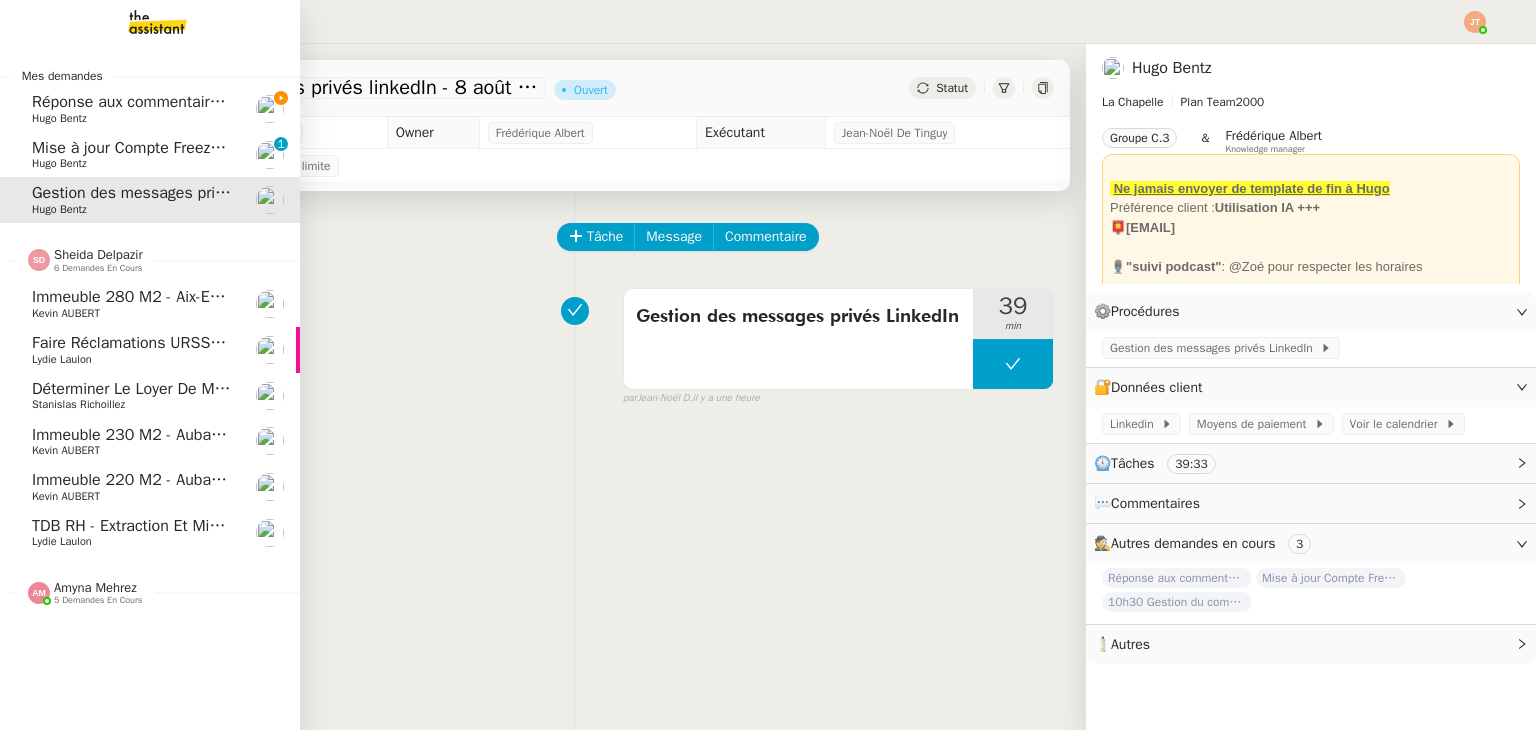 click on "Immeuble 220 m2 - Aubagne 13400 - 450 000€" 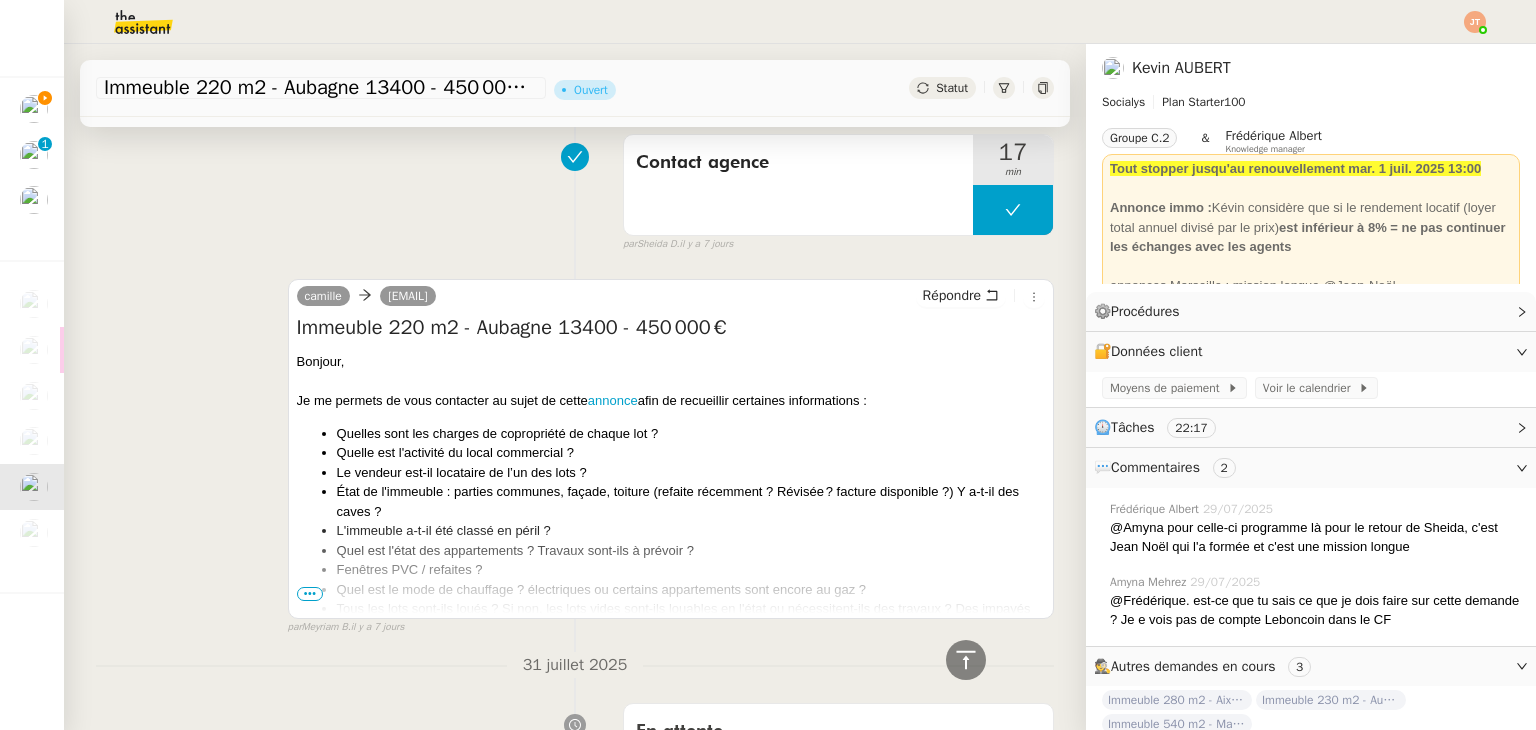 scroll, scrollTop: 900, scrollLeft: 0, axis: vertical 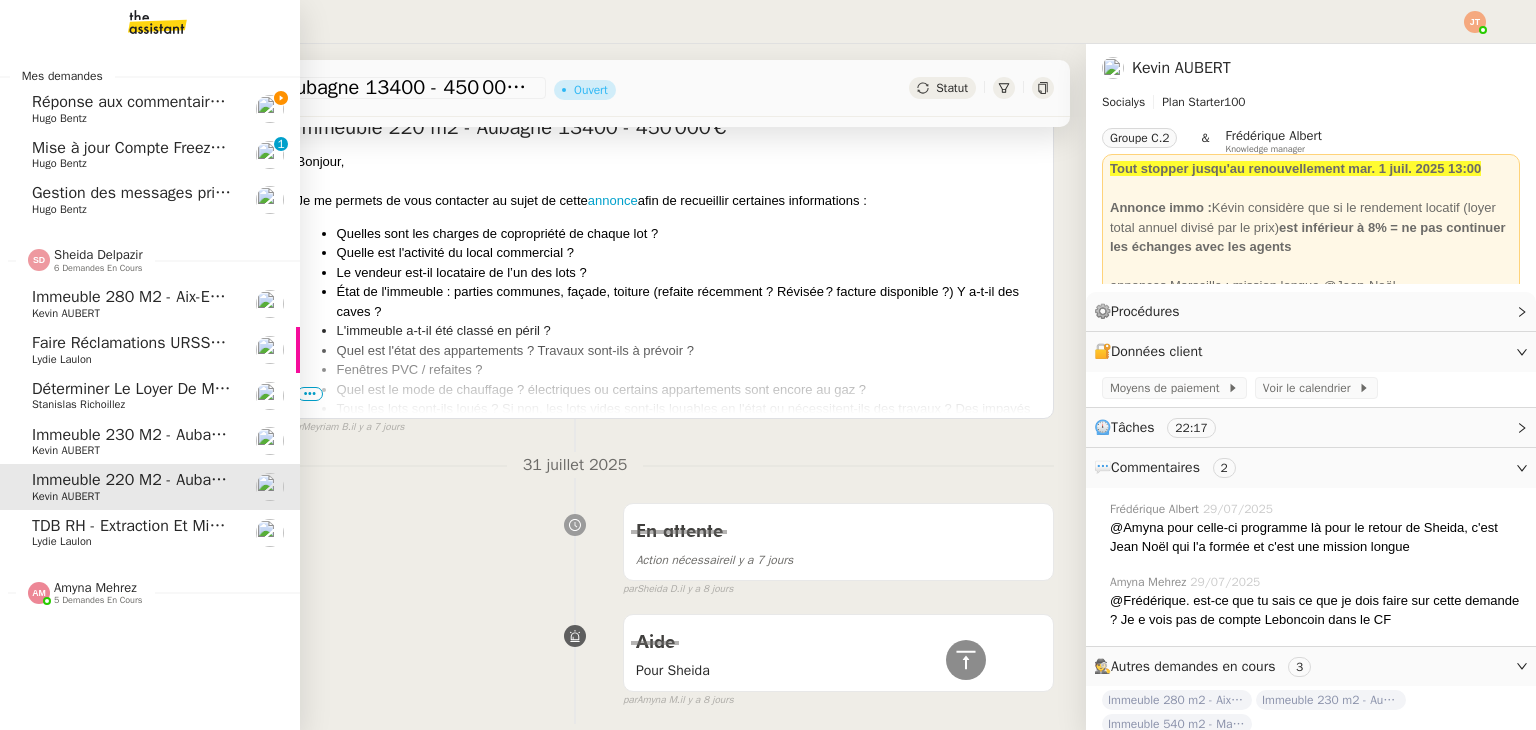 click on "6 demandes en cours" 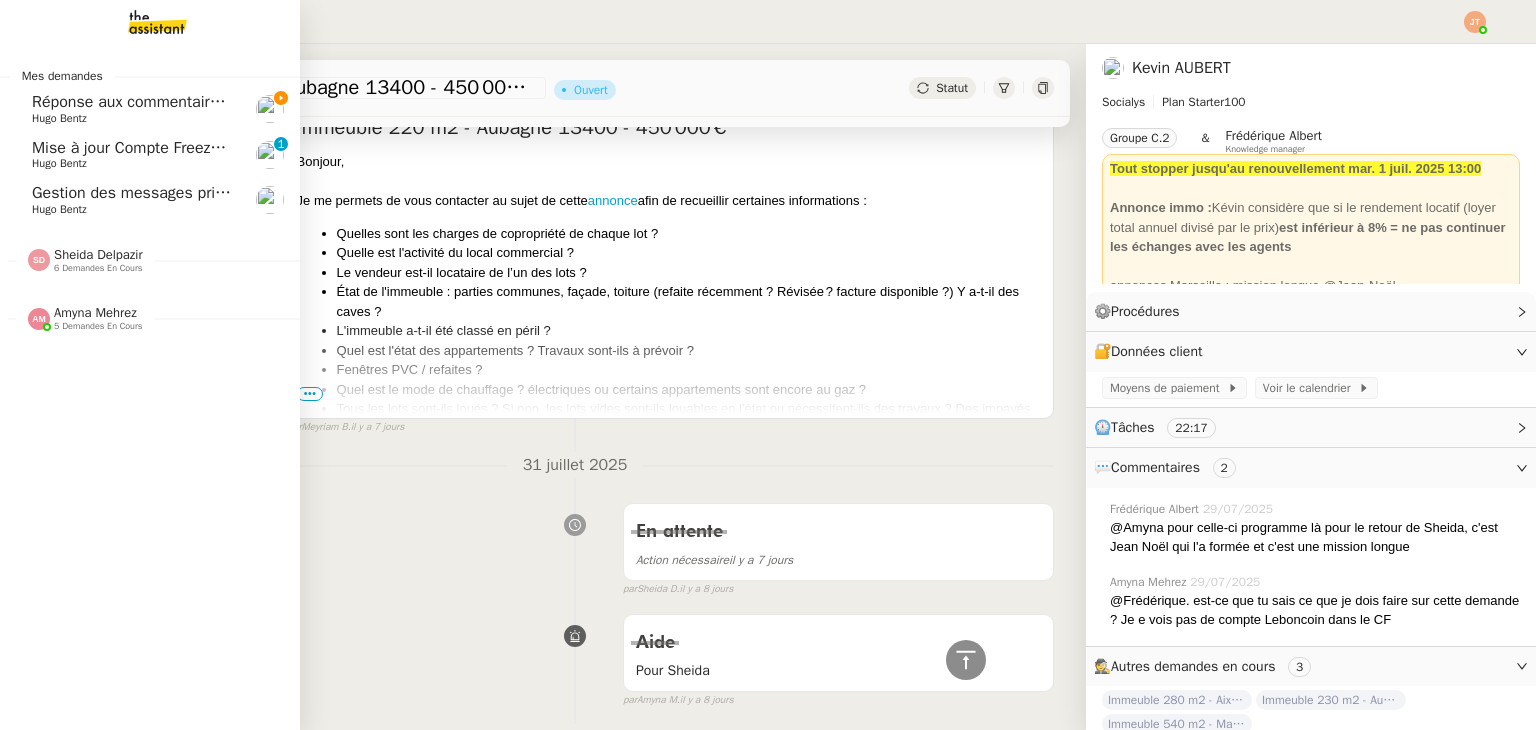 click on "Hugo Bentz" 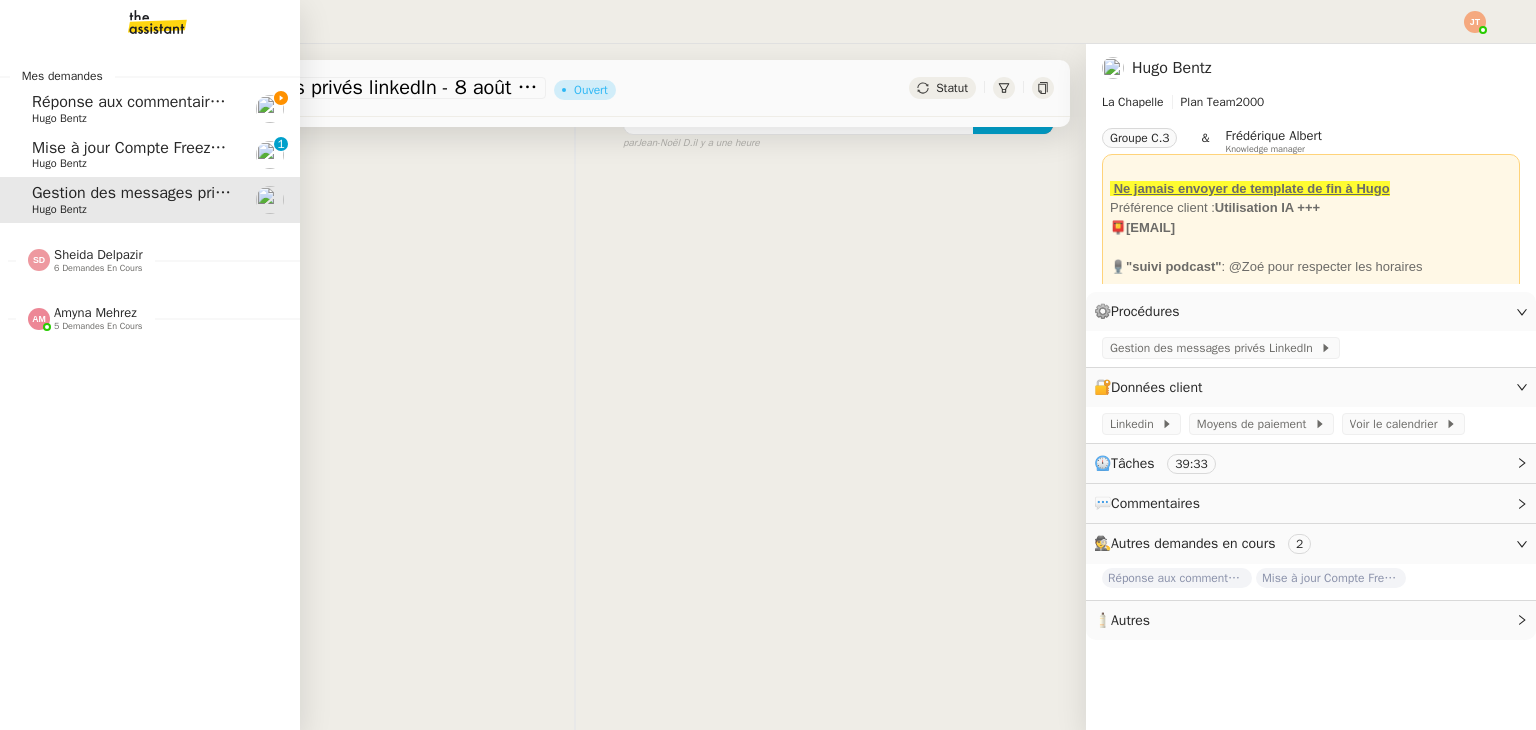 scroll, scrollTop: 268, scrollLeft: 0, axis: vertical 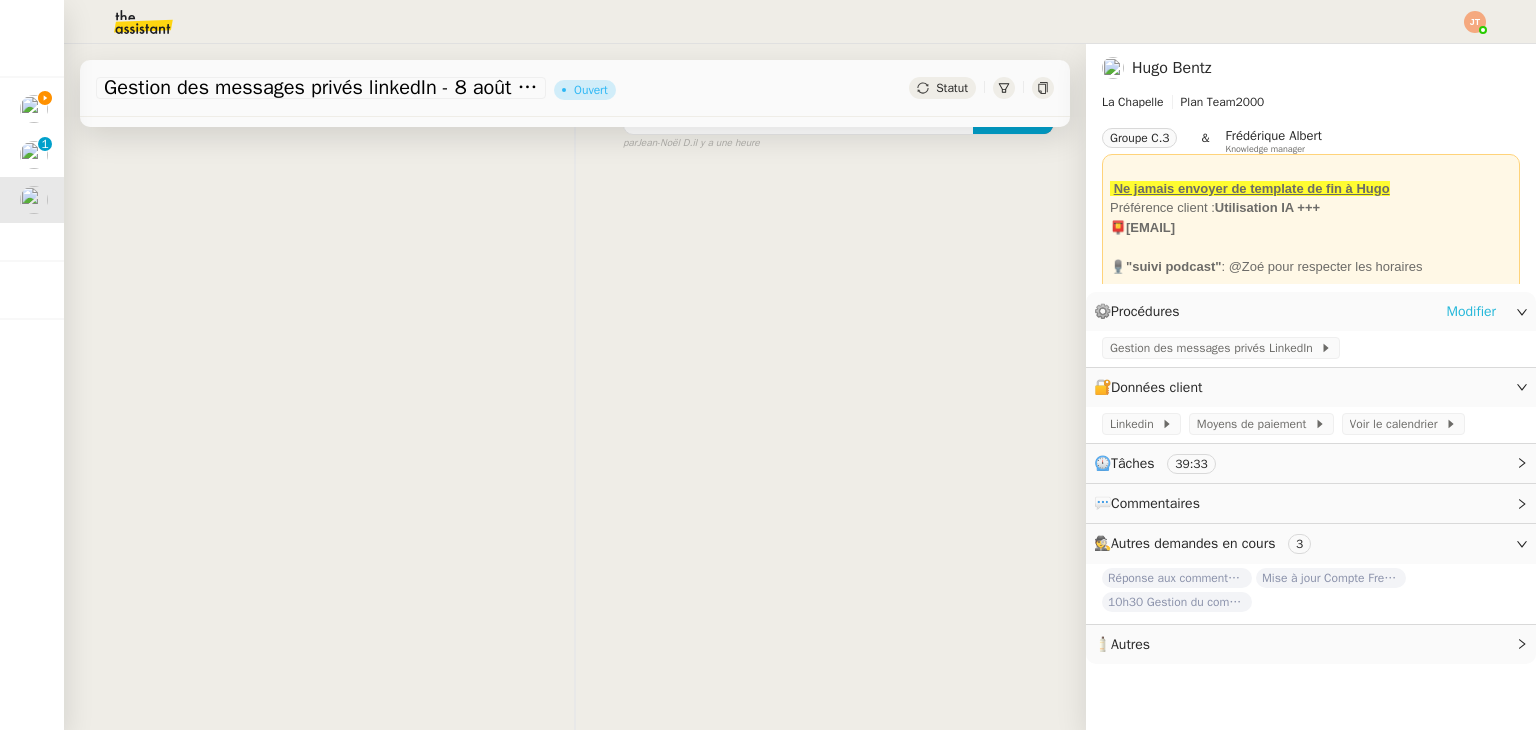 click on "Modifier" 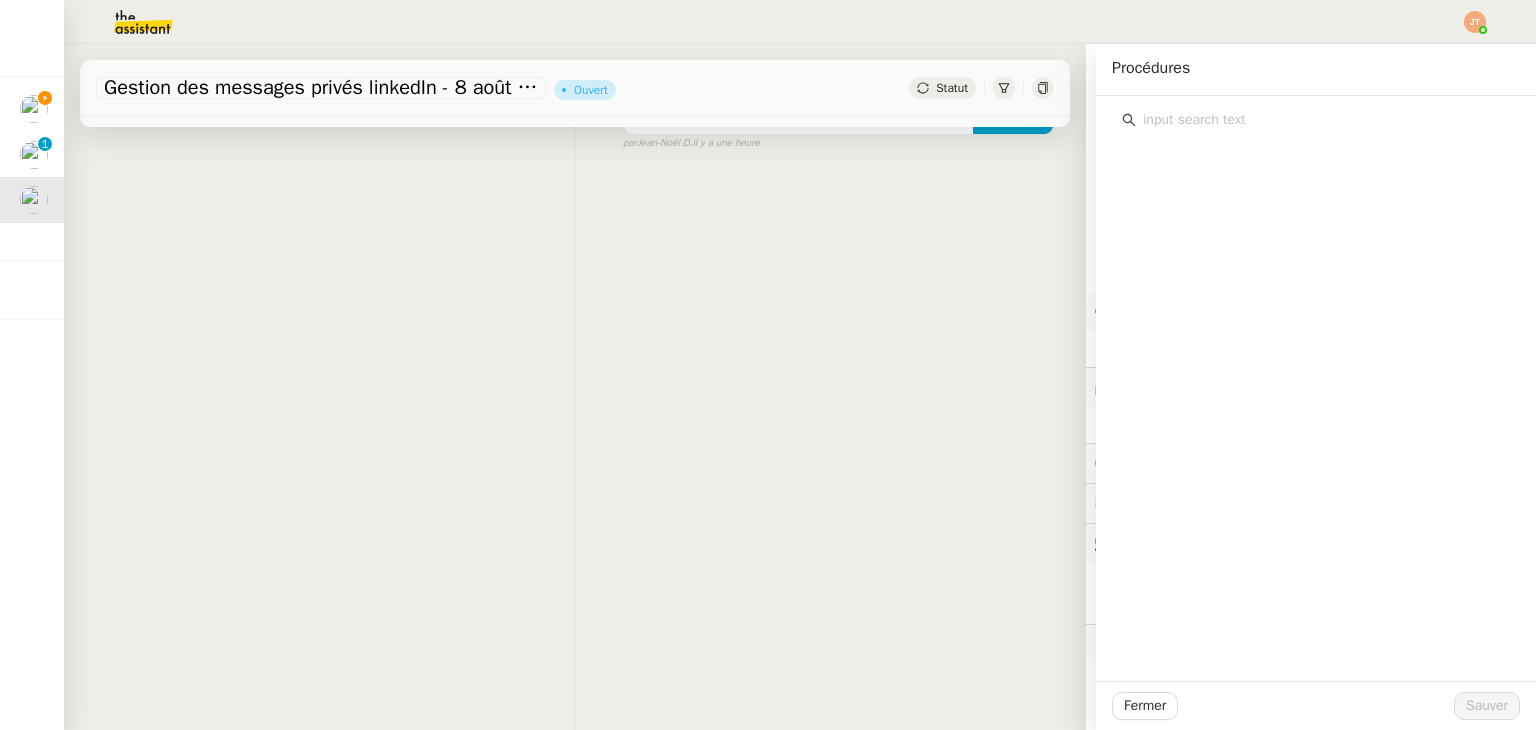 scroll, scrollTop: 268, scrollLeft: 0, axis: vertical 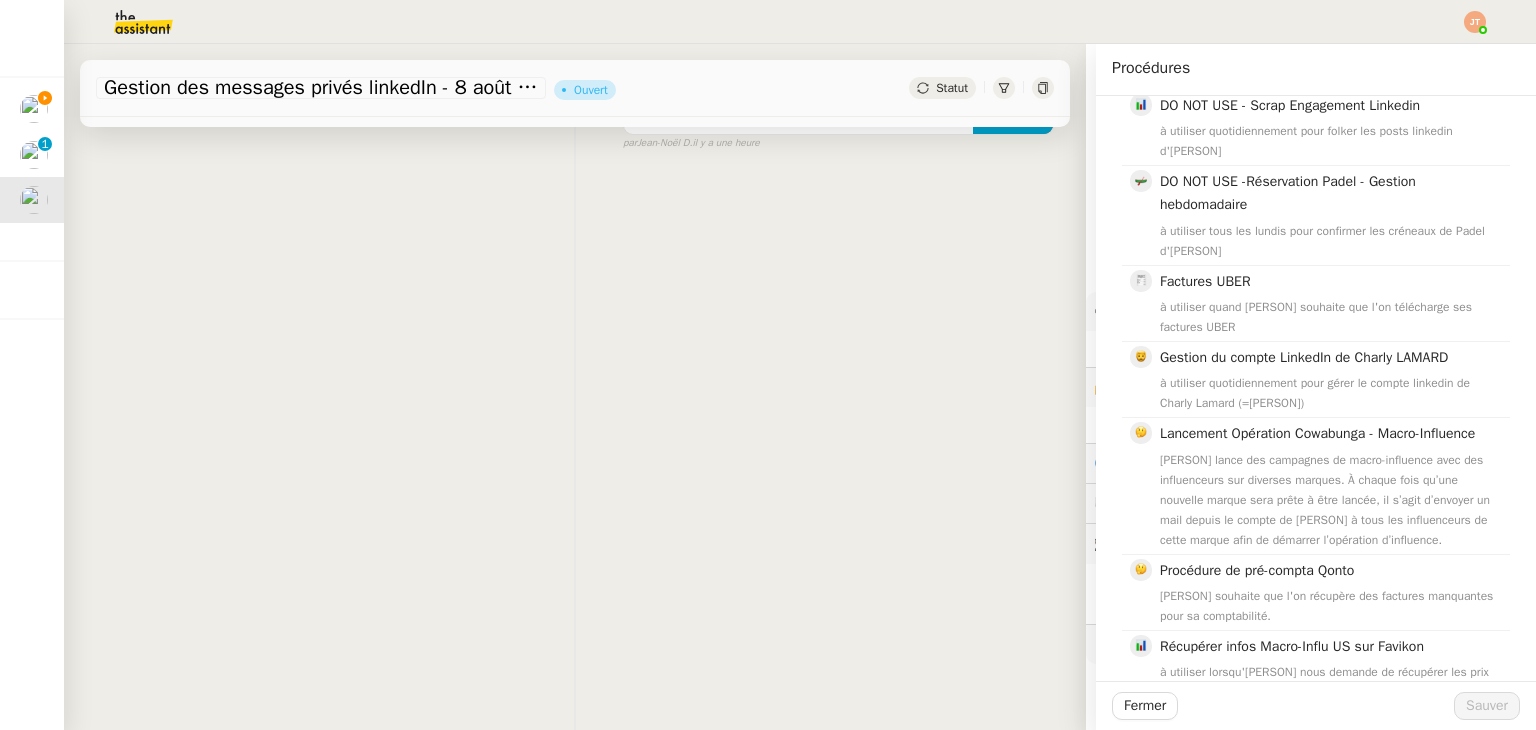 click on "Tâche Message Commentaire Veuillez patienter une erreur s'est produite 👌👌👌 message envoyé ✌️✌️✌️ Veuillez d'abord attribuer un client Une erreur s'est produite, veuillez réessayer  Gestion des messages privés LinkedIn     39 min false par   Jean-Noël D.   il y a une heure 👌👌👌 message envoyé ✌️✌️✌️ une erreur s'est produite 👌👌👌 message envoyé ✌️✌️✌️ Votre message va être revu ✌️✌️✌️ une erreur s'est produite La taille des fichiers doit être de 10Mb au maximum." 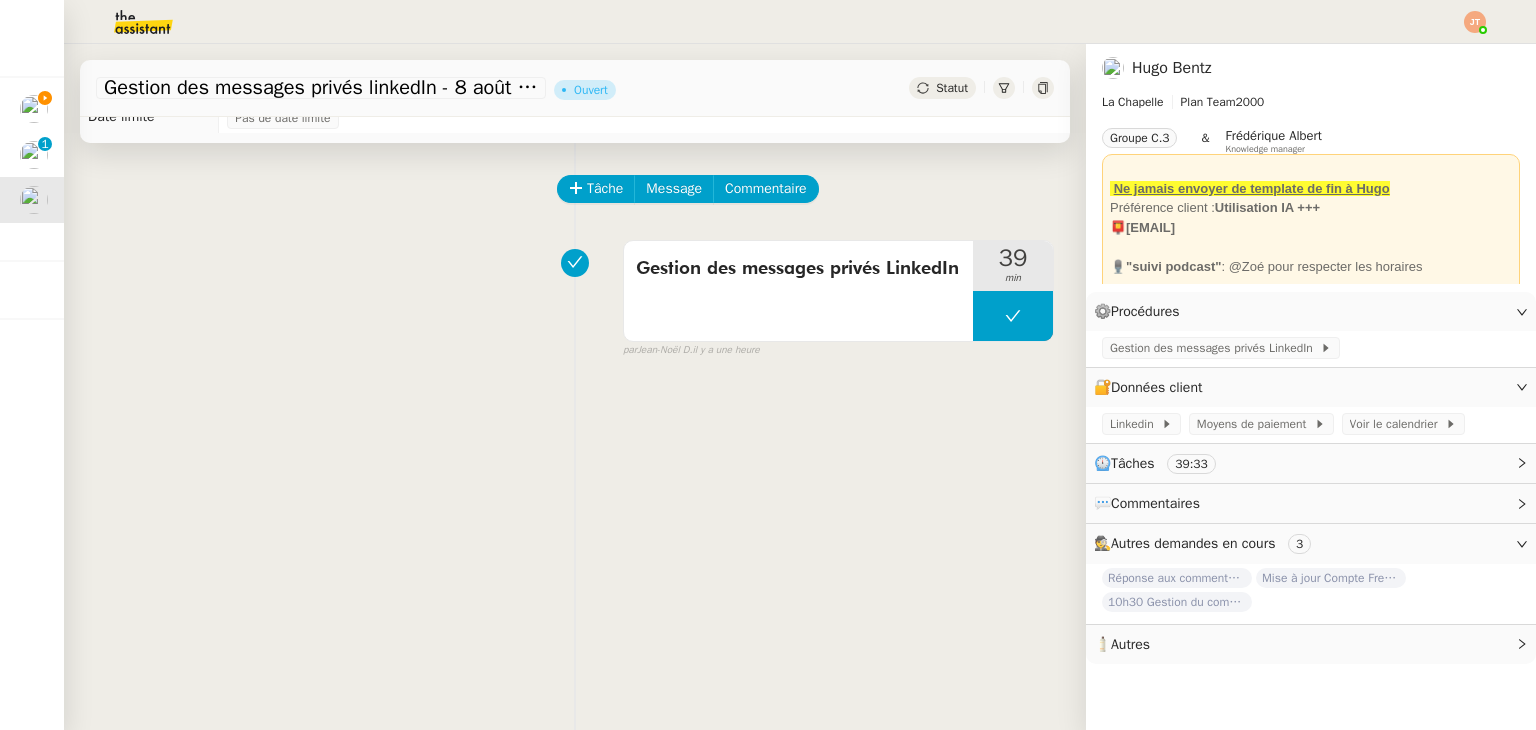 scroll, scrollTop: 0, scrollLeft: 0, axis: both 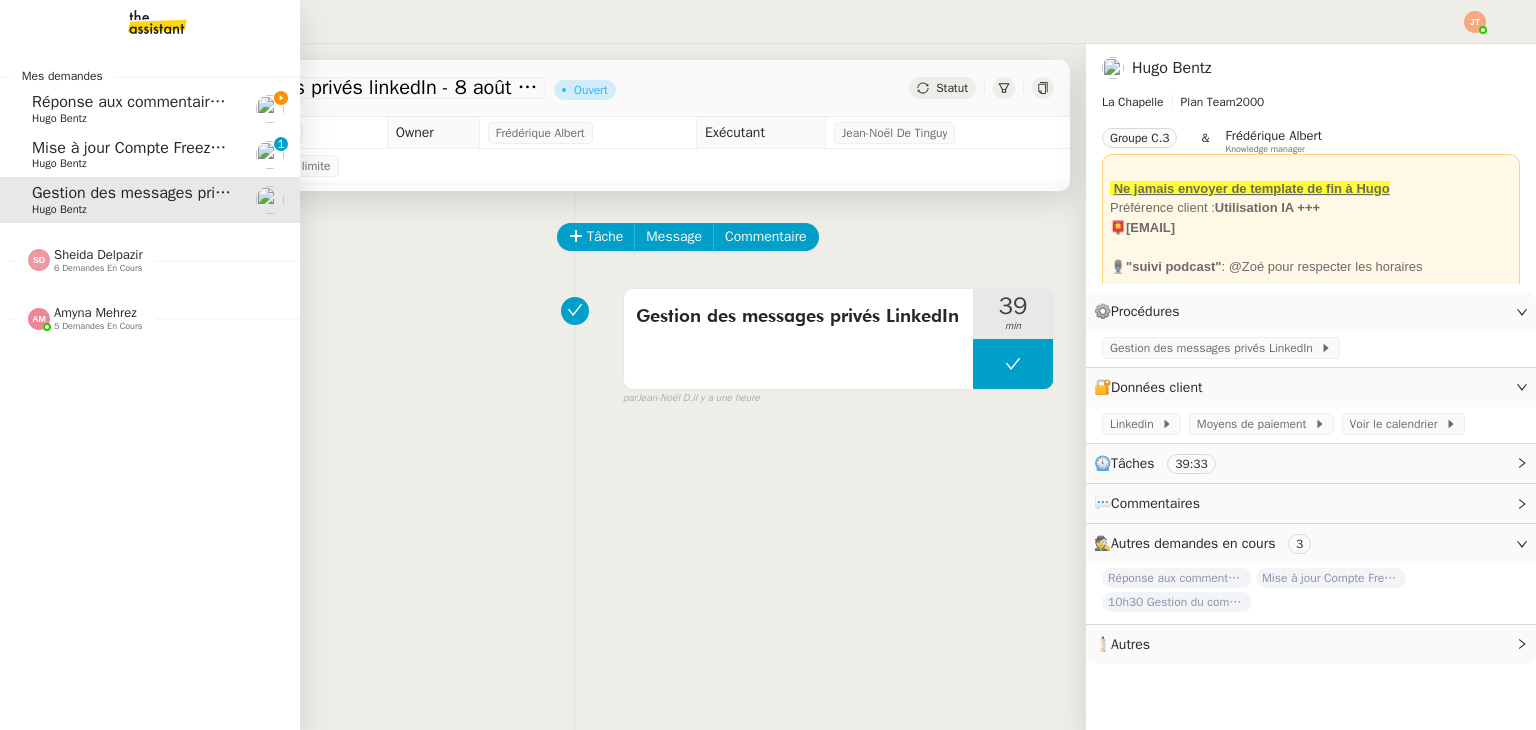click on "Réponse aux commentaires avec blabla.ai - 8 août 2025" 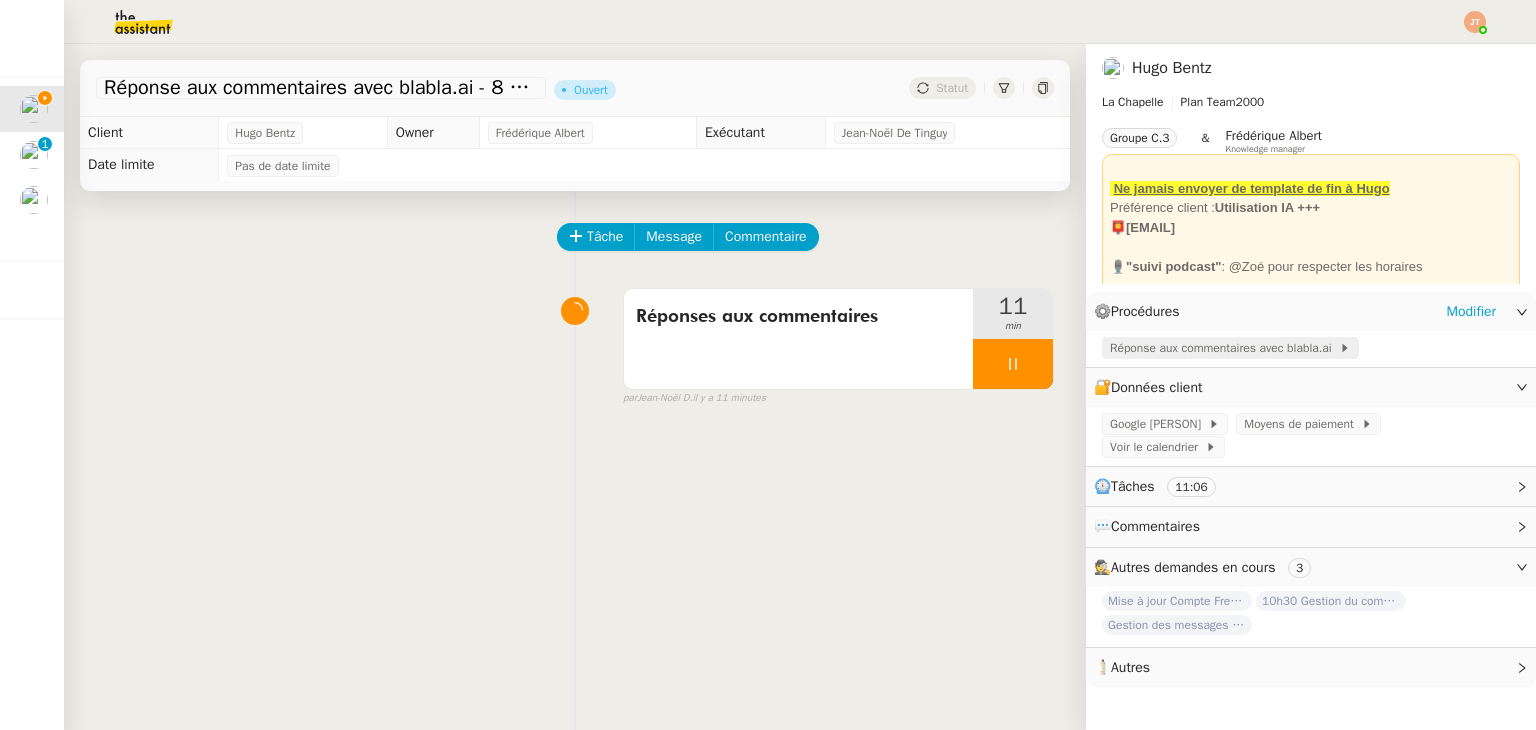 click on "Réponse aux commentaires avec blabla.ai" 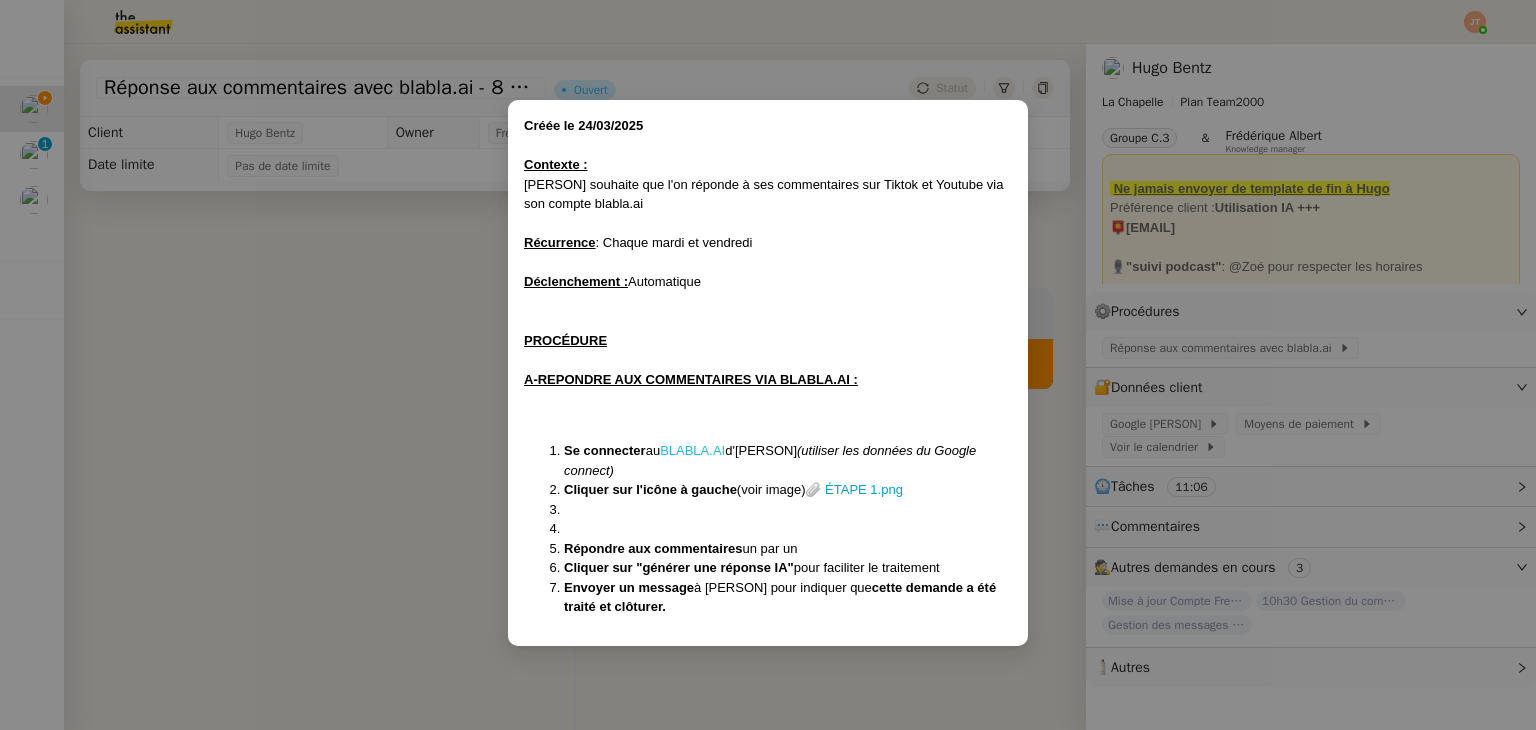 click on "BLABLA.AI" at bounding box center (692, 450) 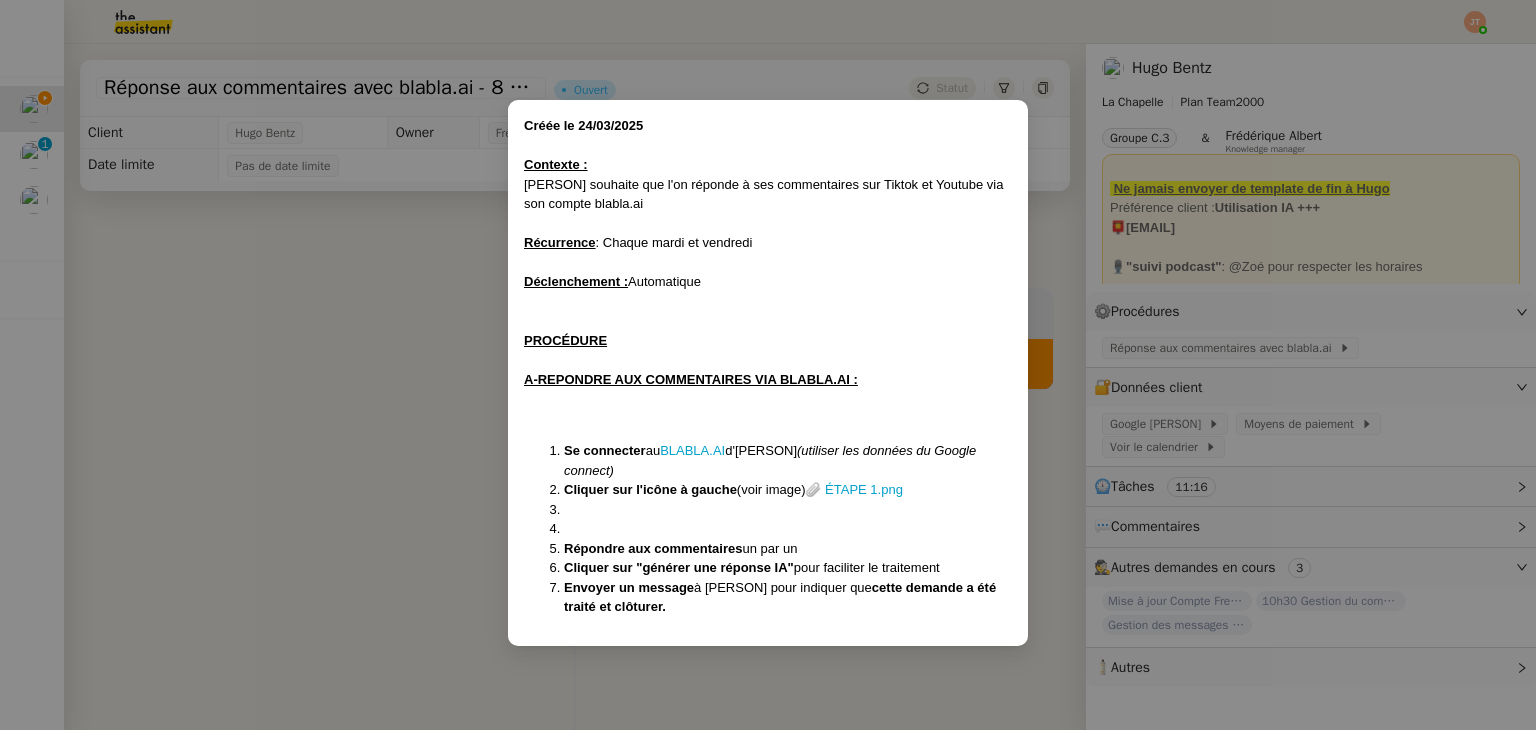 click on "Créée le 24/03/2025 Contexte : Hugo souhaite que l'on réponde à ses commentaires sur Tiktok et Youtube via son compte blabla.ai Récurrence  : Chaque mardi et vendredi Déclenchement :  Automatique PROCÉDURE A-REPONDRE AUX COMMENTAIRES VIA BLABLA.AI : Se connecter  au  BLABLA.AI  d'Hugo  (utiliser les données du Google connect) Cliquer sur l'icône à gauche  (voir image)  📎 ÉTAPE 1.png Répondre aux commentaires  un par un Cliquer sur "générer une réponse IA"  pour faciliter le traitement Envoyer un message  à Hugo pour indiquer que  cette demande a été traité et clôturer." at bounding box center [768, 365] 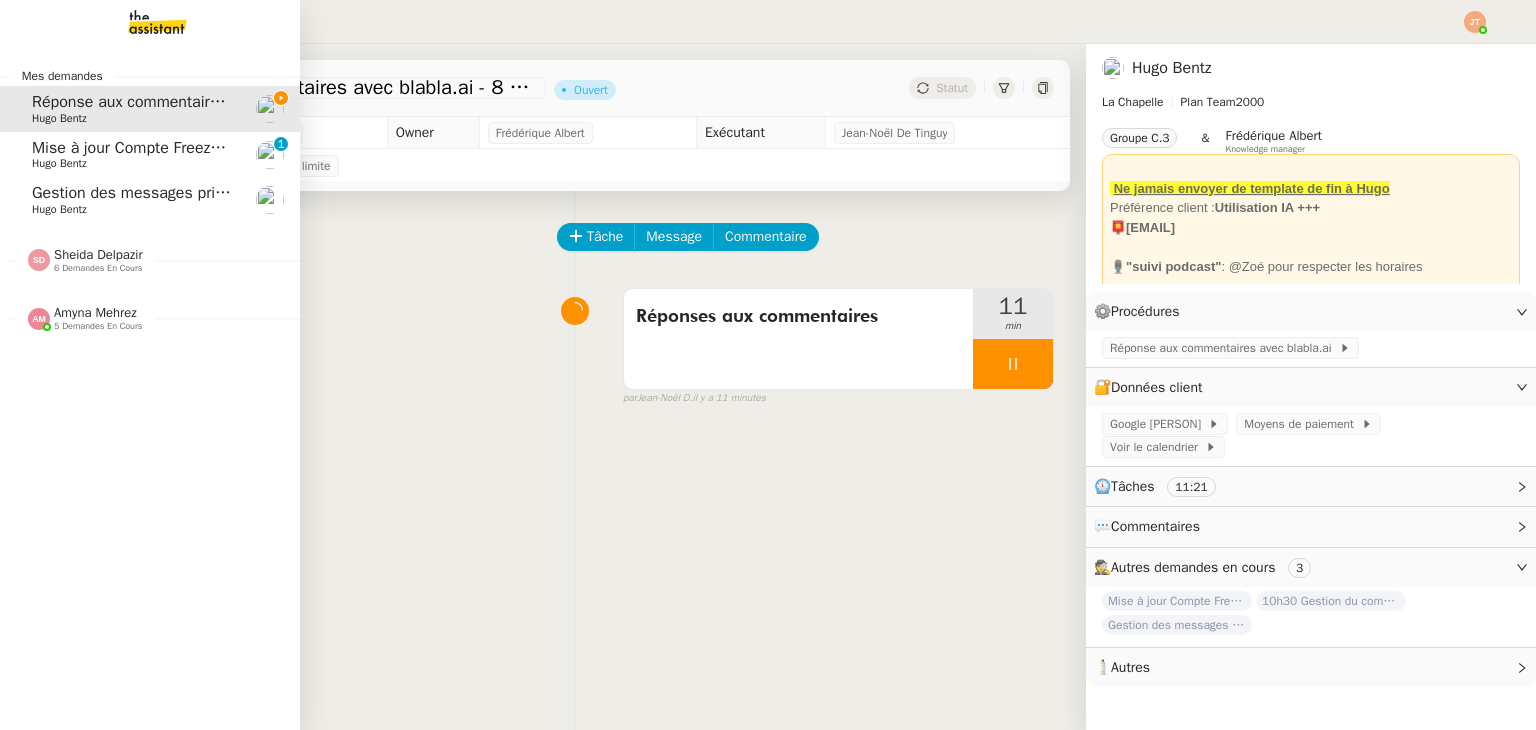click on "Gestion des messages privés linkedIn - 8 août 2025" 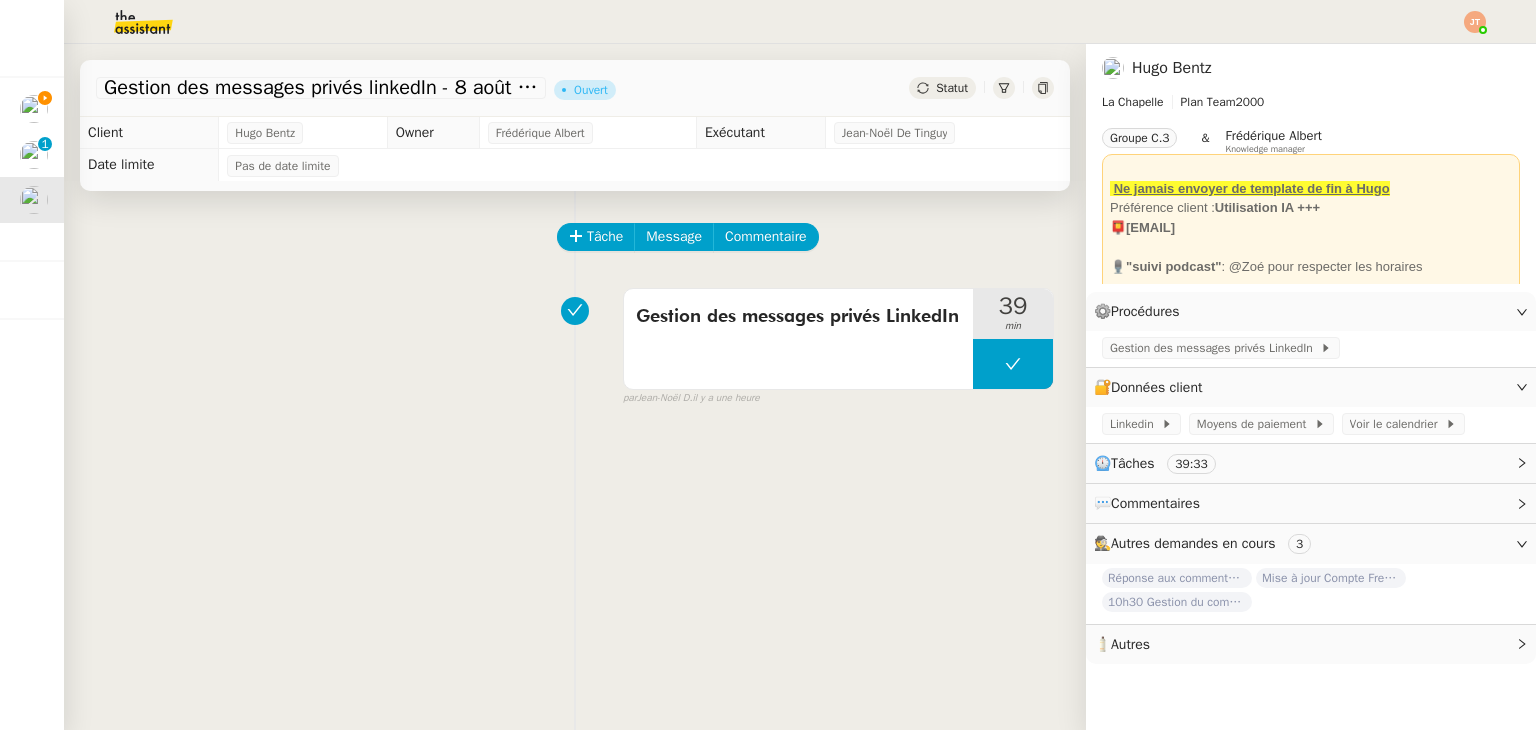 click 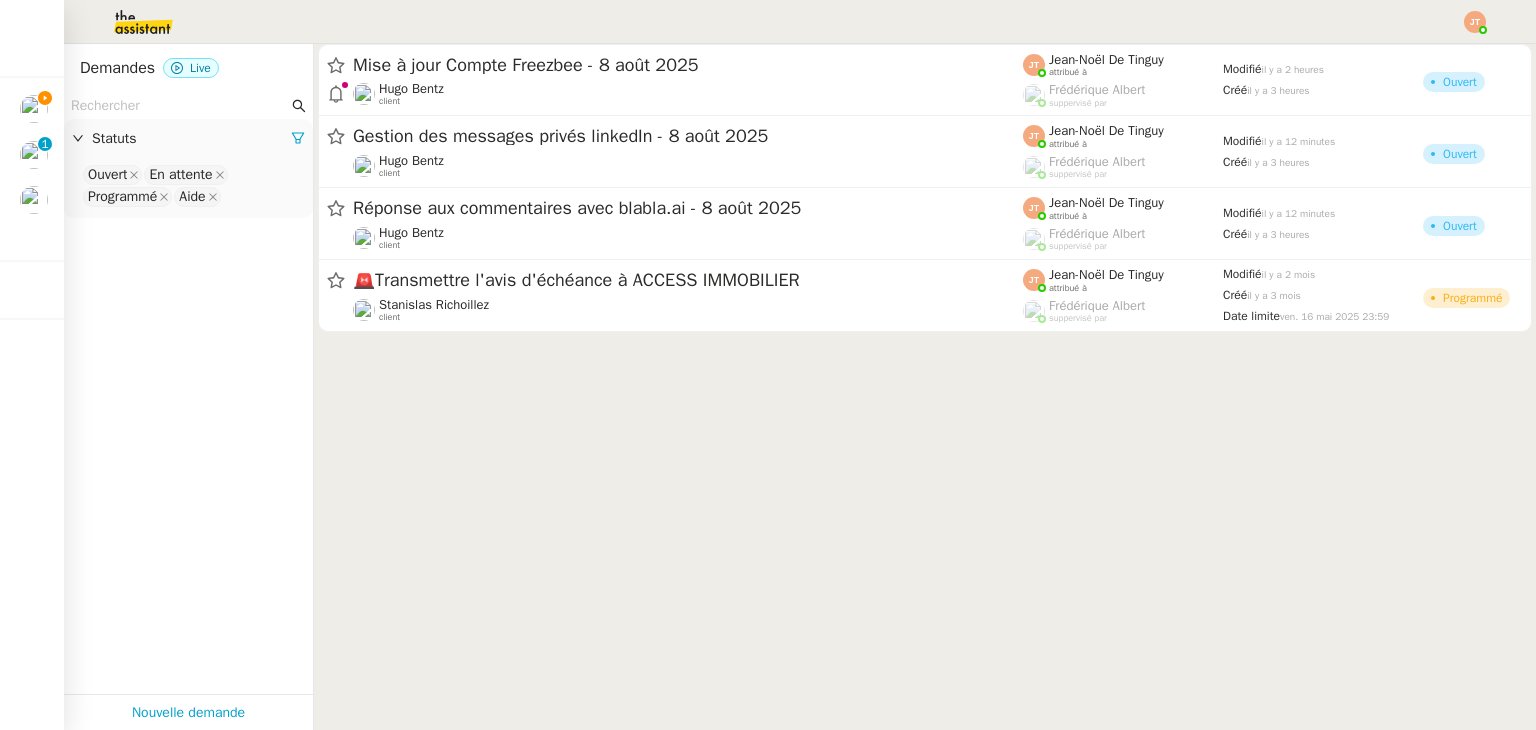 click 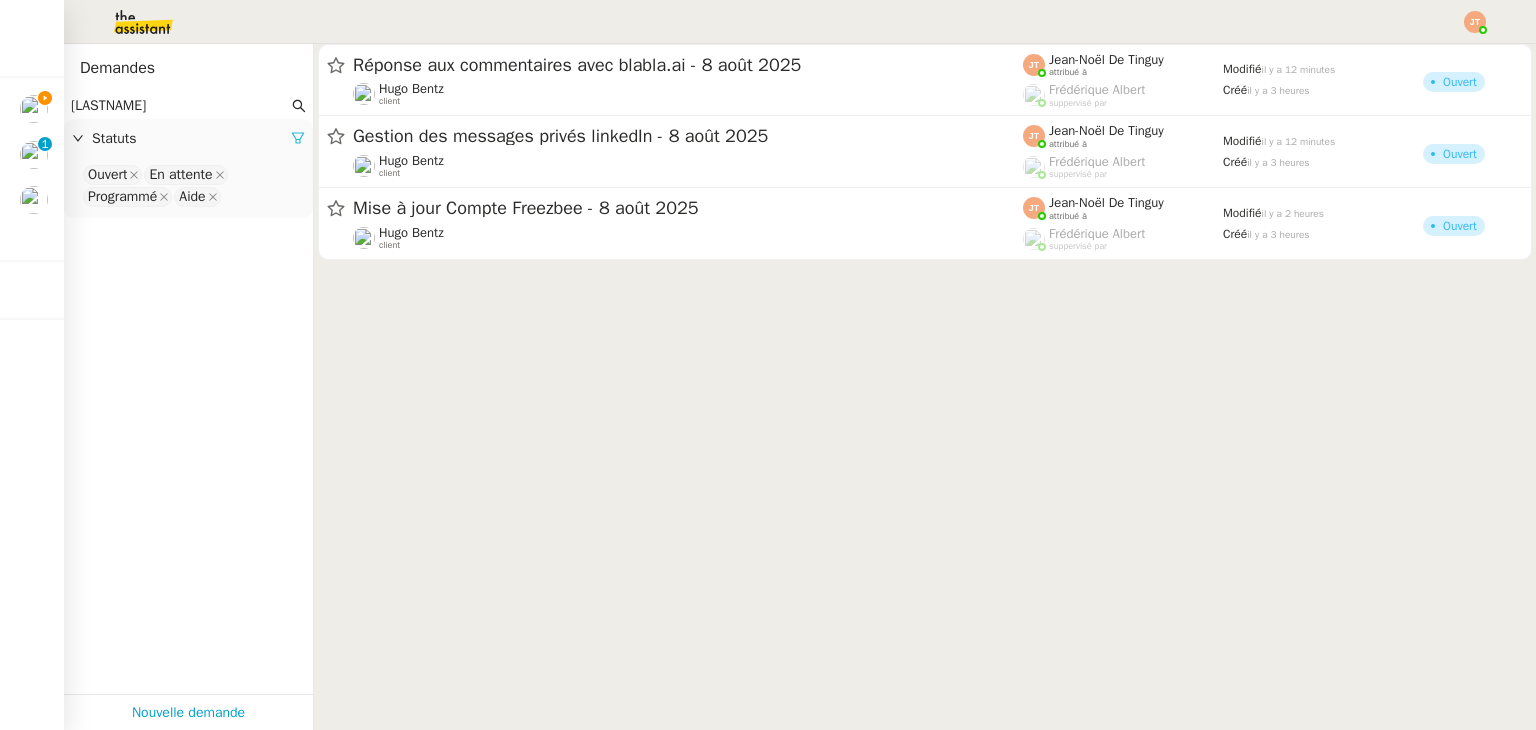 type on "bentz" 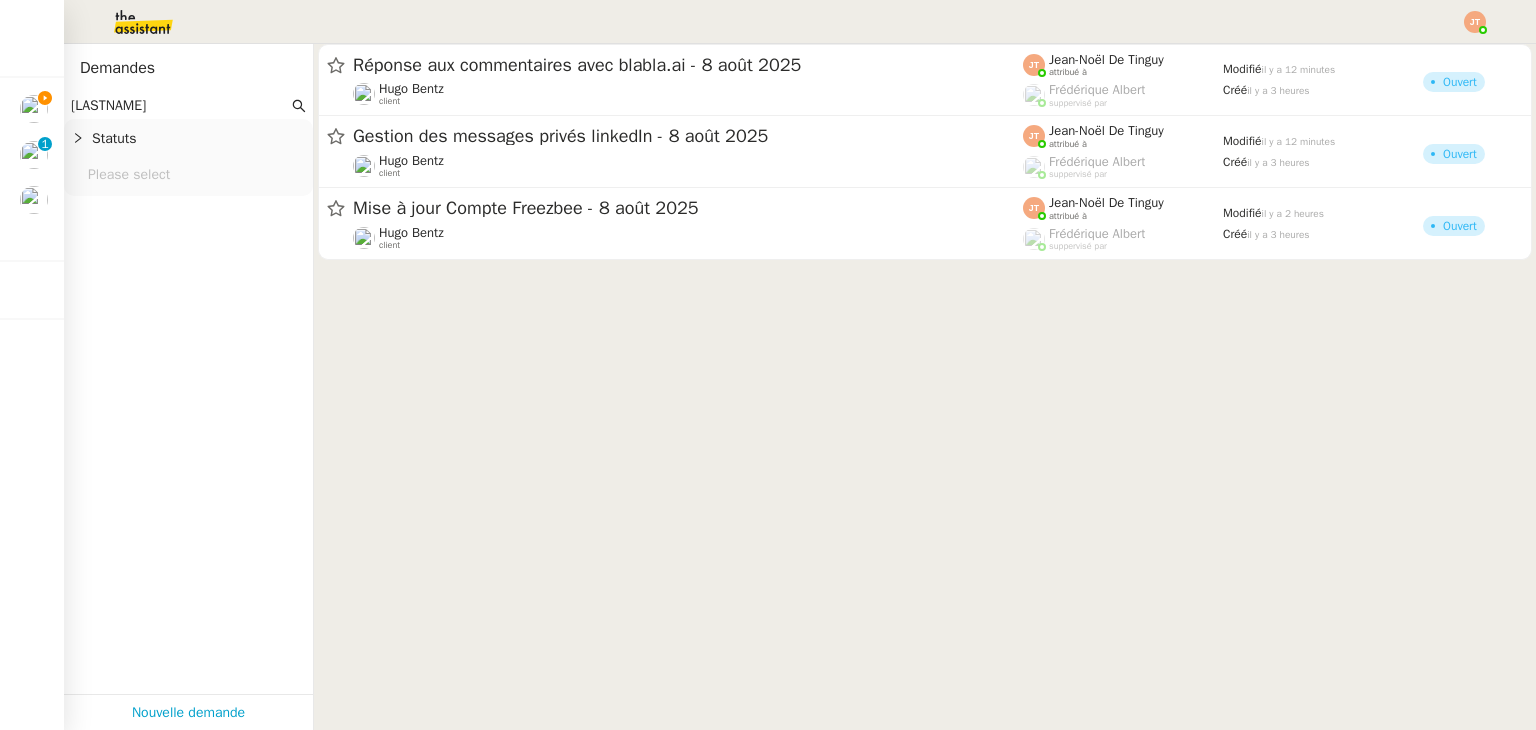 click on "Statuts" 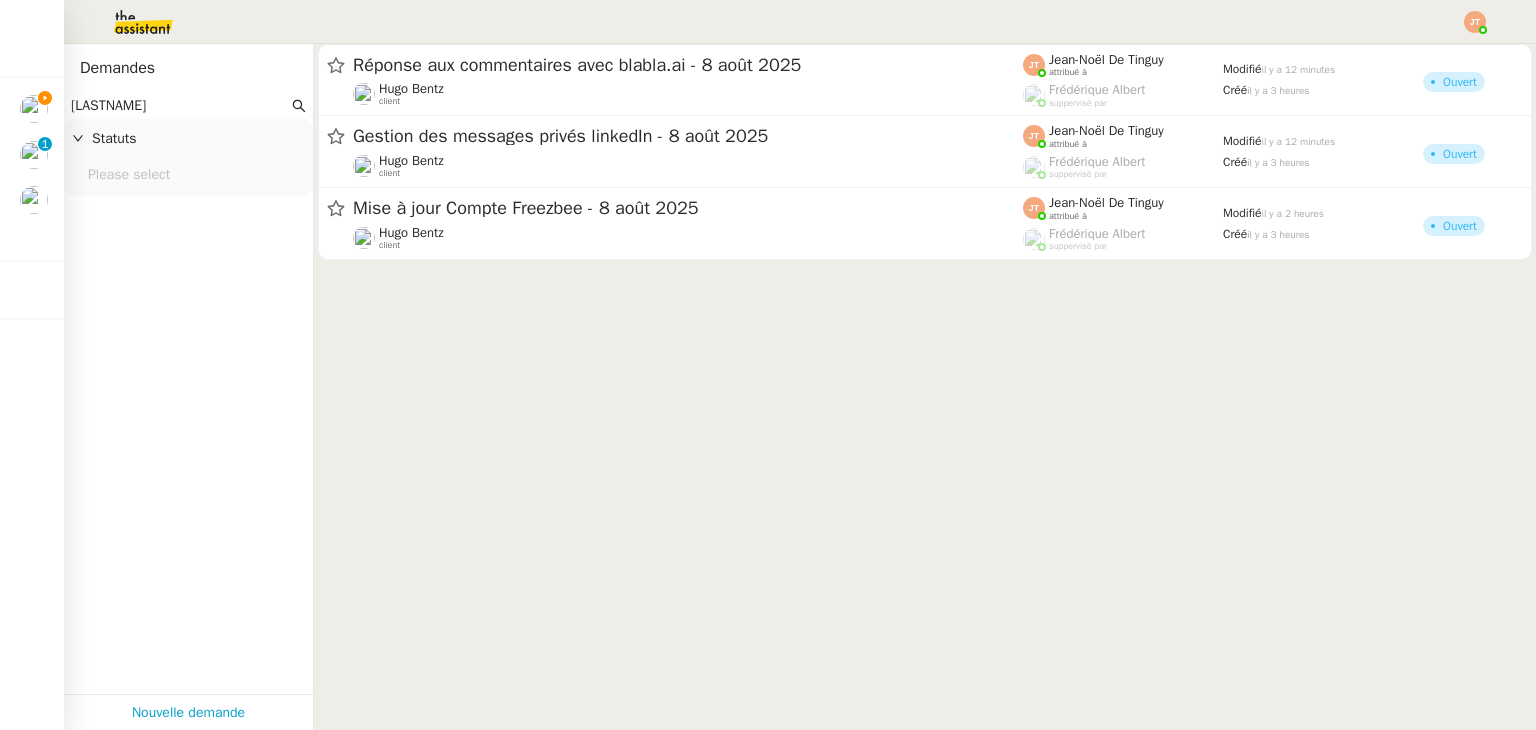 click on "Please select" 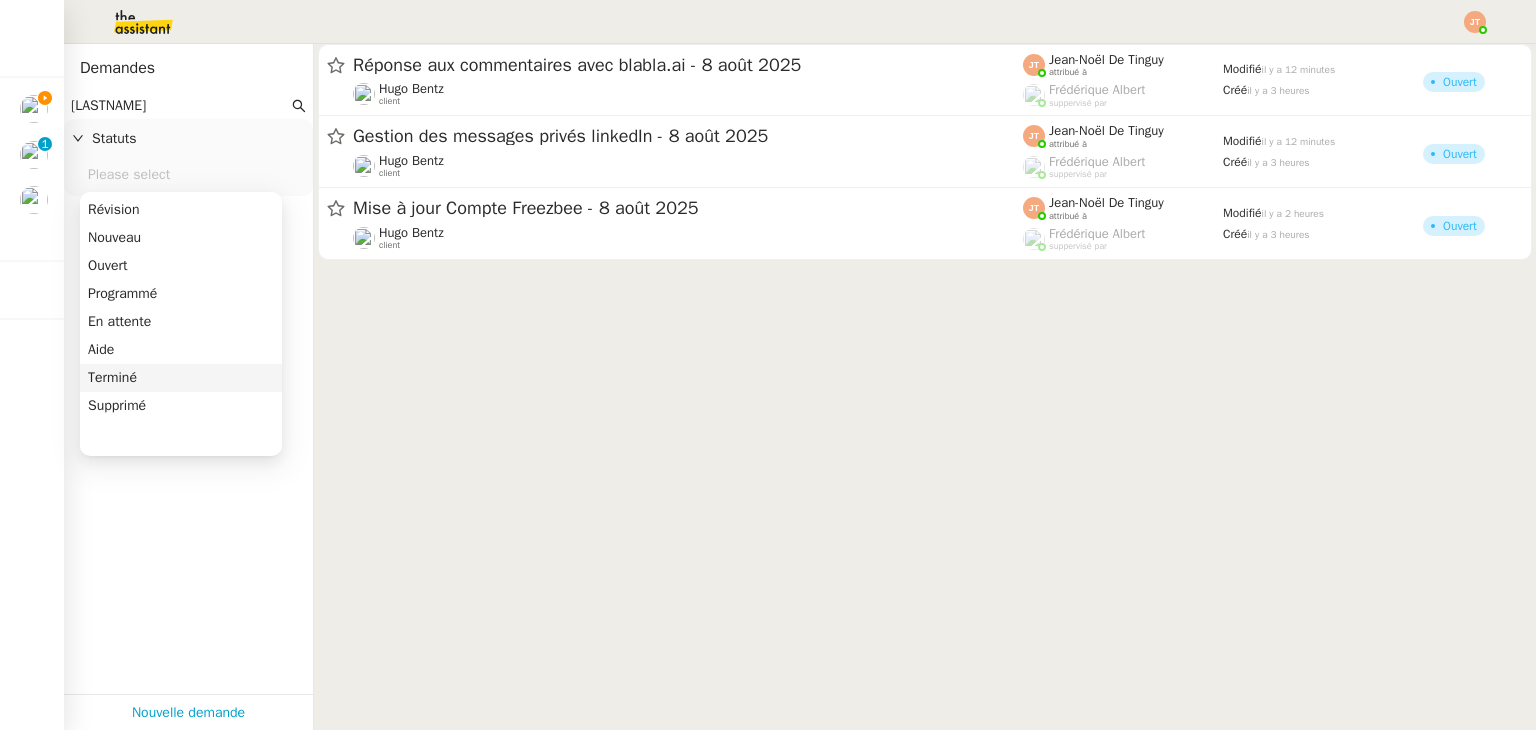 click on "Terminé" at bounding box center (181, 378) 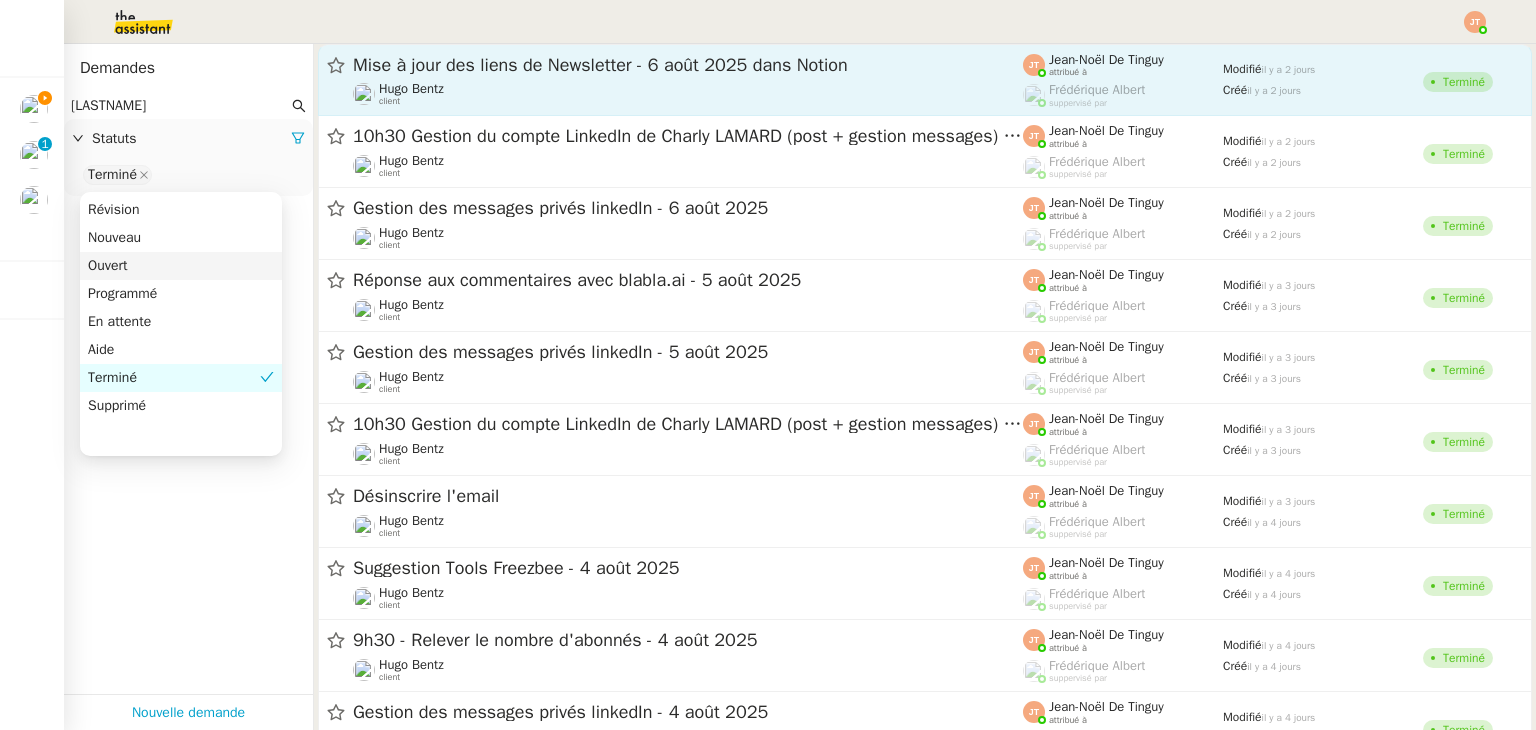 click on "Mise à jour des liens de Newsletter  - 6 août 2025 dans Notion" 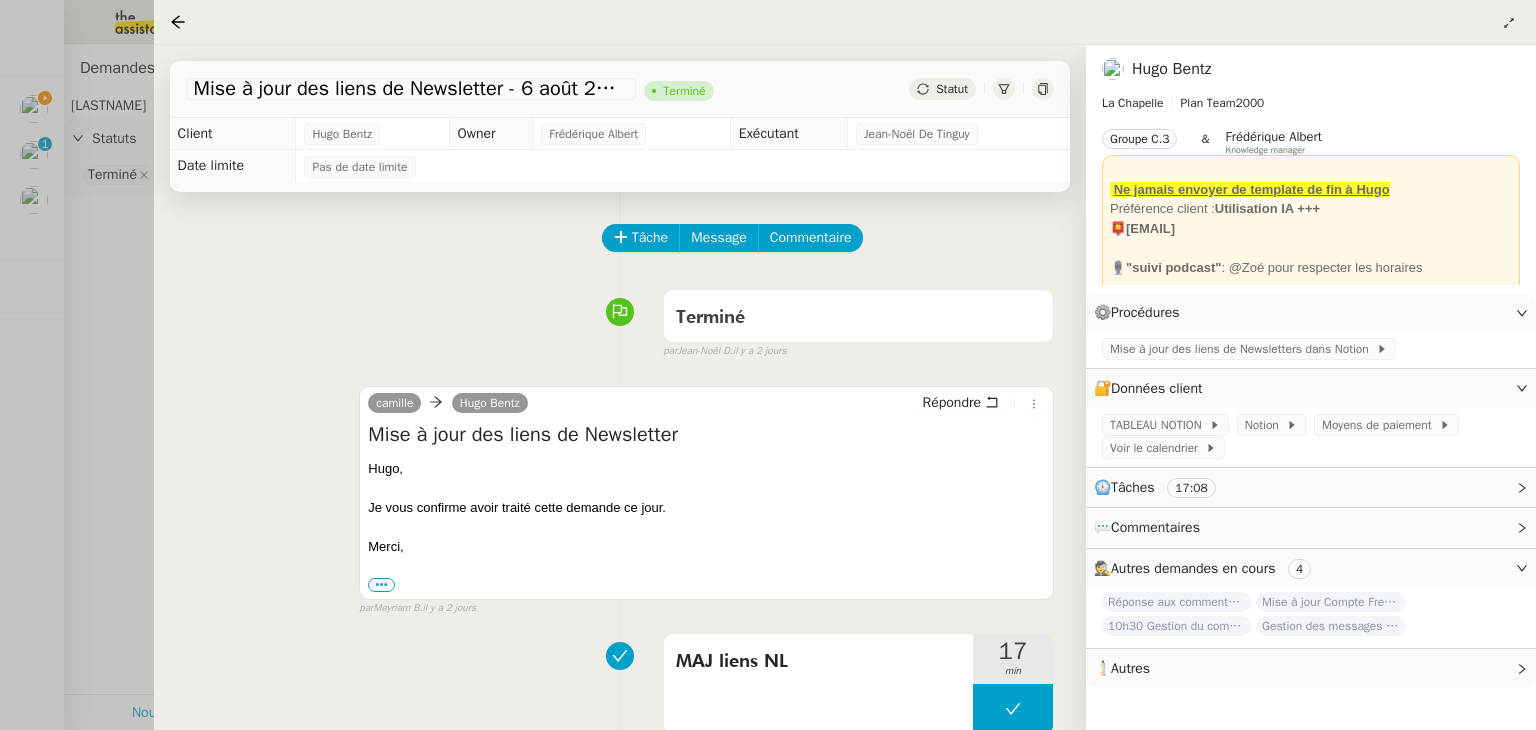 click at bounding box center [768, 365] 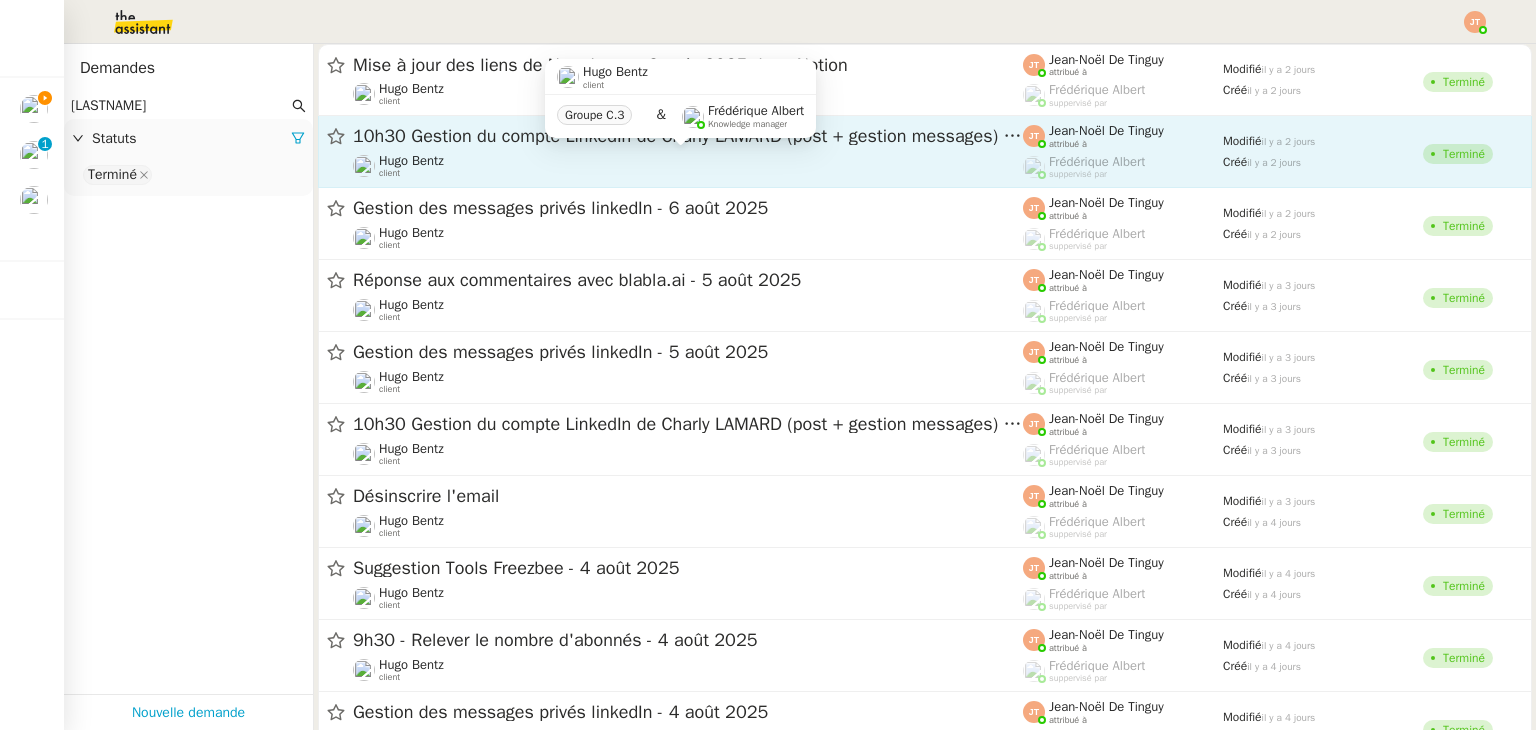 click on "Hugo Bentz    client" 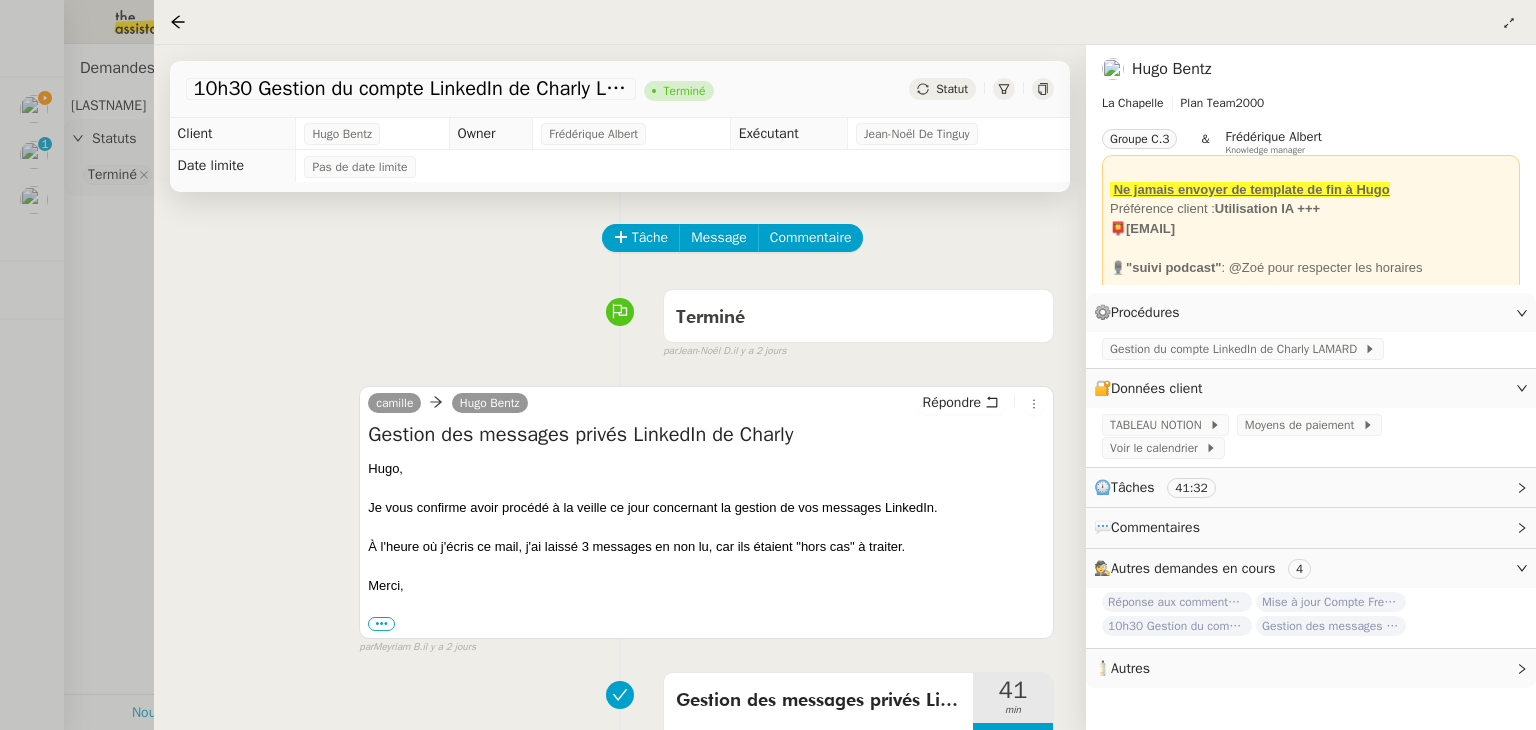 click at bounding box center (768, 365) 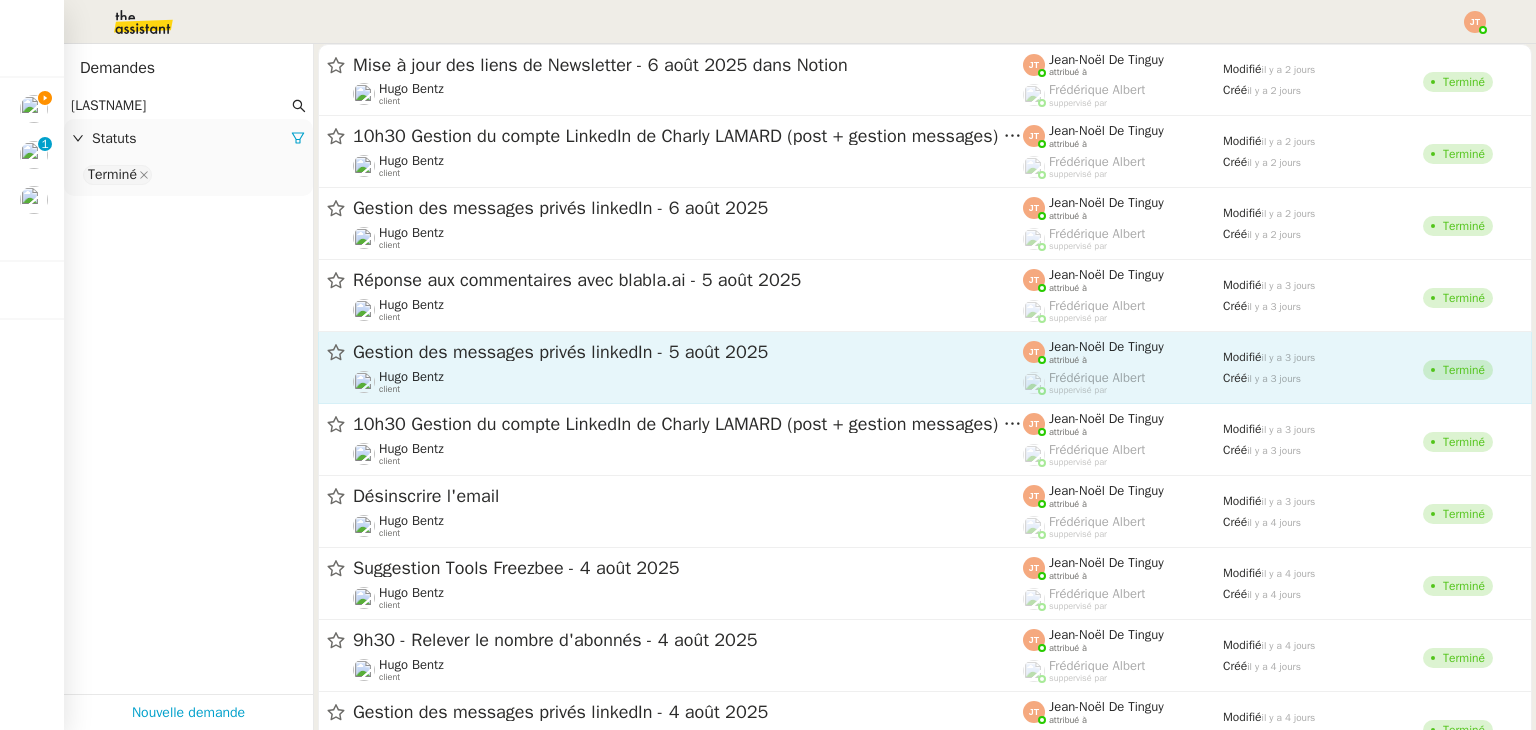 click on "Hugo Bentz    client" 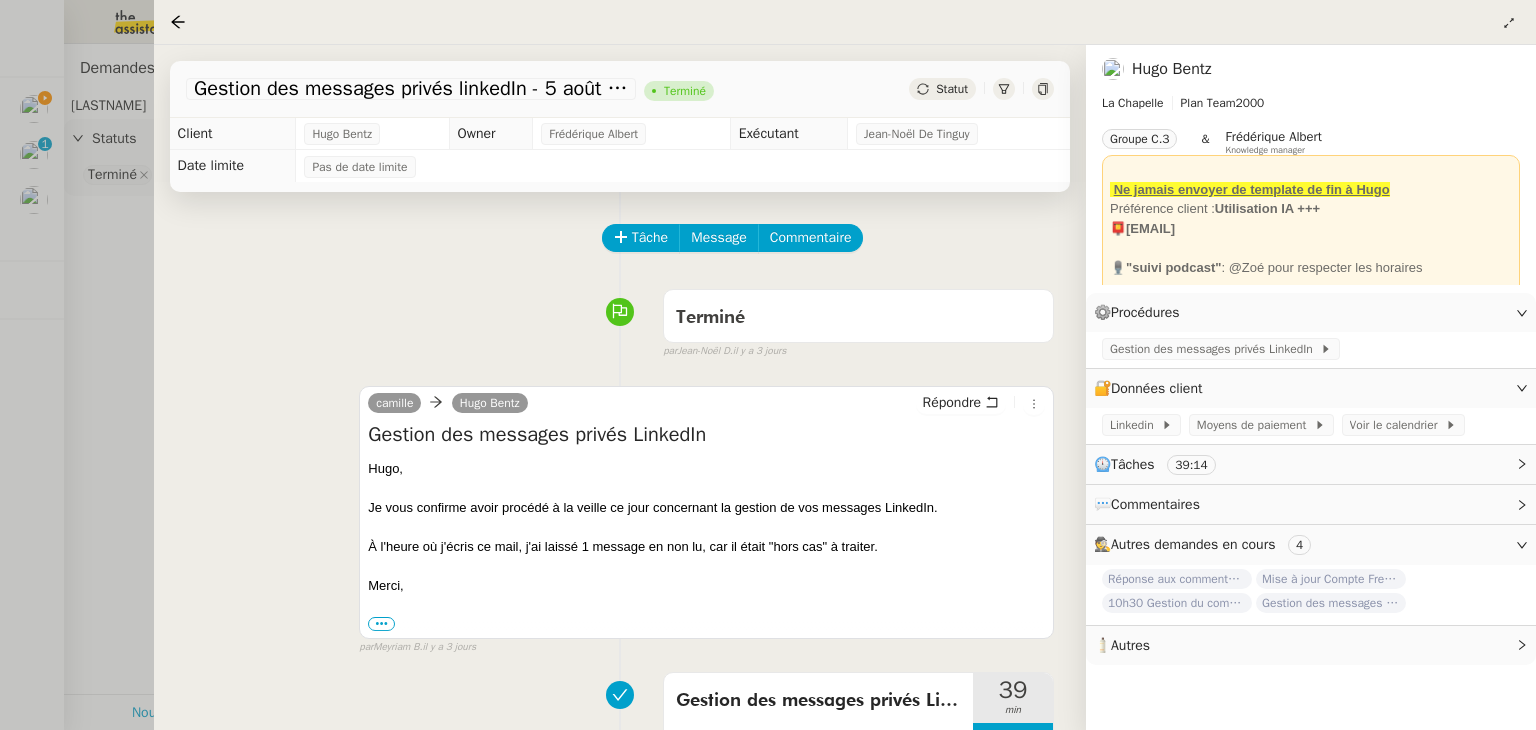 click at bounding box center (768, 365) 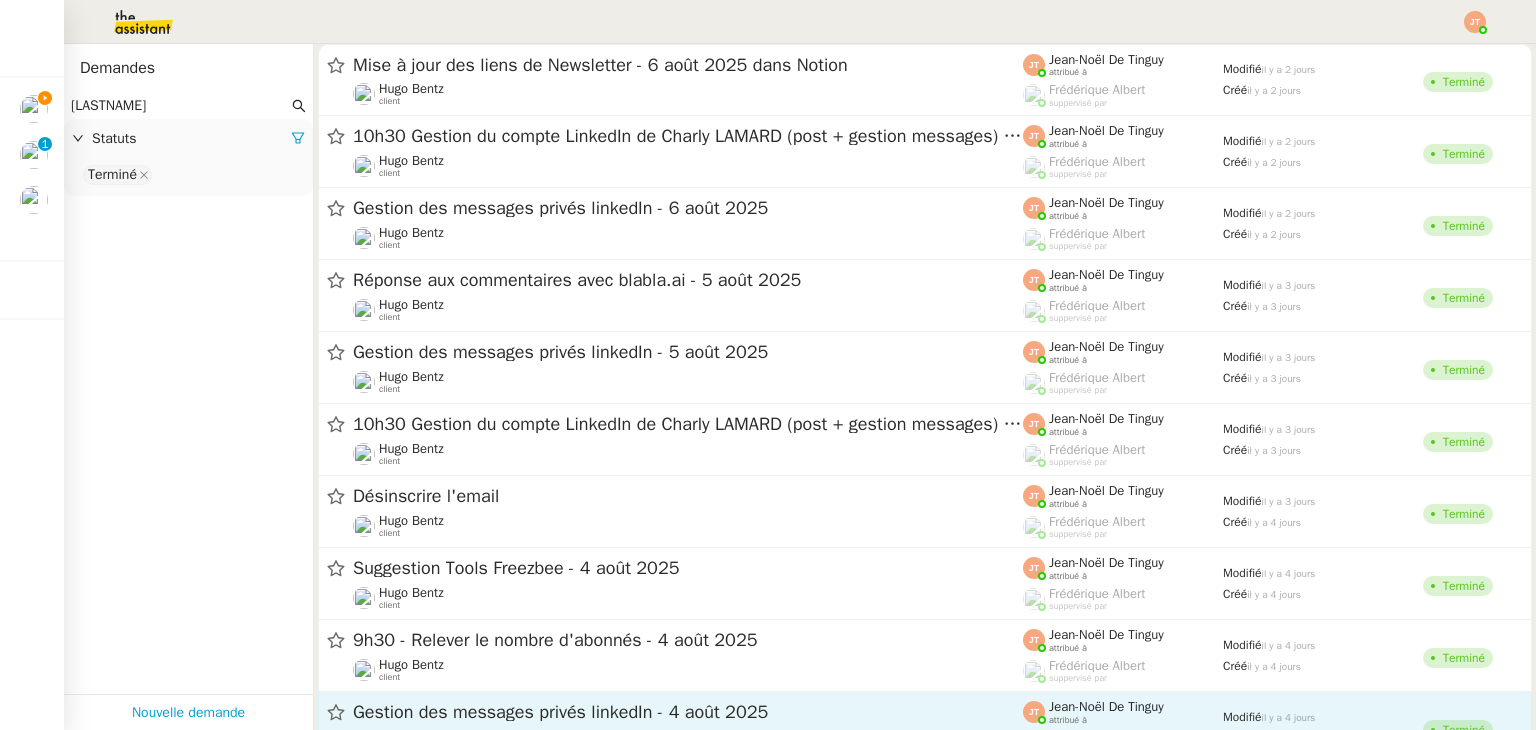 click on "Gestion des messages privés linkedIn - 4 août 2025" 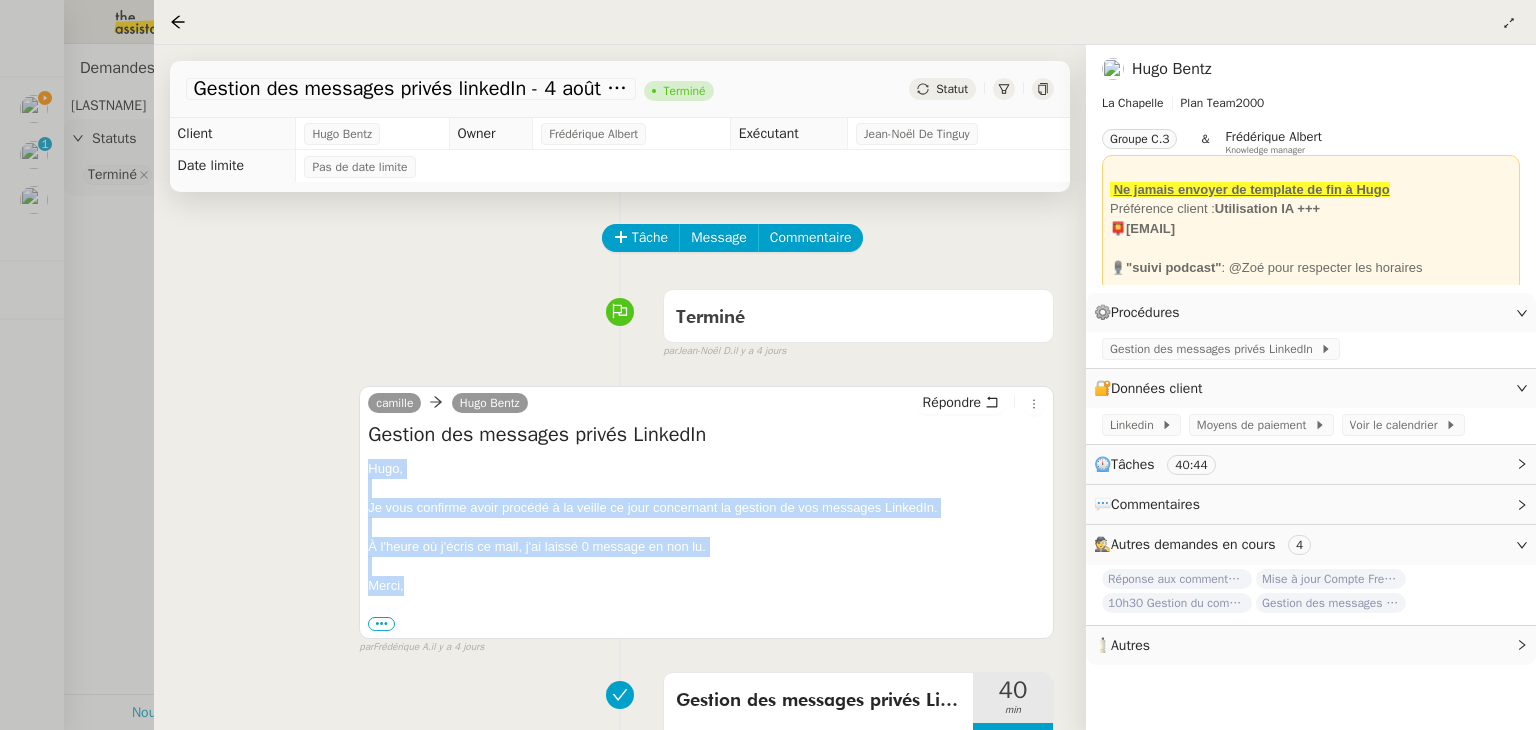 drag, startPoint x: 368, startPoint y: 473, endPoint x: 414, endPoint y: 581, distance: 117.388245 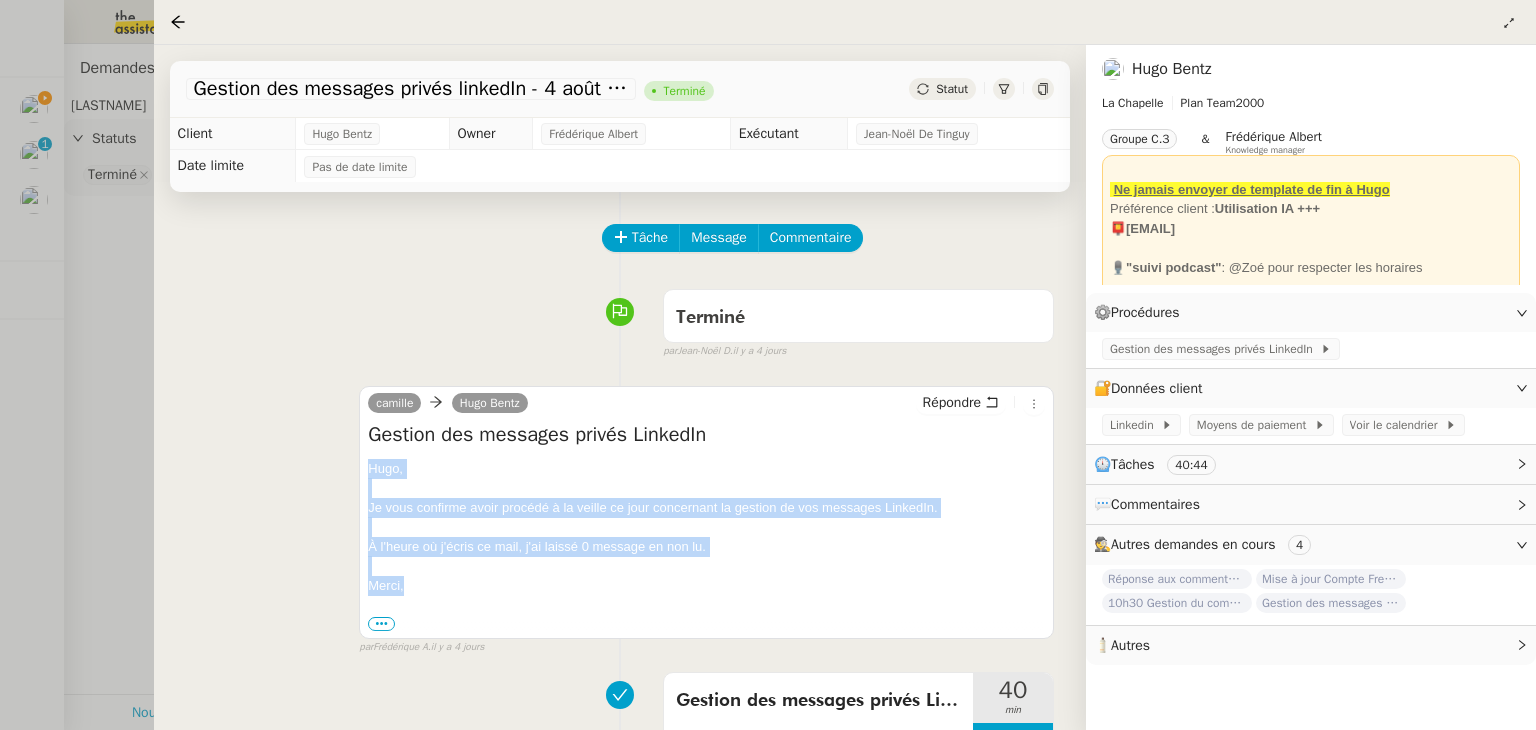 click on "Hugo, Je vous confirme avoir procédé à la veille ce jour concernant la gestion de vos messages LinkedIn. À l'heure où j'écris ce mail, j'ai laissé 0 message en non lu. Merci,
•••
Camille
Personal Assistant  •  La Chapelle
camille@theassistant.com" at bounding box center [706, 546] 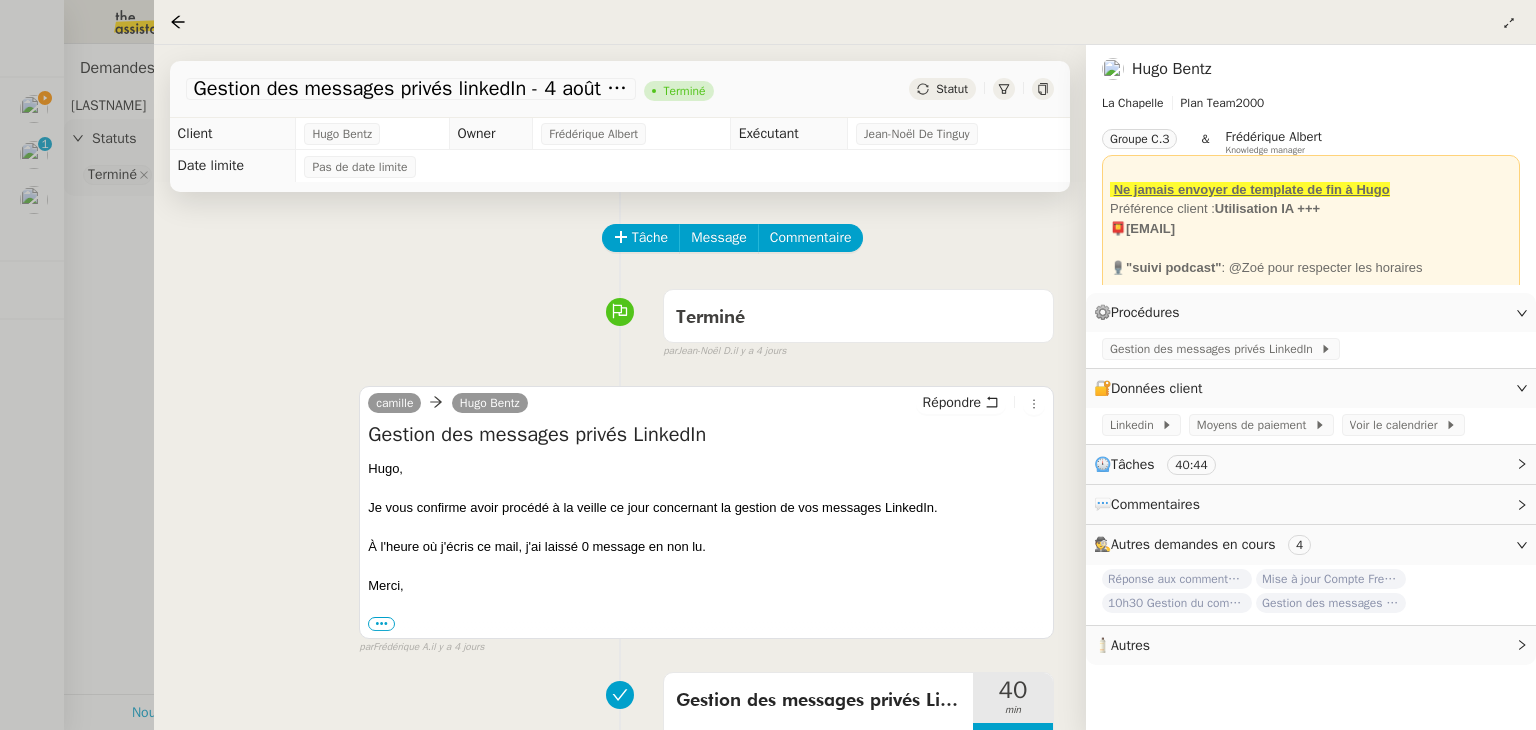 click at bounding box center (768, 365) 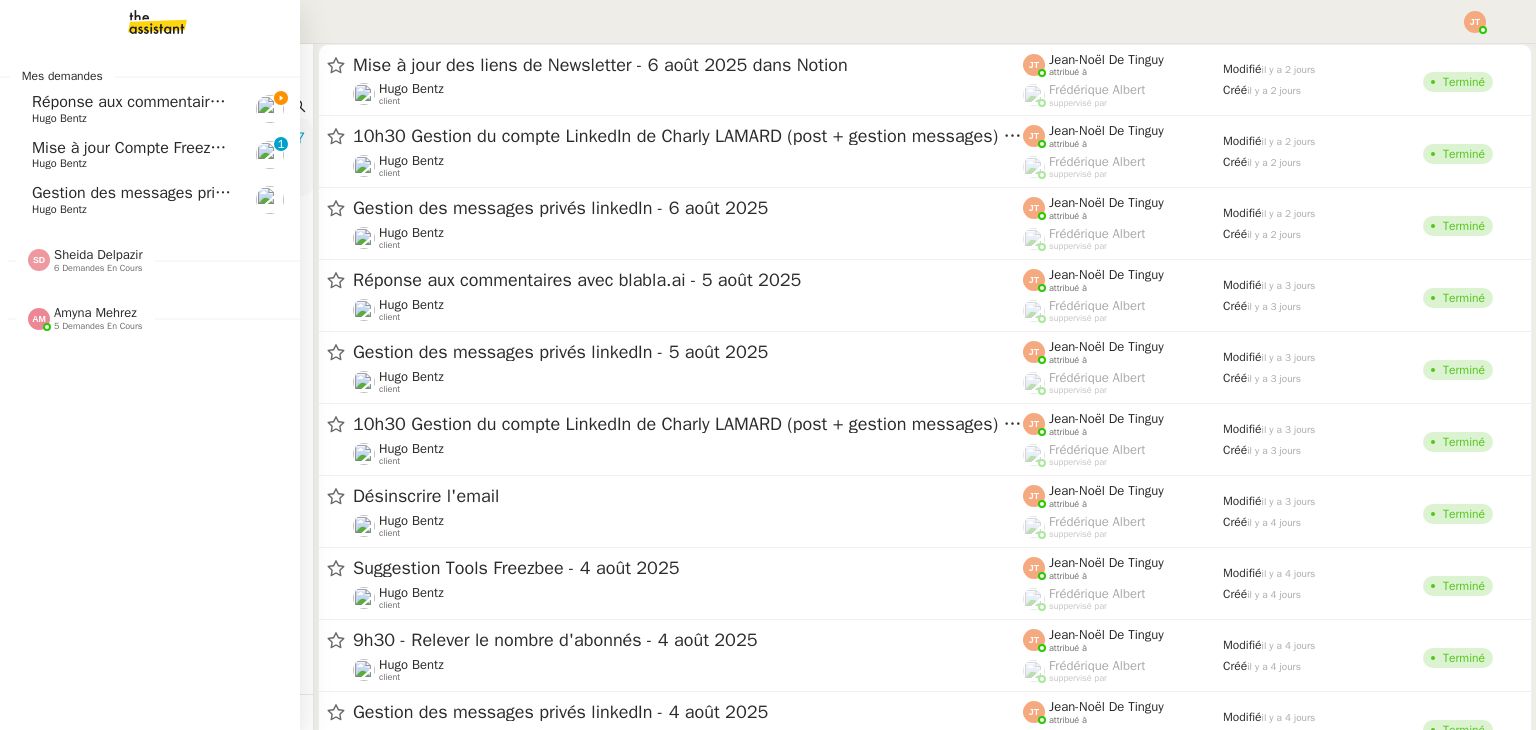 click on "Hugo Bentz" 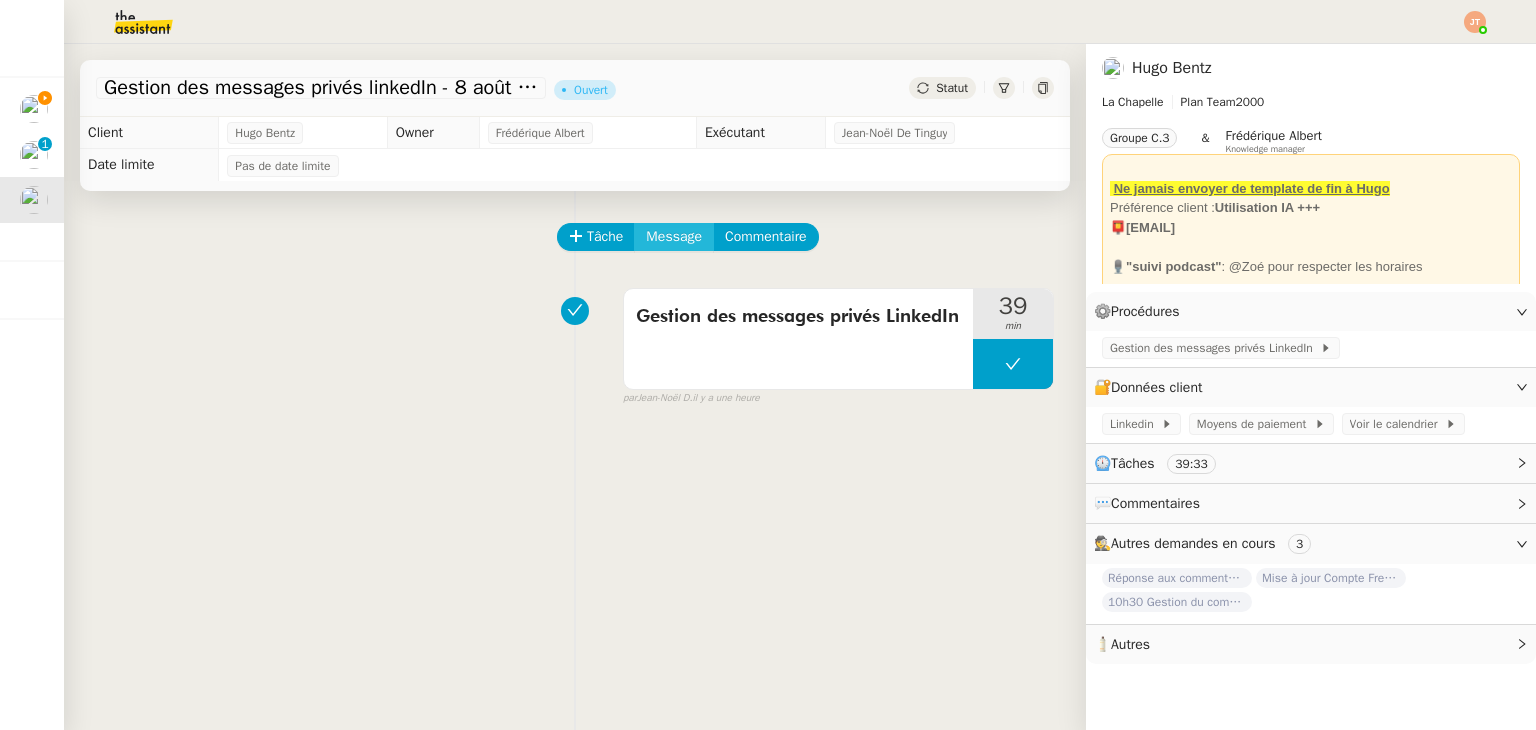 click on "Message" 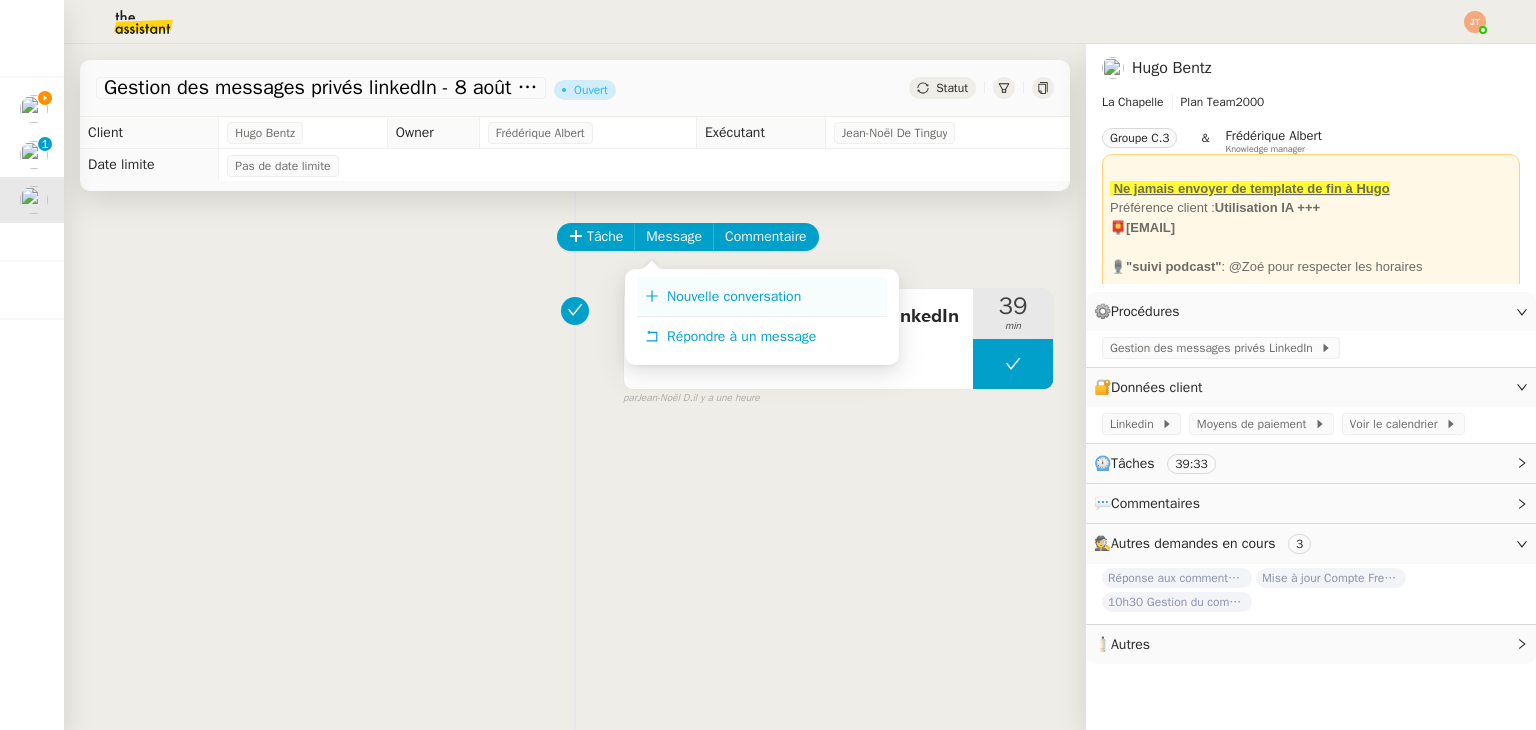 click on "Nouvelle conversation" at bounding box center (734, 296) 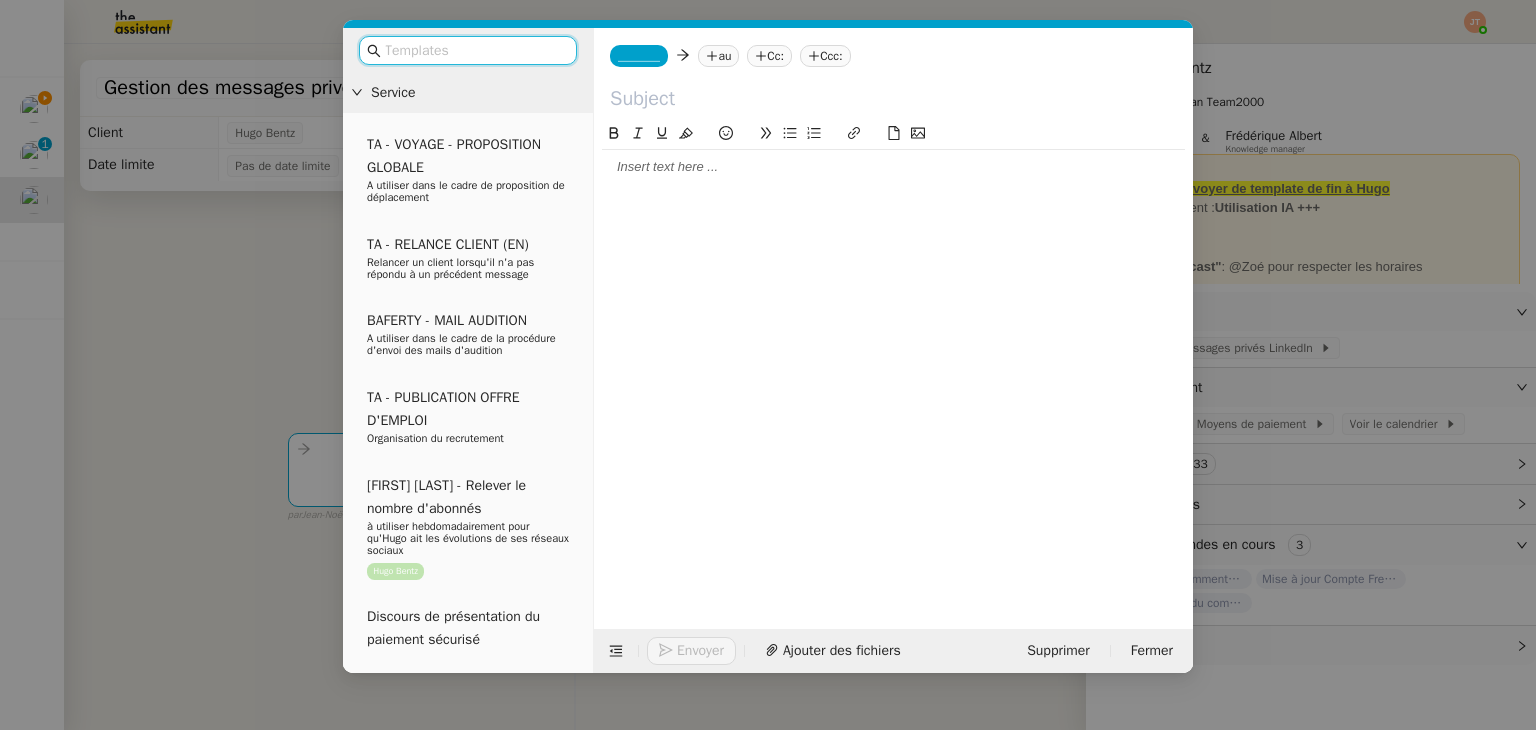 click 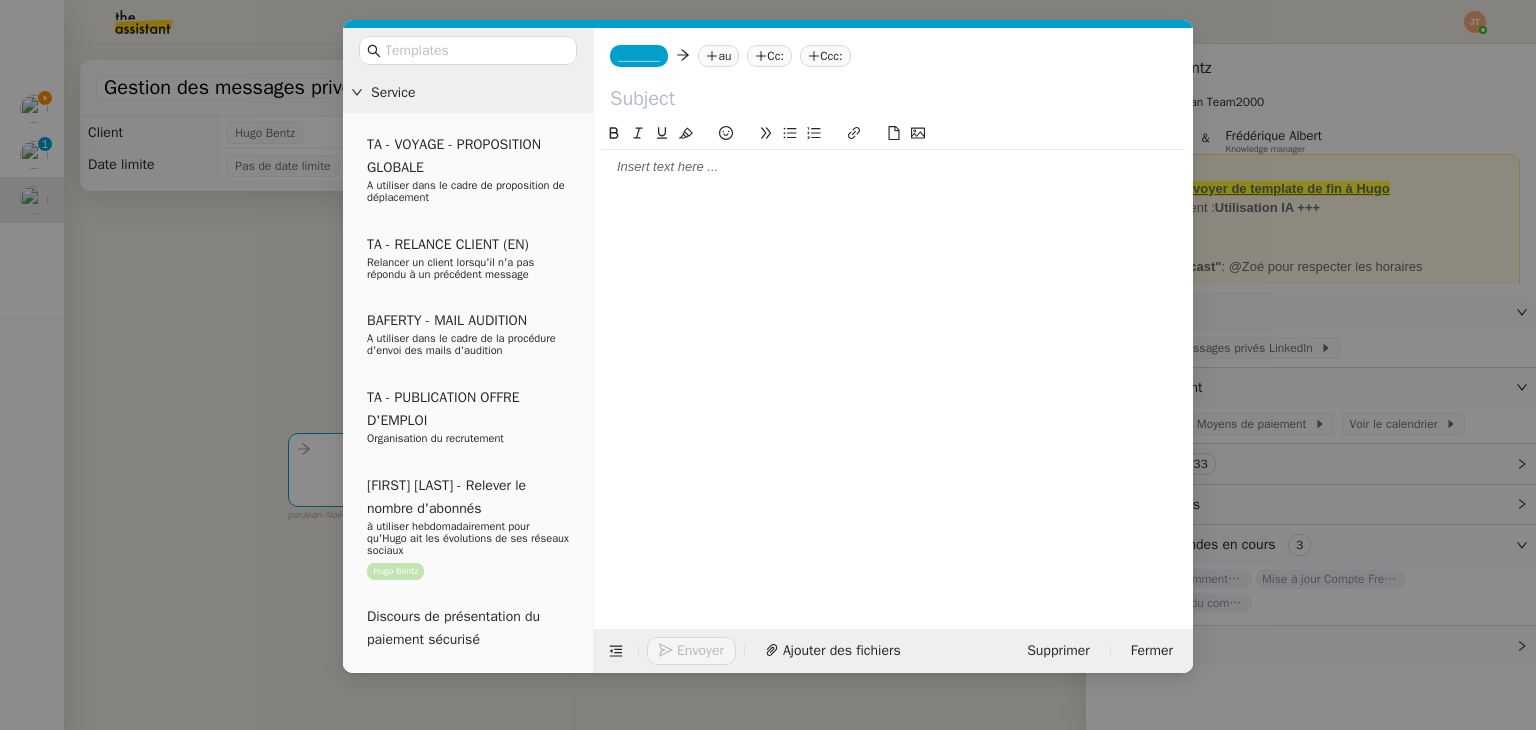 scroll, scrollTop: 0, scrollLeft: 0, axis: both 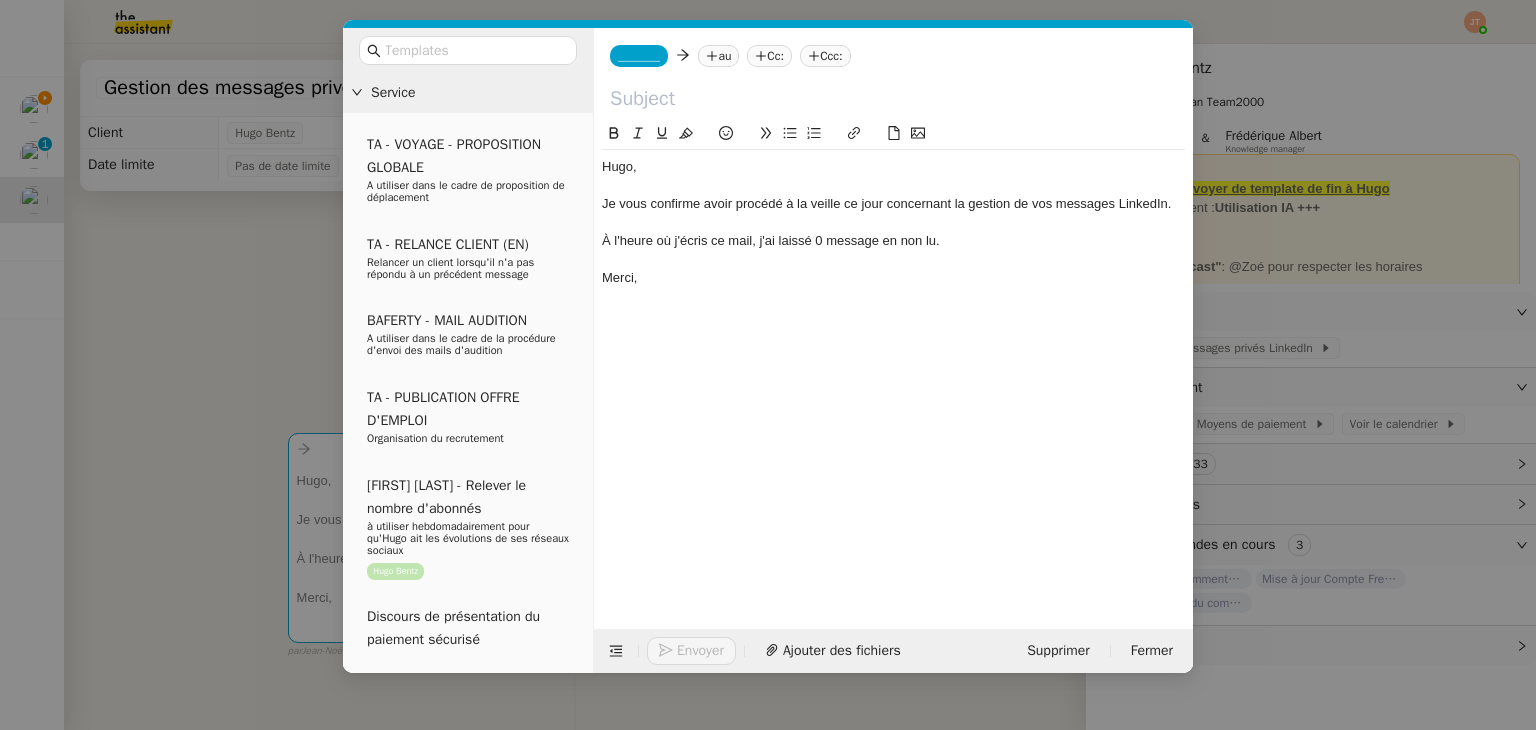 click on "Service TA - VOYAGE - PROPOSITION GLOBALE    A utiliser dans le cadre de proposition de déplacement TA - RELANCE CLIENT (EN)    Relancer un client lorsqu'il n'a pas répondu à un précédent message BAFERTY - MAIL AUDITION    A utiliser dans le cadre de la procédure d'envoi des mails d'audition TA - PUBLICATION OFFRE D'EMPLOI     Organisation du recrutement Hugo Bentz - Relever le nombre d'abonnés    à utiliser hebdomadairement pour qu'Hugo ait les évolutions de ses réseaux sociaux  Hugo Bentz Discours de présentation du paiement sécurisé    TA - VOYAGES - PROPOSITION ITINERAIRE    Soumettre les résultats d'une recherche TA - CONFIRMATION PAIEMENT (EN)    Confirmer avec le client de modèle de transaction - Attention Plan Pro nécessaire. TA - COURRIER EXPEDIE (recommandé)    A utiliser dans le cadre de l'envoi d'un courrier recommandé TA - PARTAGE DE CALENDRIER (EN)    A utiliser pour demander au client de partager son calendrier afin de faciliter l'accès et la gestion" at bounding box center [768, 365] 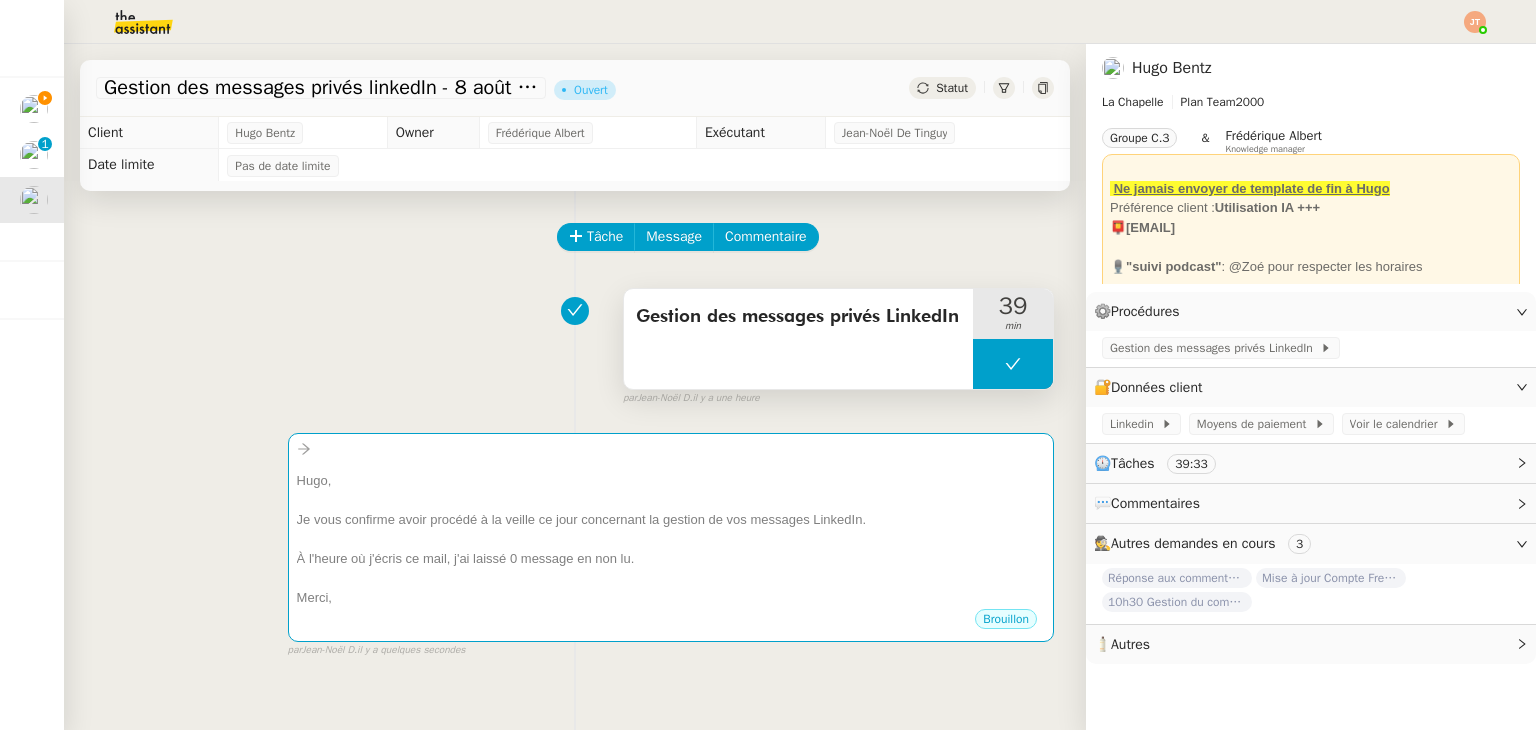 click on "Gestion des messages privés LinkedIn" at bounding box center [798, 317] 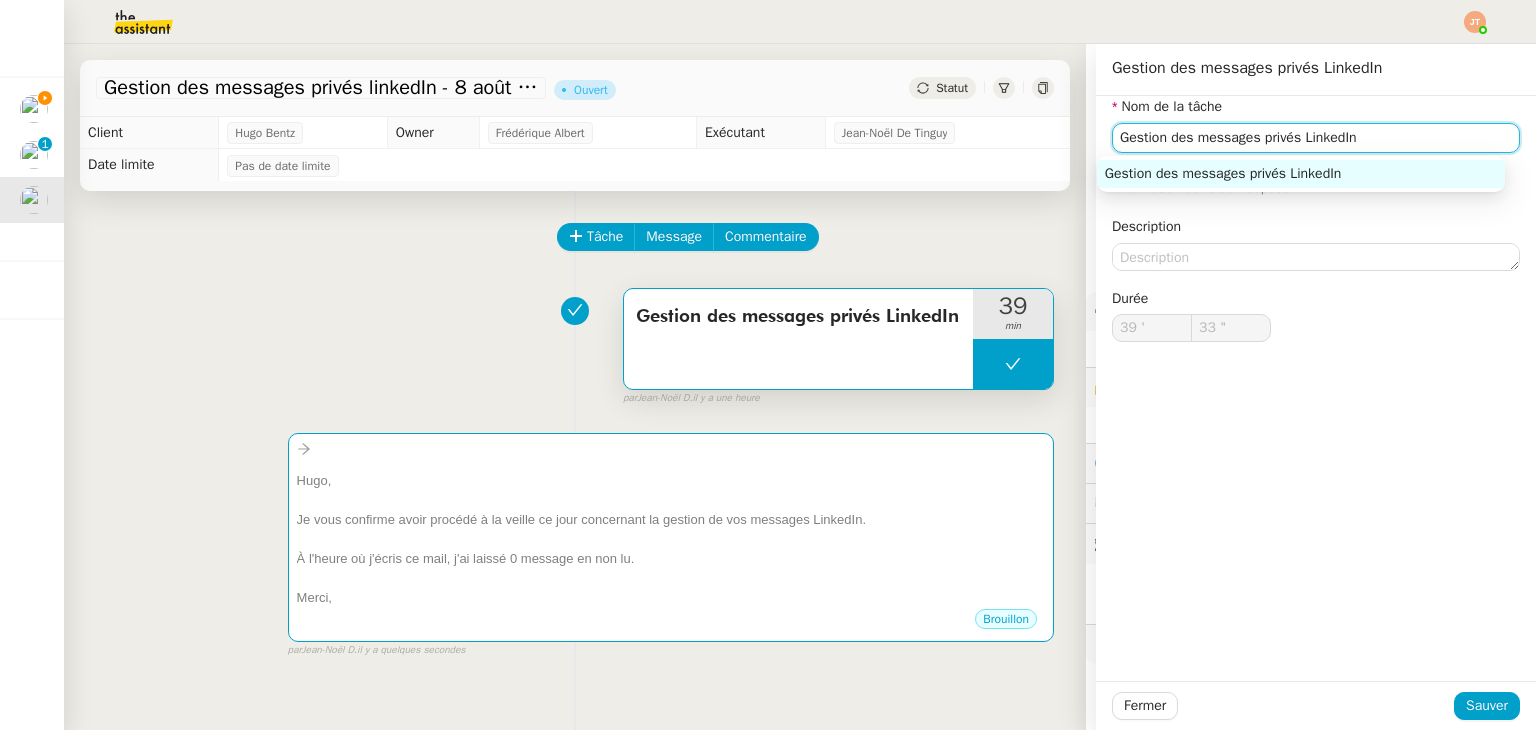 drag, startPoint x: 1325, startPoint y: 139, endPoint x: 1063, endPoint y: 136, distance: 262.01718 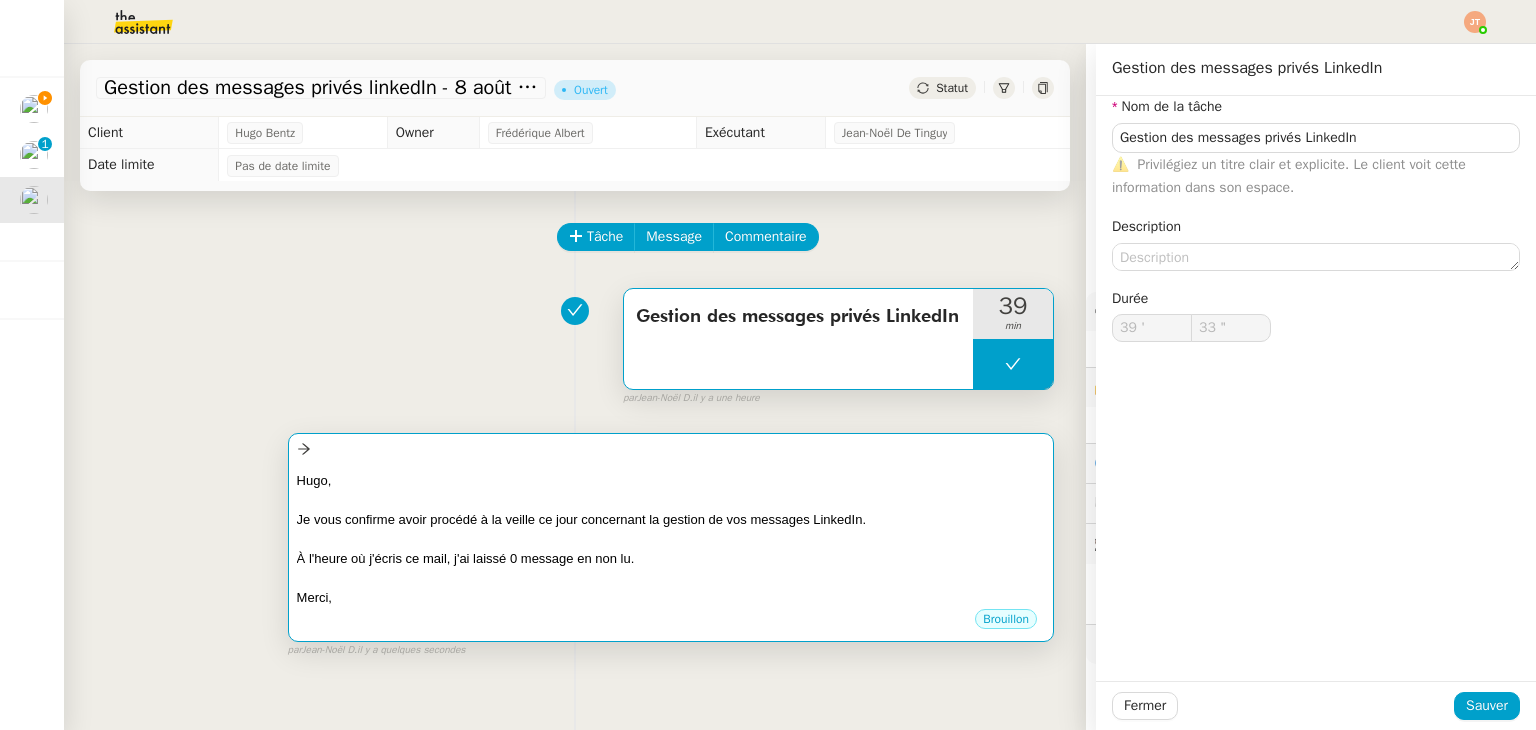 click on "Hugo, Je vous confirme avoir procédé à la veille ce jour concernant la gestion de vos messages LinkedIn. À l'heure où j'écris ce mail, j'ai laissé 0 message en non lu. Merci, •••" at bounding box center (671, 534) 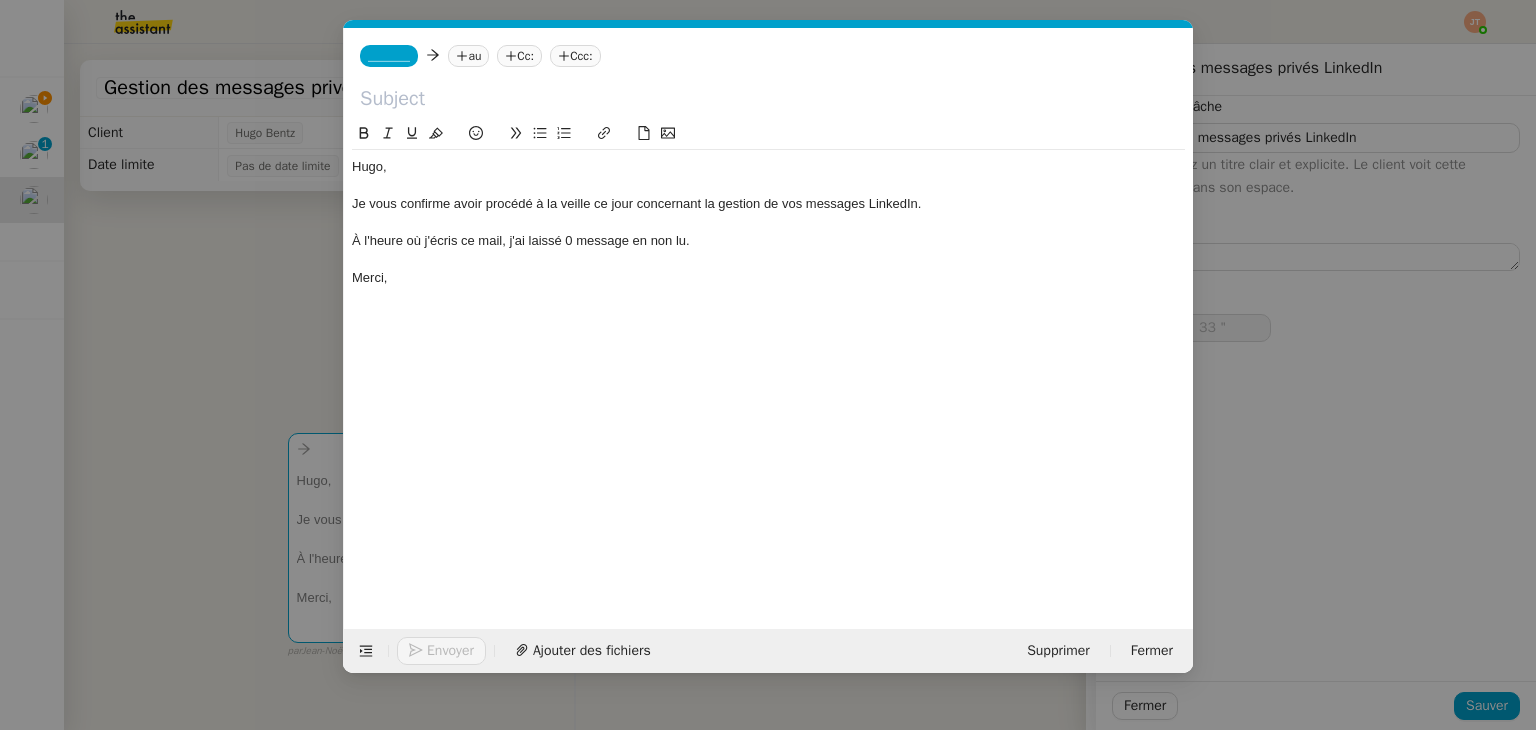 scroll, scrollTop: 0, scrollLeft: 42, axis: horizontal 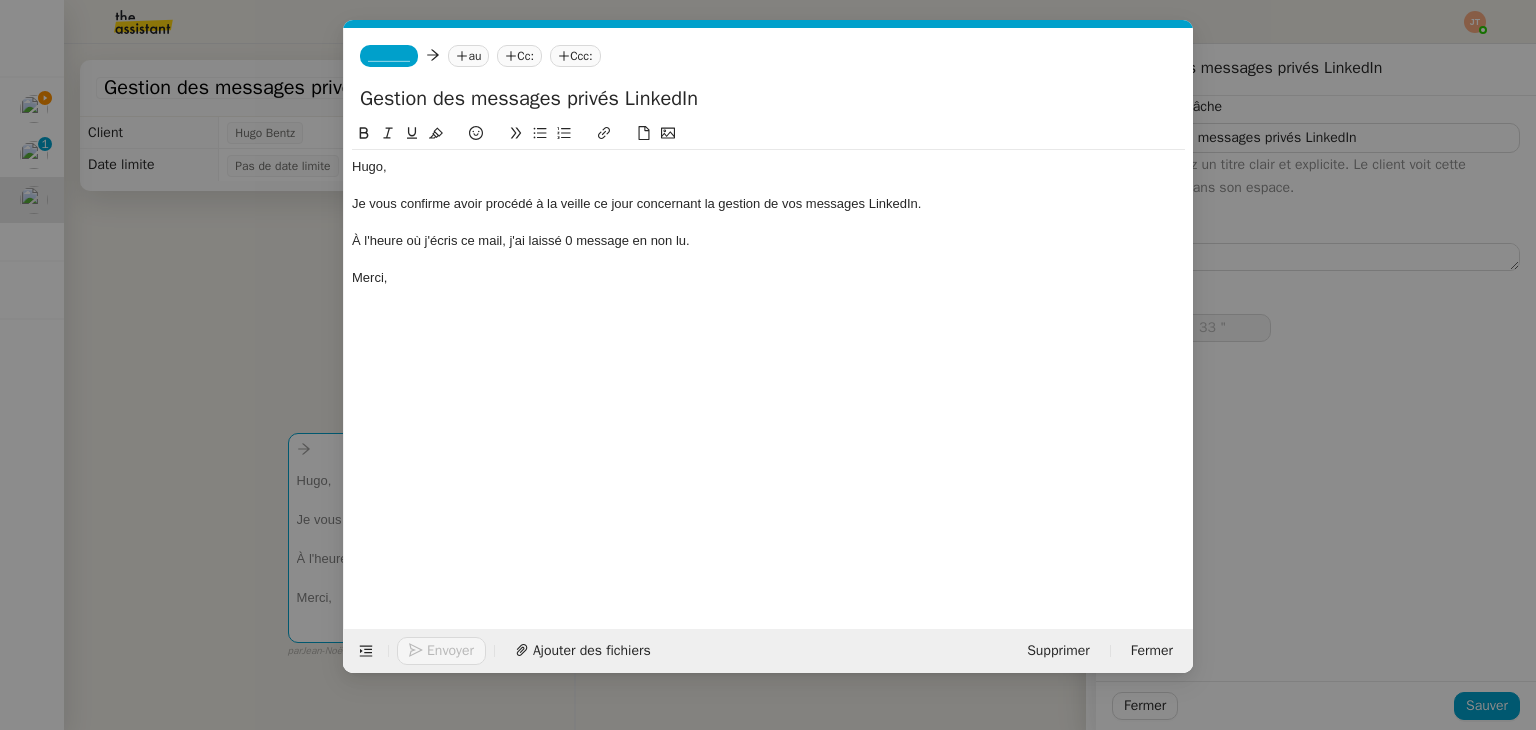 type on "Gestion des messages privés LinkedIn" 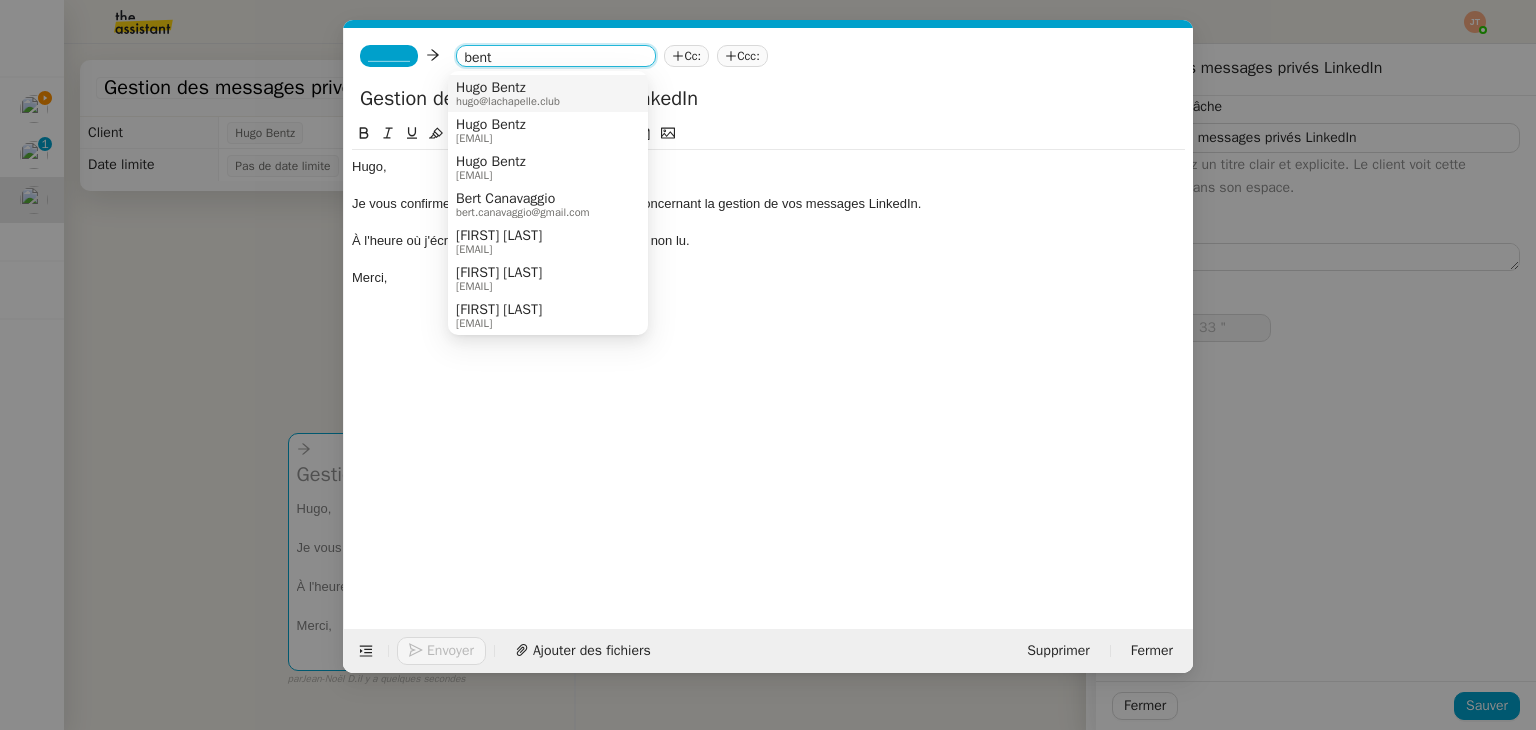 type on "bent" 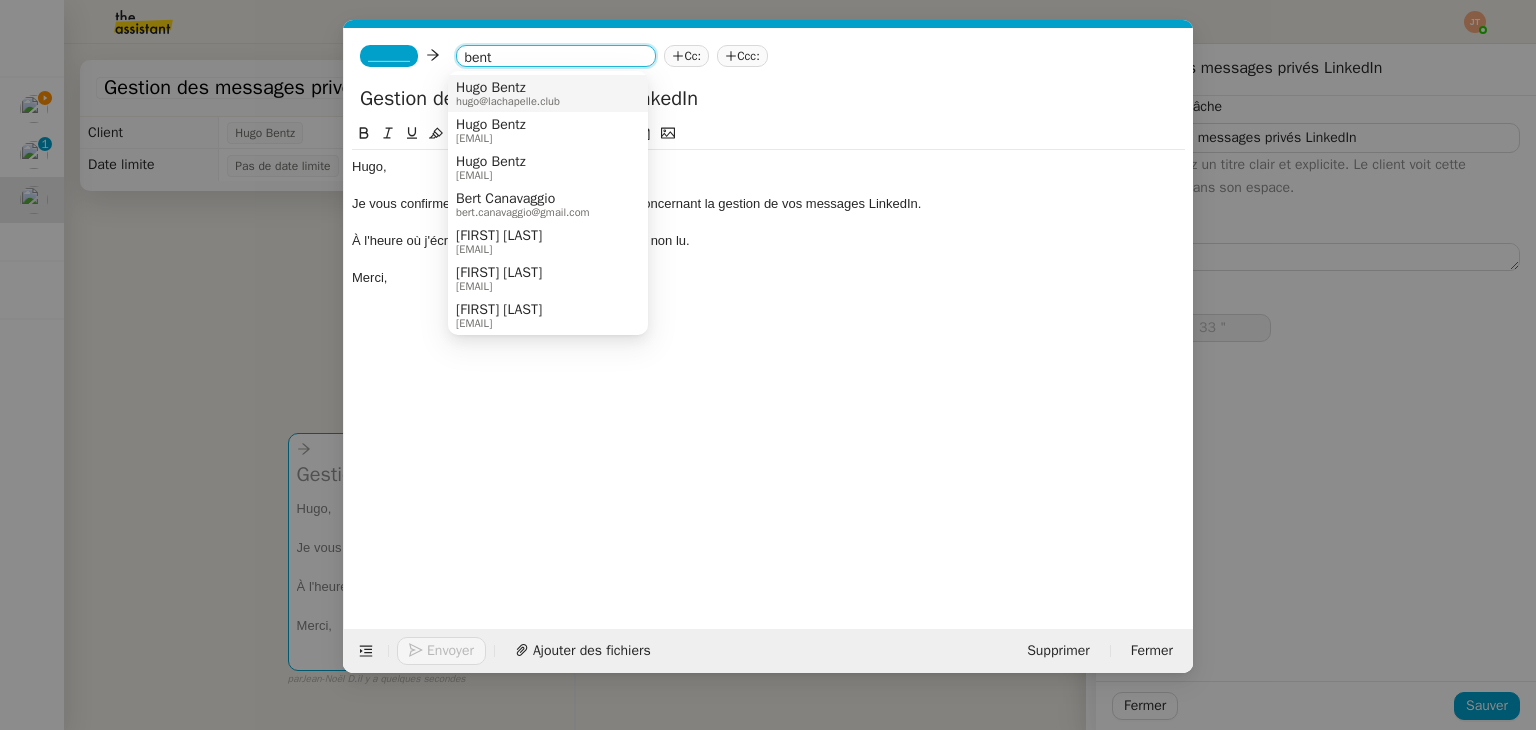 click on "Hugo Bentz" at bounding box center [508, 88] 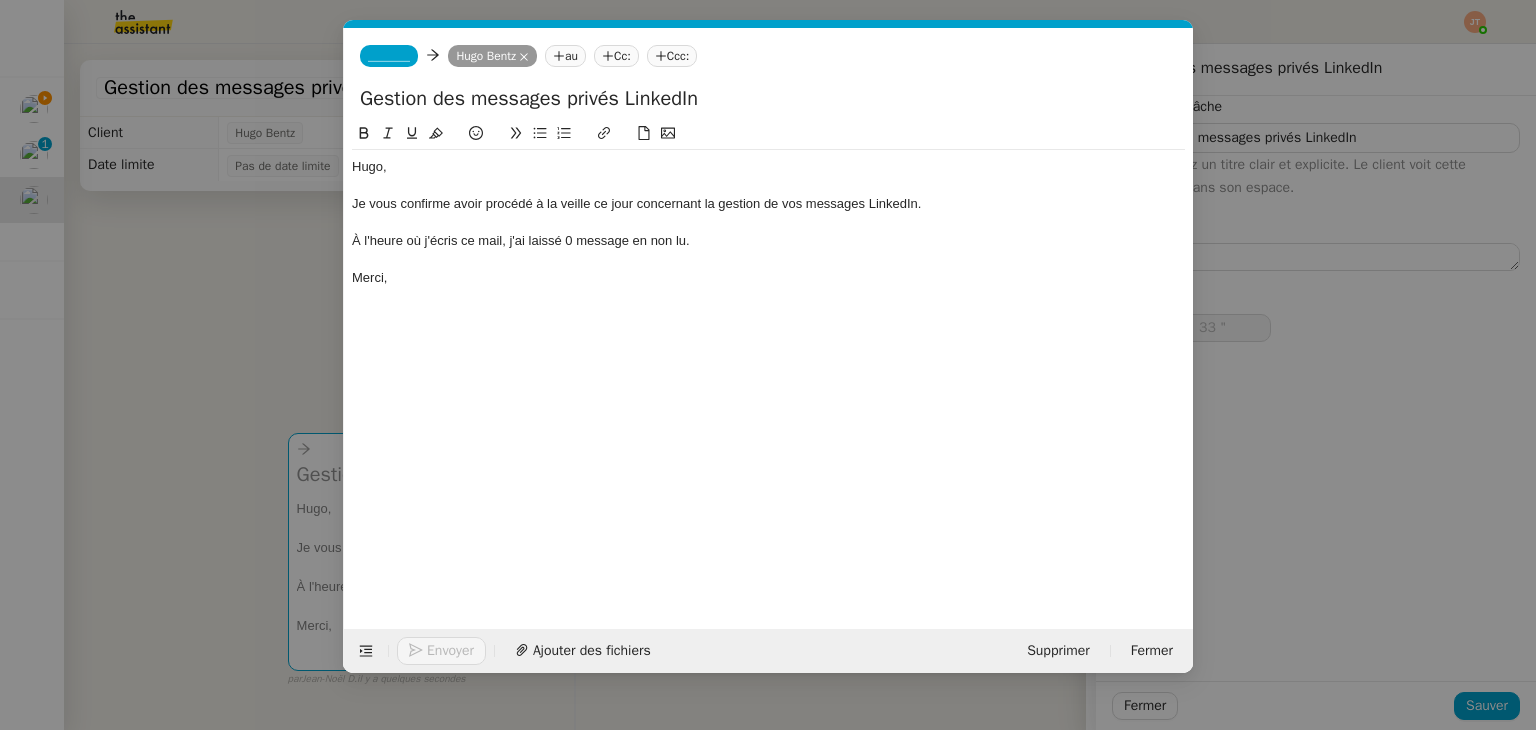 click on "_______" 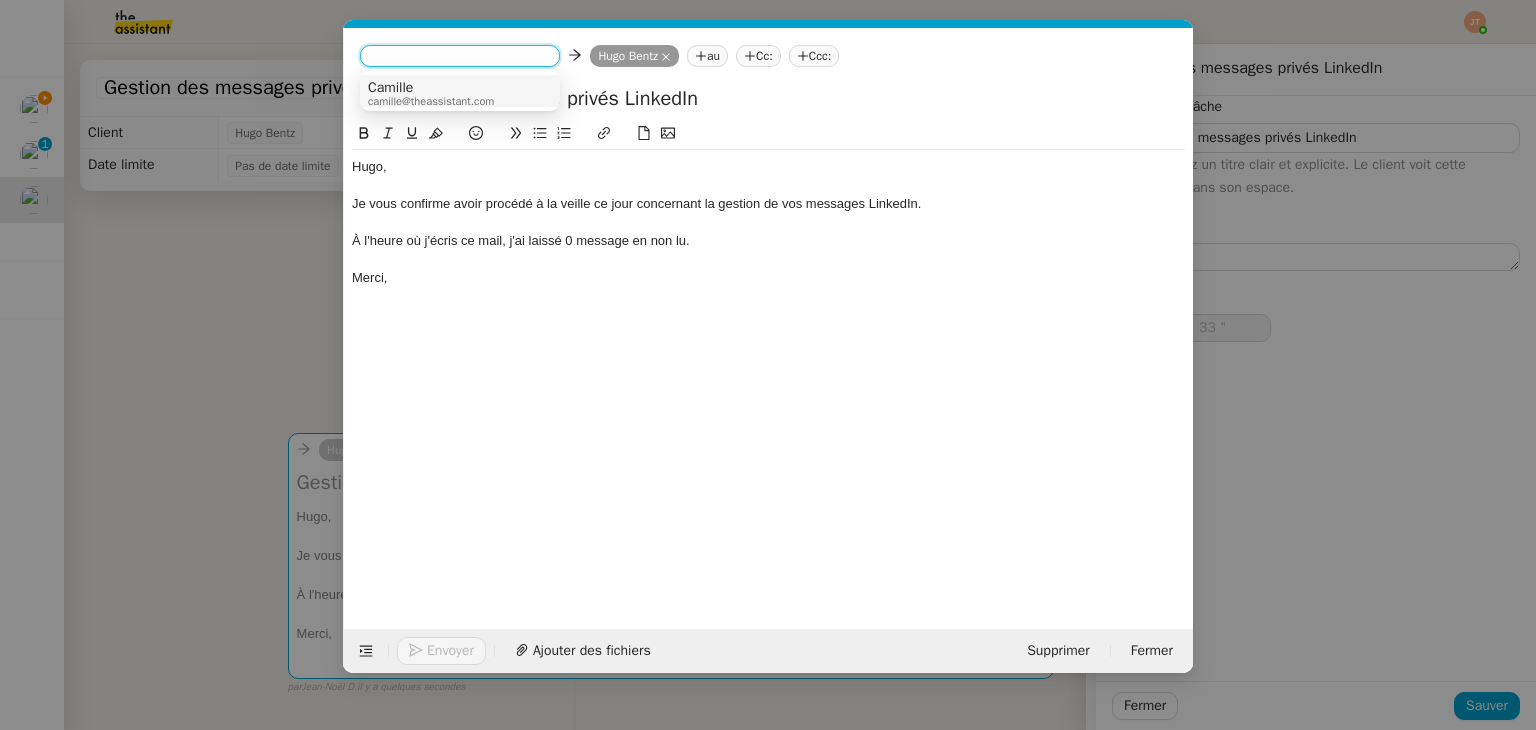 click on "Camille" at bounding box center (431, 88) 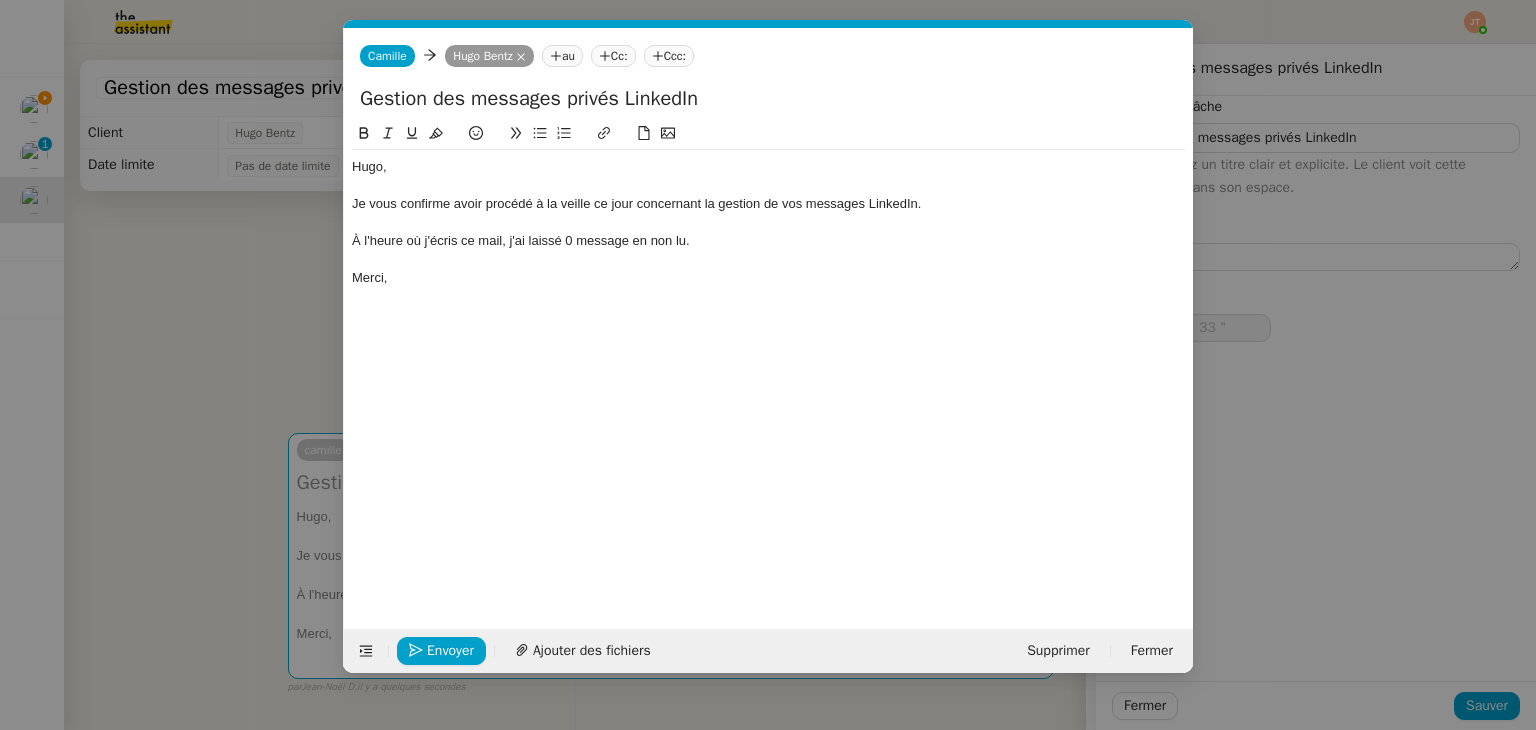 click on "Hugo, Je vous confirme avoir procédé à la veille ce jour concernant la gestion de vos messages LinkedIn. À l'heure où j'écris ce mail, j'ai laissé 0 message en non lu. Merci," 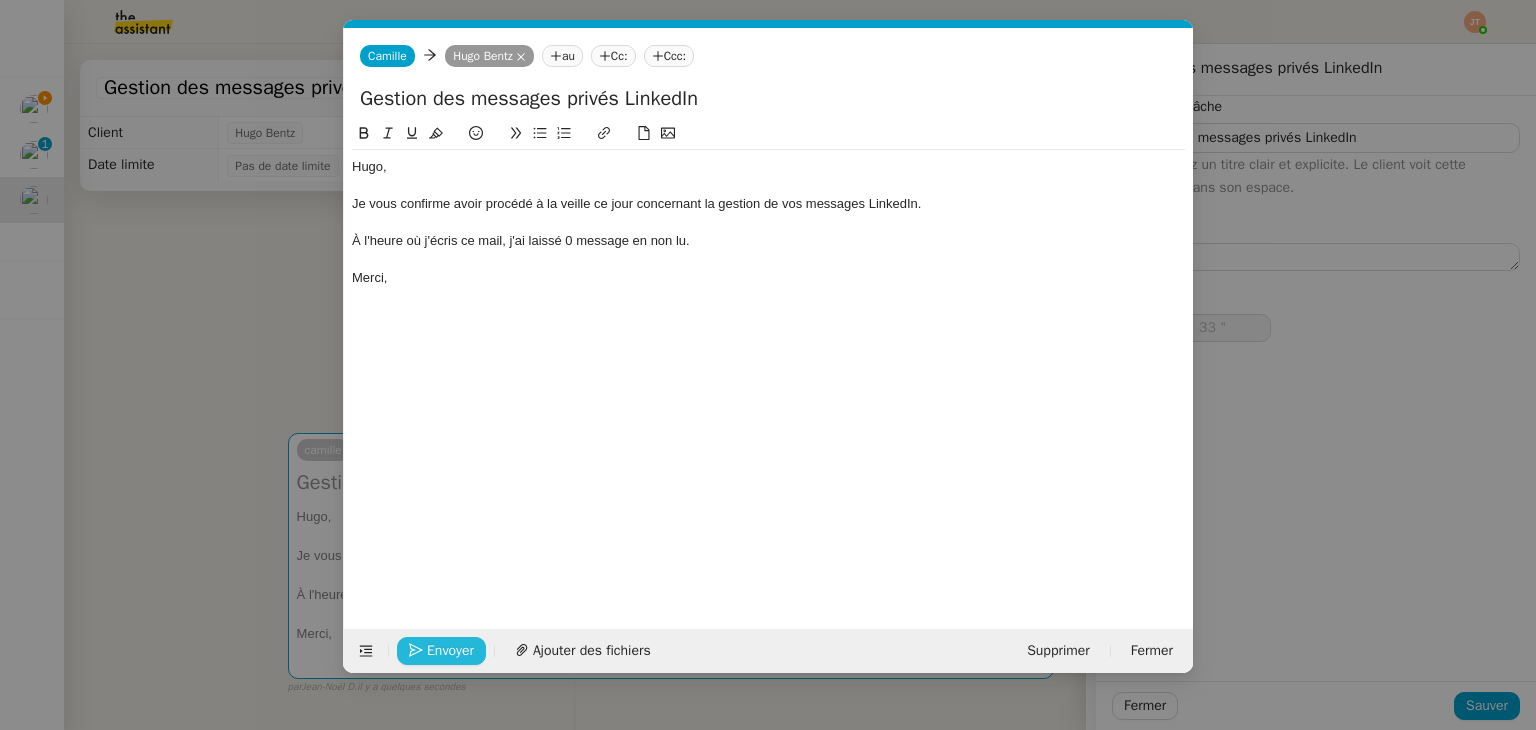 click on "Envoyer" 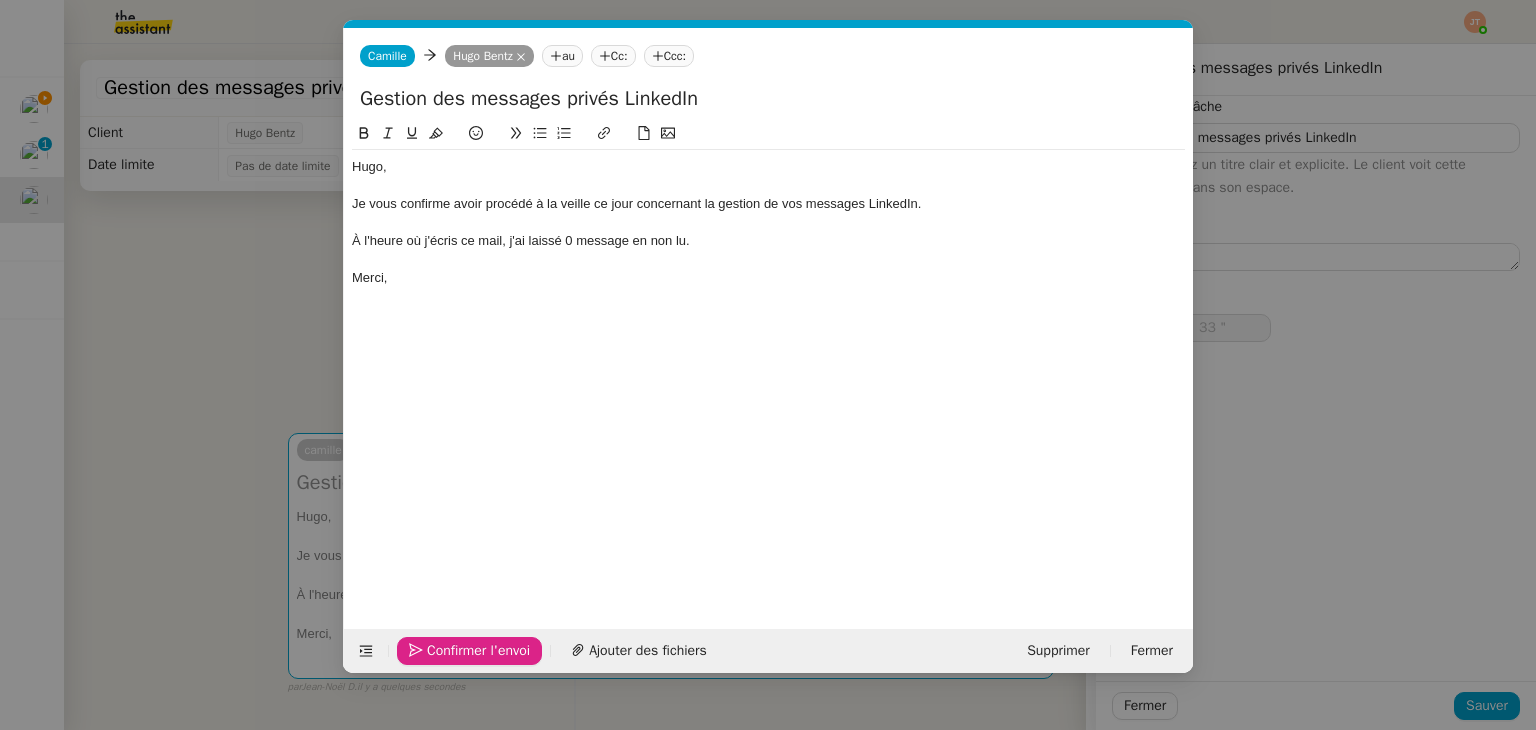 click on "Confirmer l'envoi" 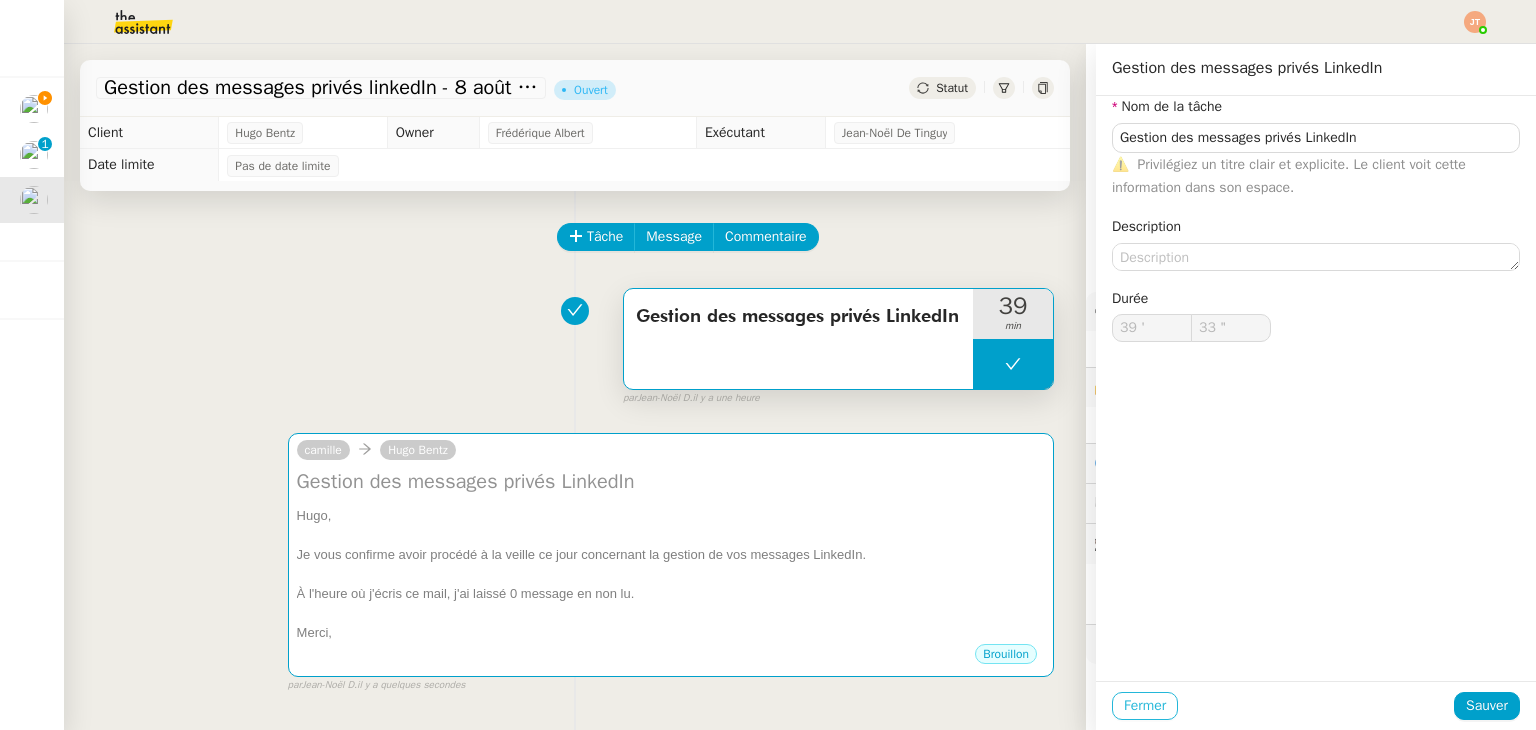 click on "Fermer" 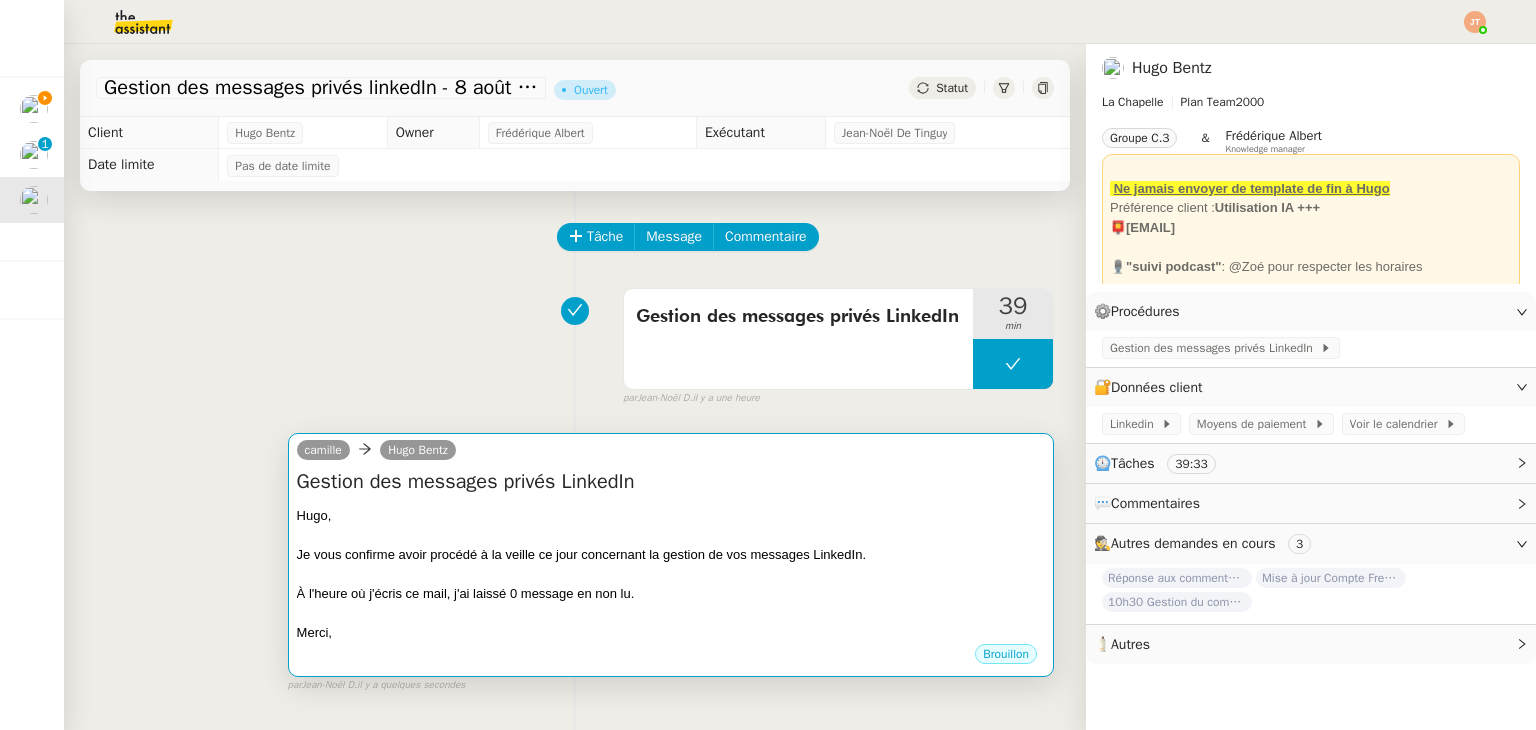click on "Gestion des messages privés LinkedIn" at bounding box center (671, 482) 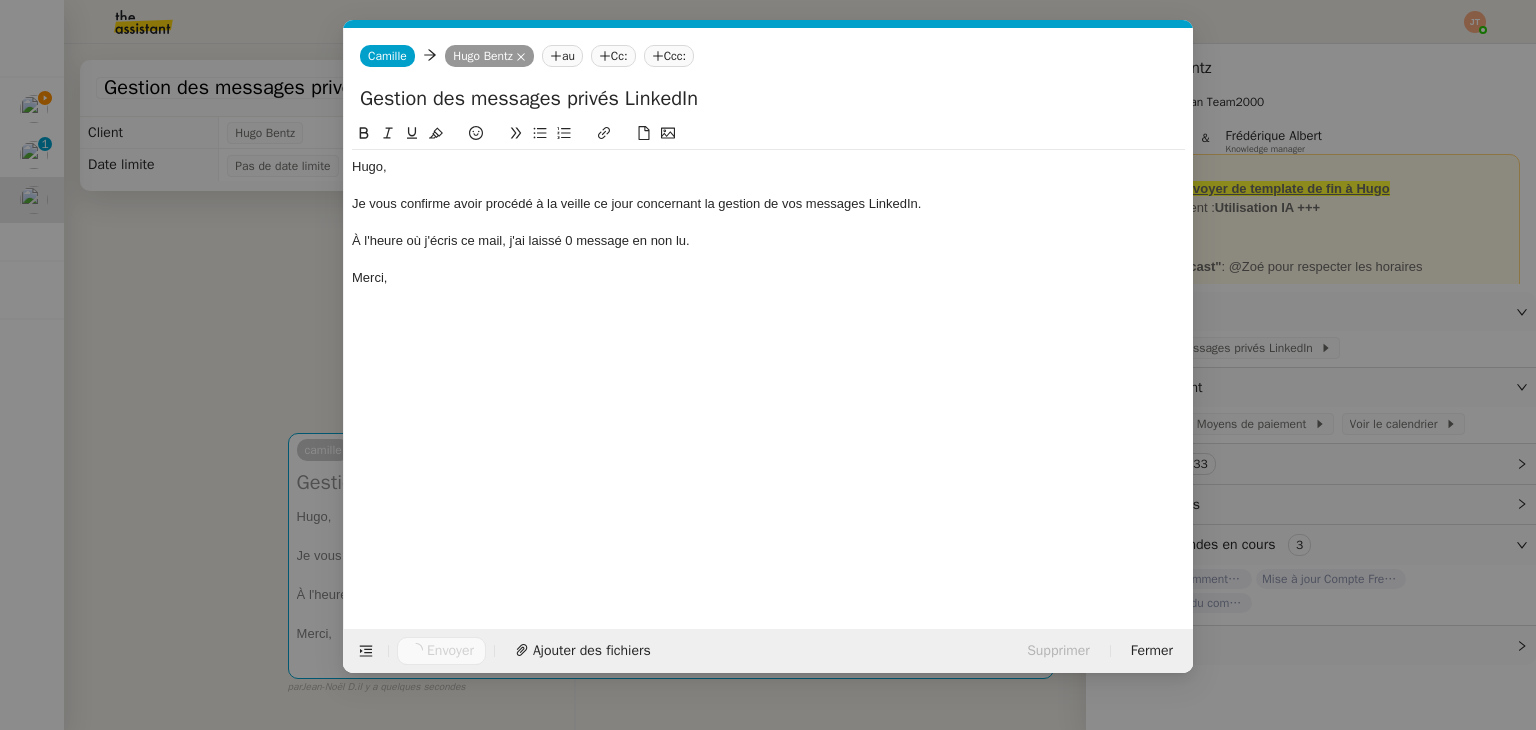 scroll, scrollTop: 0, scrollLeft: 42, axis: horizontal 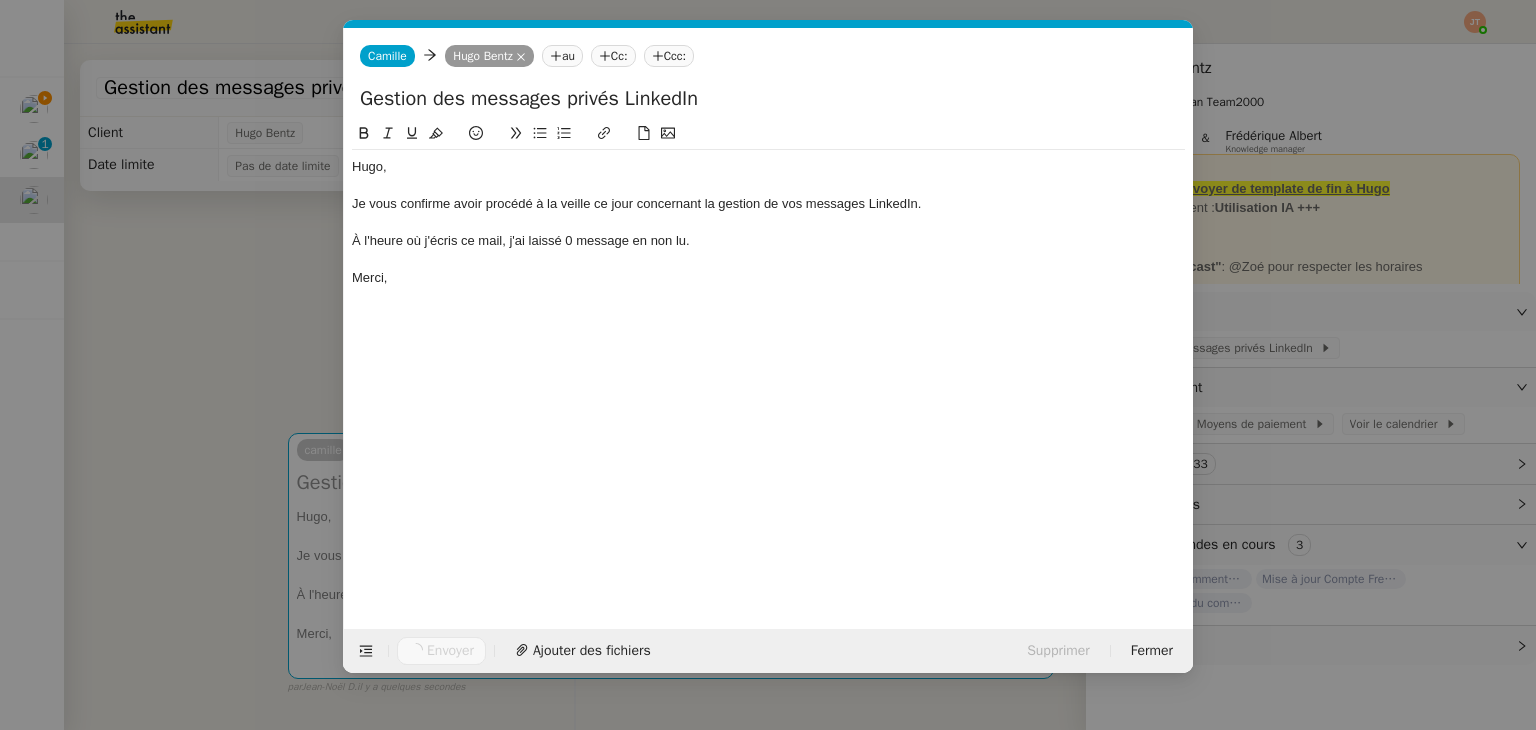 click on "Service TA - VOYAGE - PROPOSITION GLOBALE    A utiliser dans le cadre de proposition de déplacement TA - RELANCE CLIENT (EN)    Relancer un client lorsqu'il n'a pas répondu à un précédent message BAFERTY - MAIL AUDITION    A utiliser dans le cadre de la procédure d'envoi des mails d'audition TA - PUBLICATION OFFRE D'EMPLOI     Organisation du recrutement Hugo Bentz - Relever le nombre d'abonnés    à utiliser hebdomadairement pour qu'Hugo ait les évolutions de ses réseaux sociaux  Hugo Bentz Discours de présentation du paiement sécurisé    TA - VOYAGES - PROPOSITION ITINERAIRE    Soumettre les résultats d'une recherche TA - CONFIRMATION PAIEMENT (EN)    Confirmer avec le client de modèle de transaction - Attention Plan Pro nécessaire. TA - COURRIER EXPEDIE (recommandé)    A utiliser dans le cadre de l'envoi d'un courrier recommandé TA - PARTAGE DE CALENDRIER (EN)    A utiliser pour demander au client de partager son calendrier afin de faciliter l'accès et la gestion" at bounding box center (768, 365) 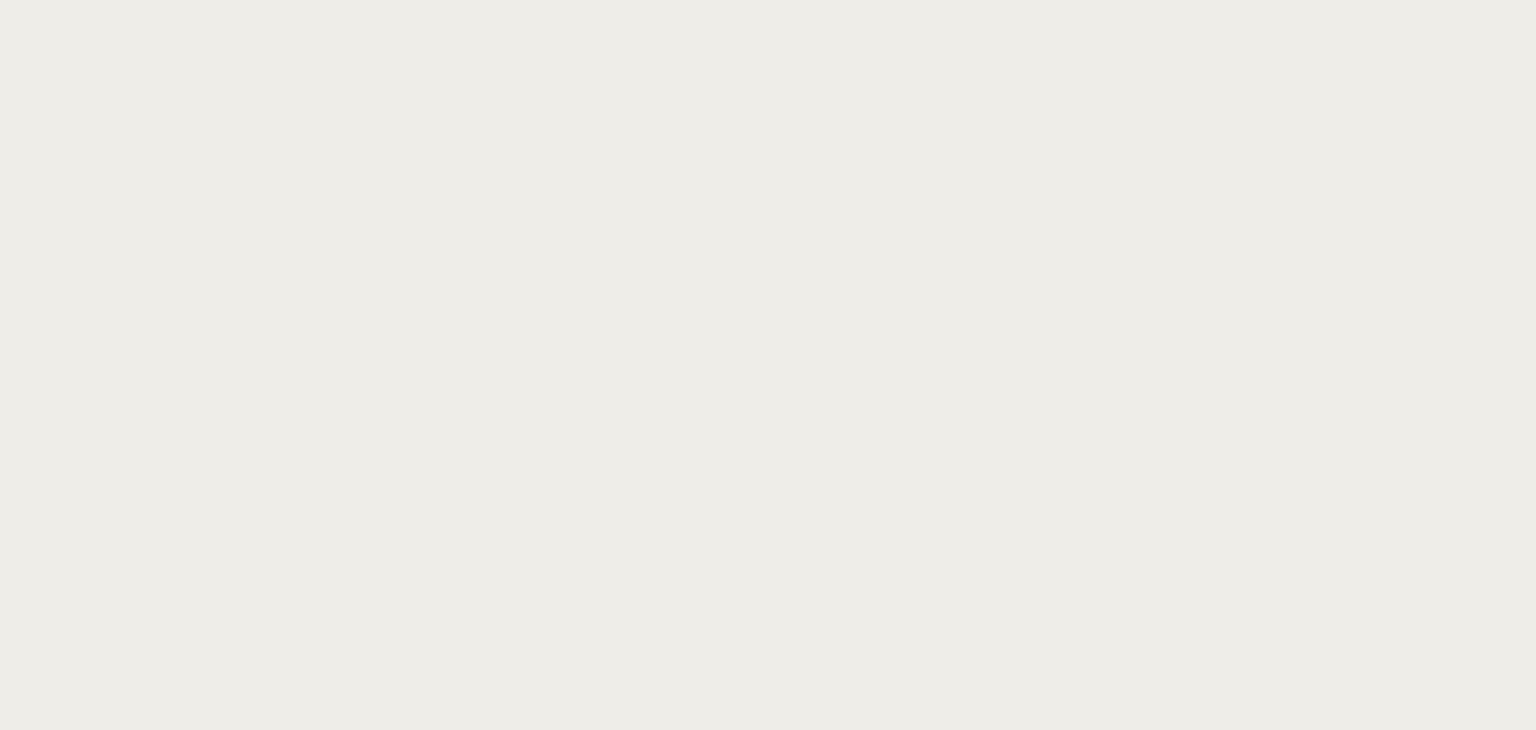 scroll, scrollTop: 0, scrollLeft: 0, axis: both 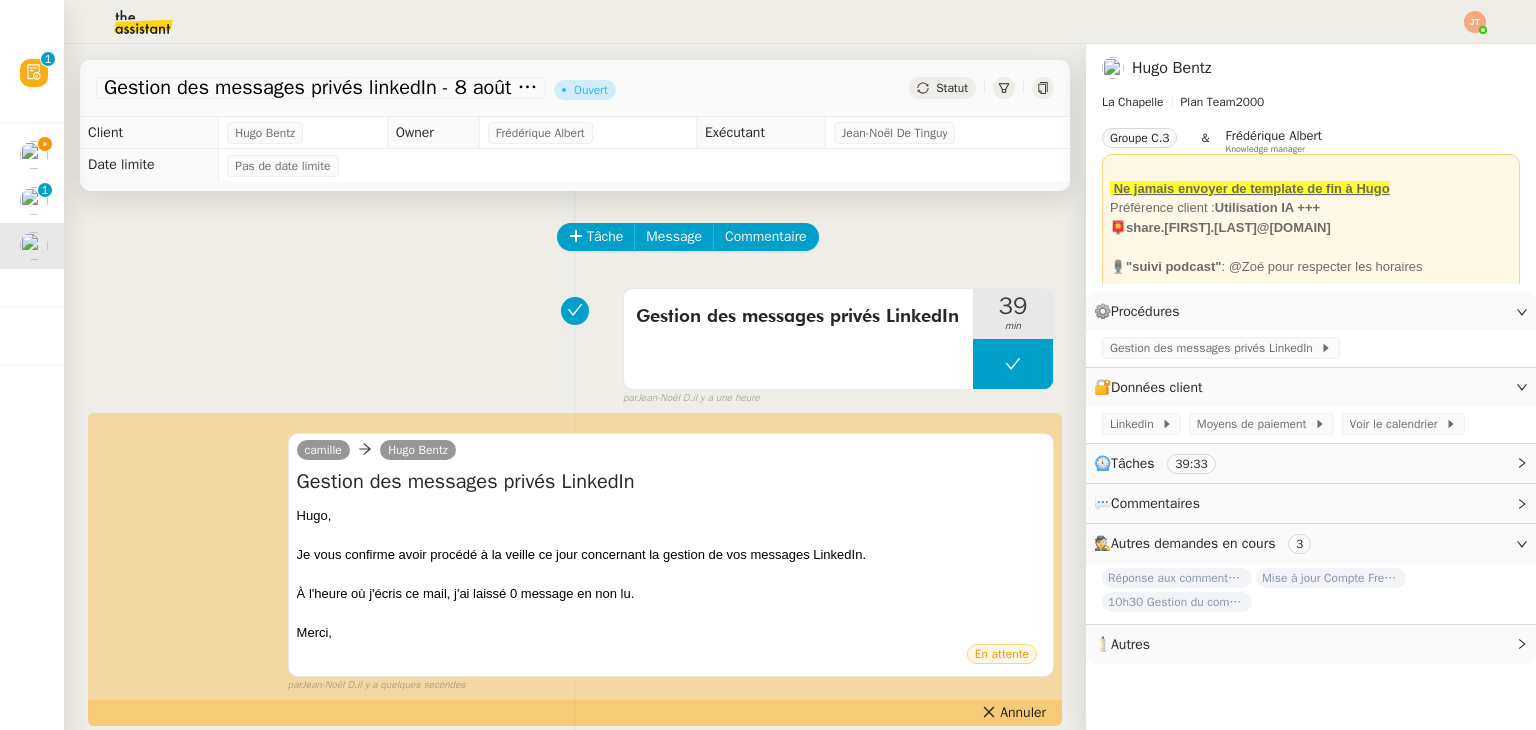 click on "Statut" 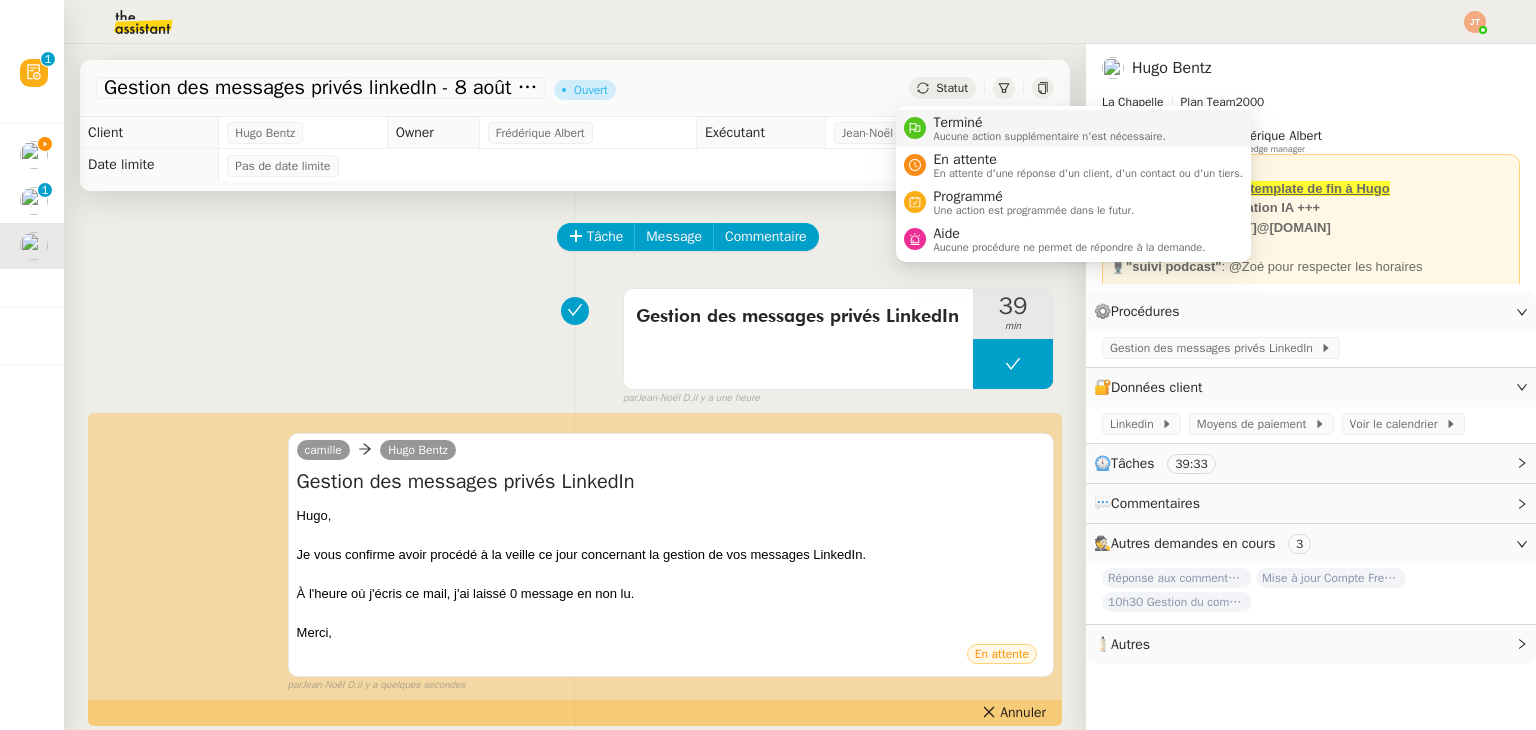 click on "Aucune action supplémentaire n'est nécessaire." at bounding box center (1050, 136) 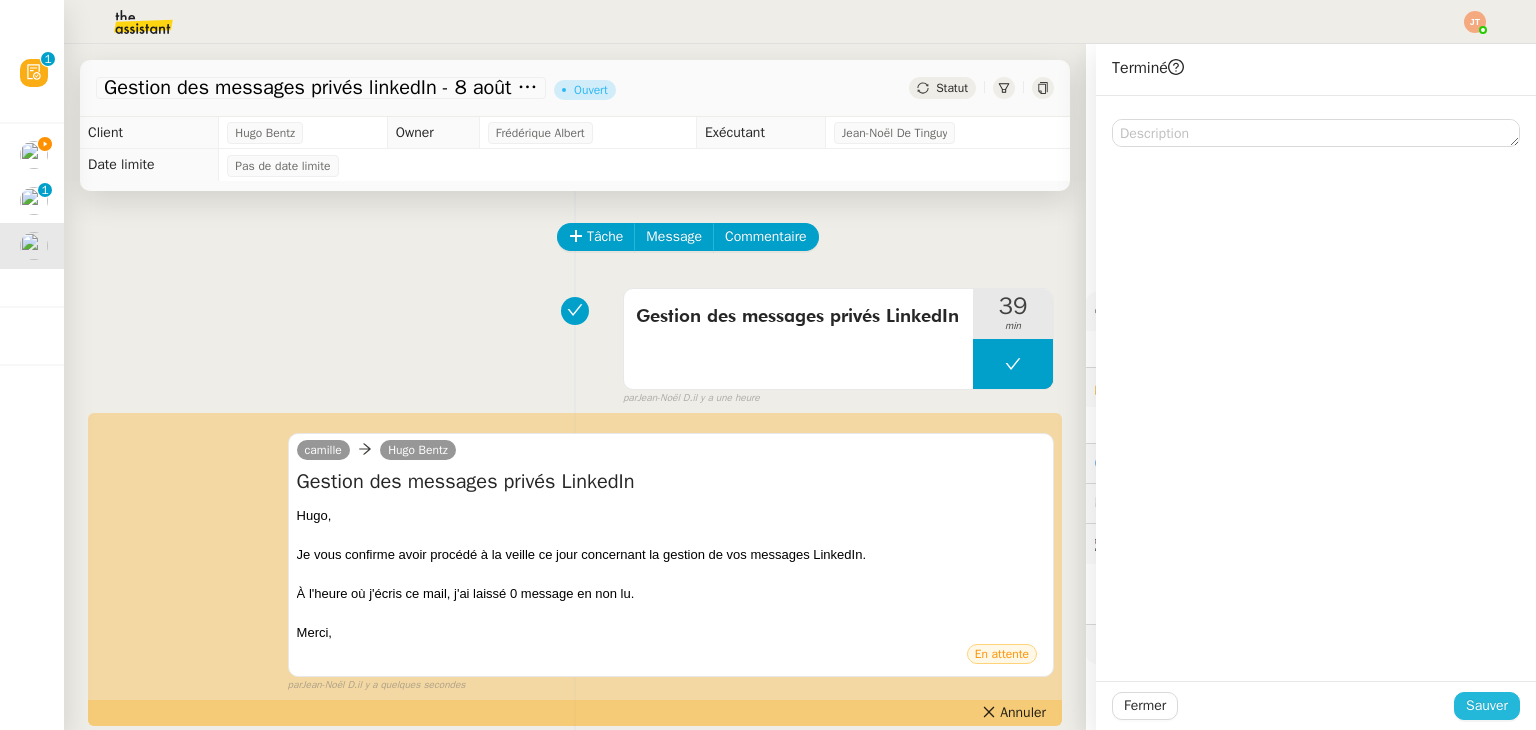 click on "Sauver" 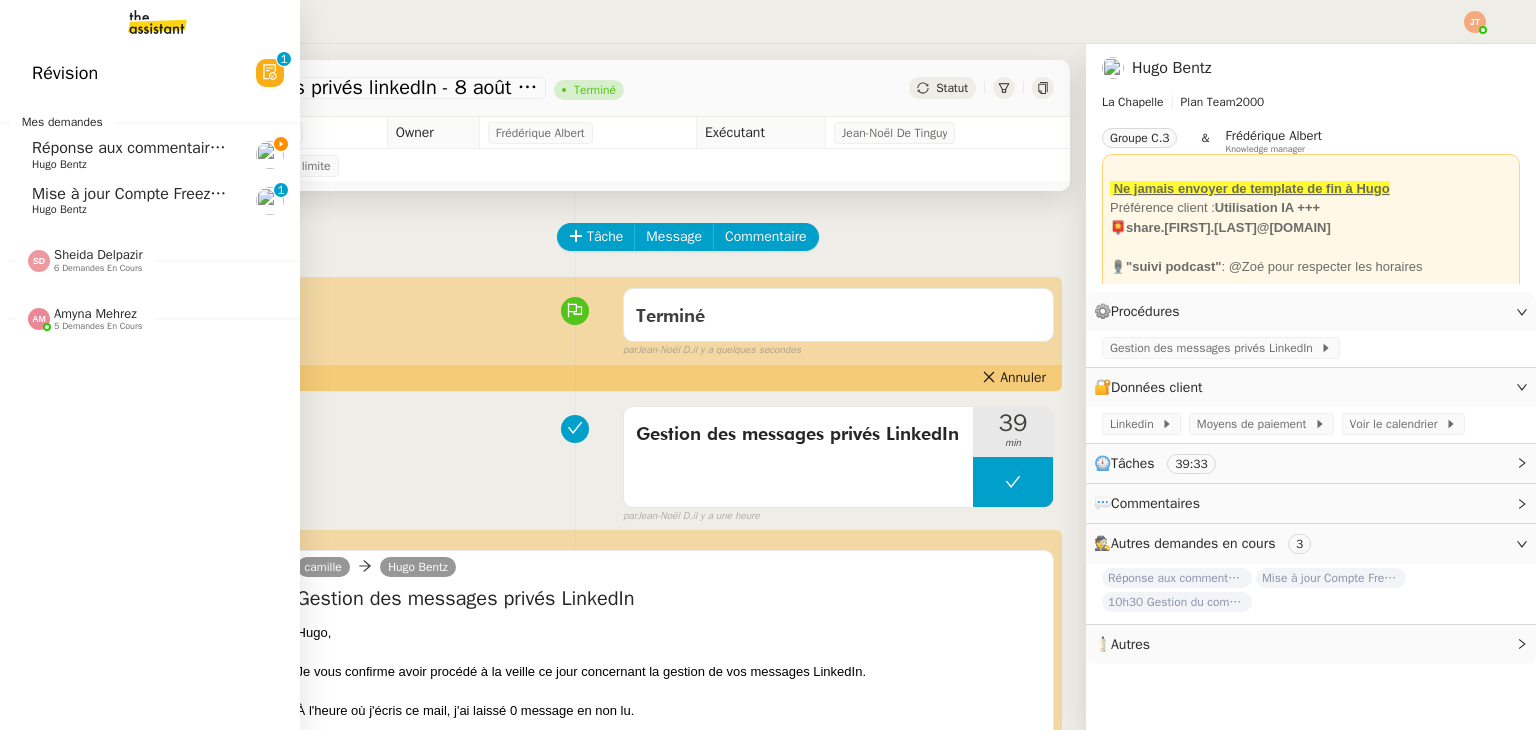 click on "Réponse aux commentaires avec blabla.ai - 8 août 2025" 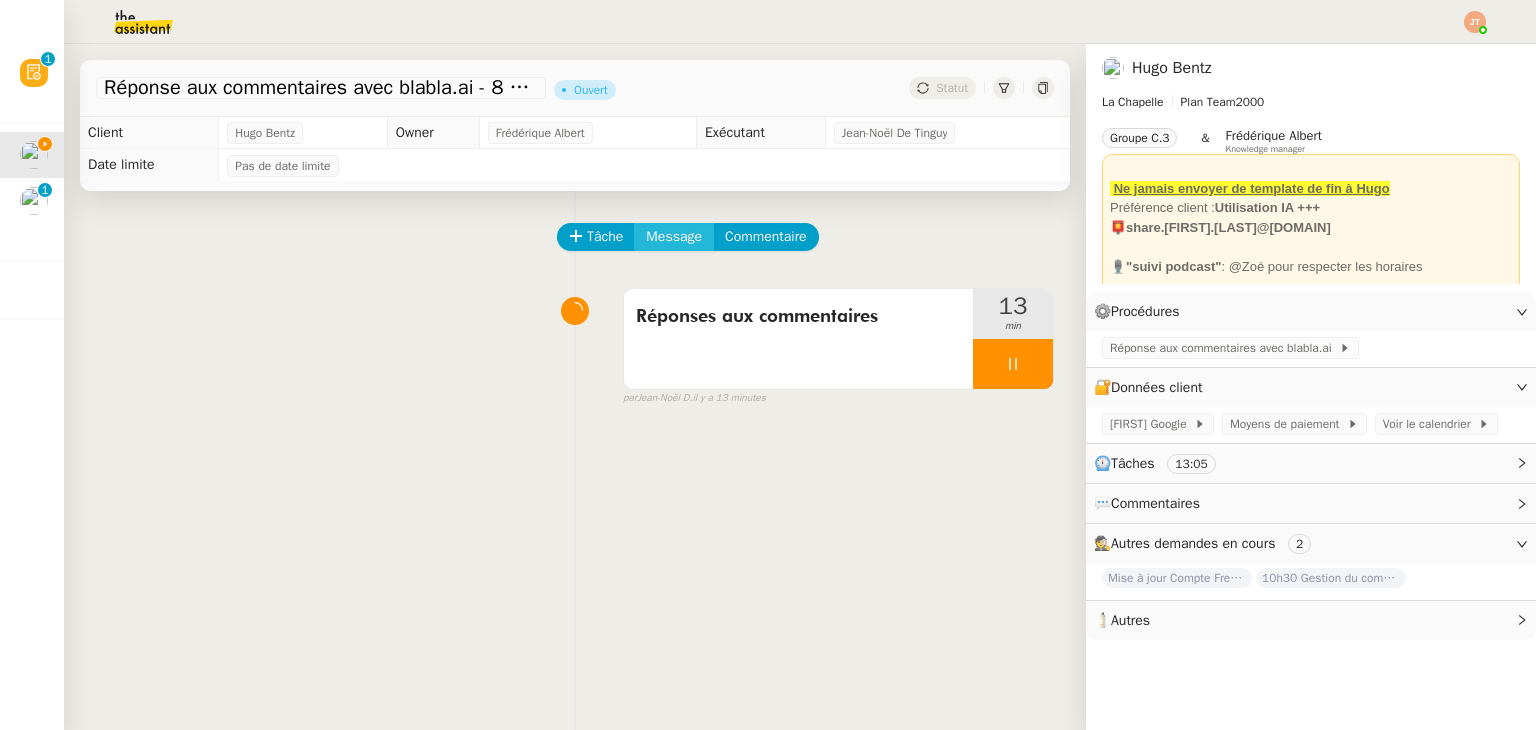 click on "Message" 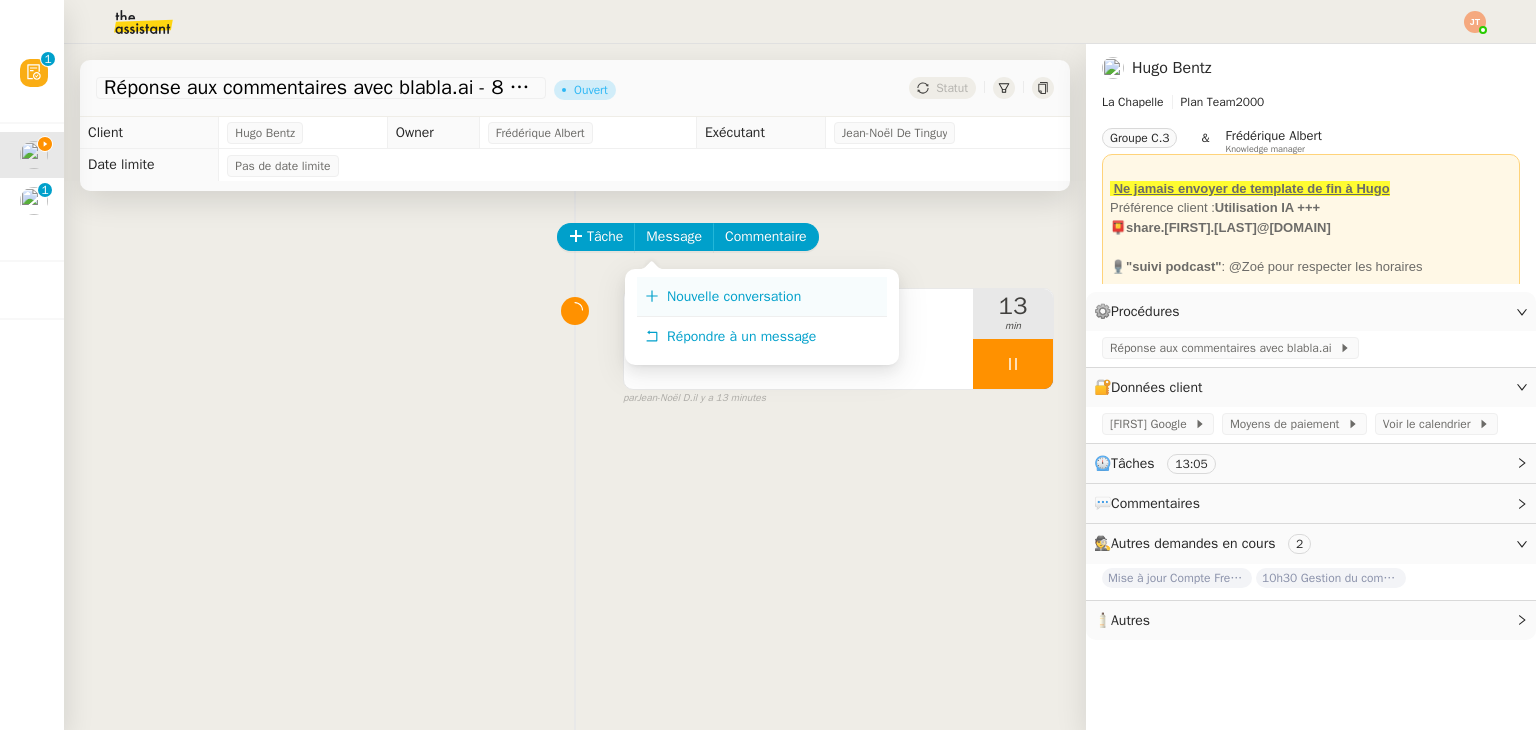 click on "Nouvelle conversation" at bounding box center (734, 296) 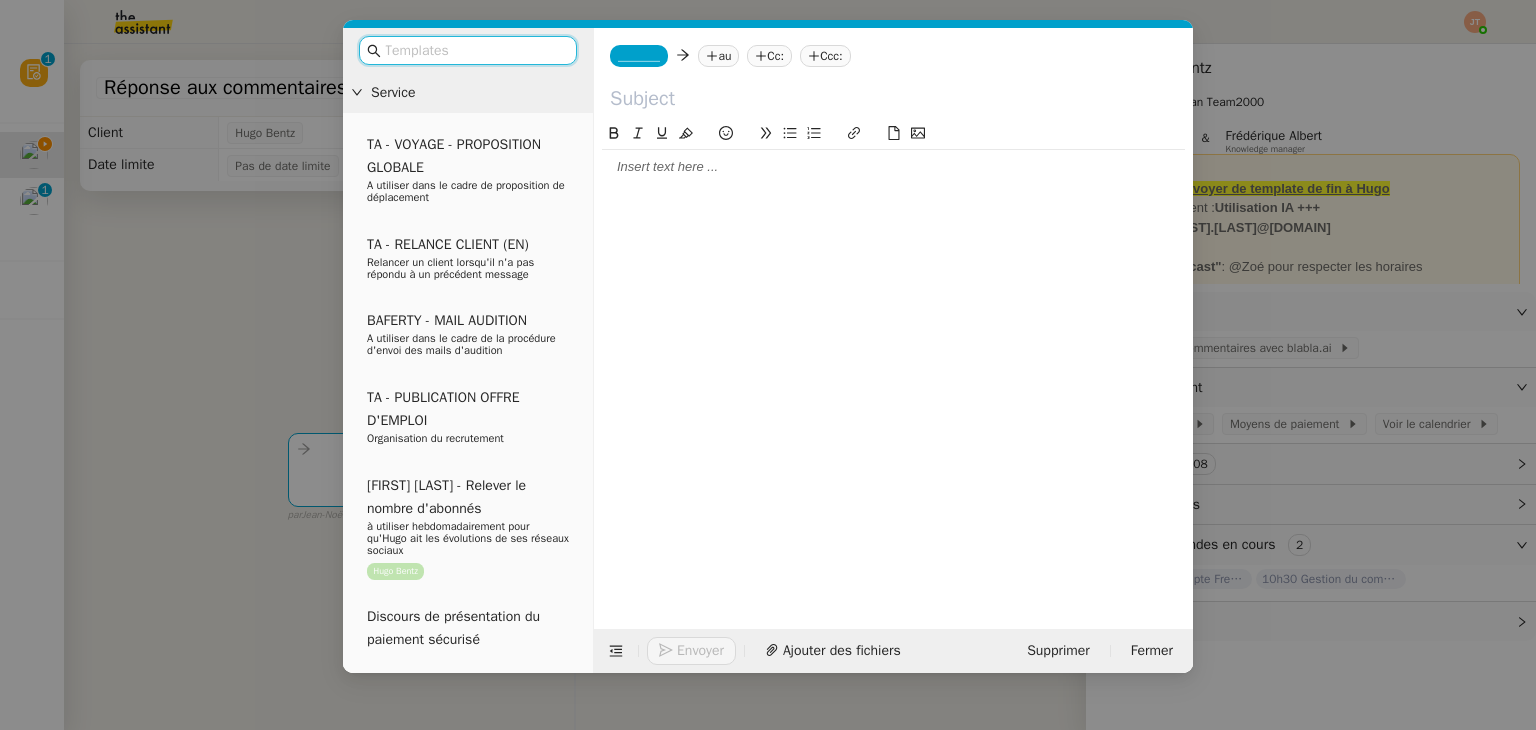 click on "_______         au
Cc:
Ccc:" 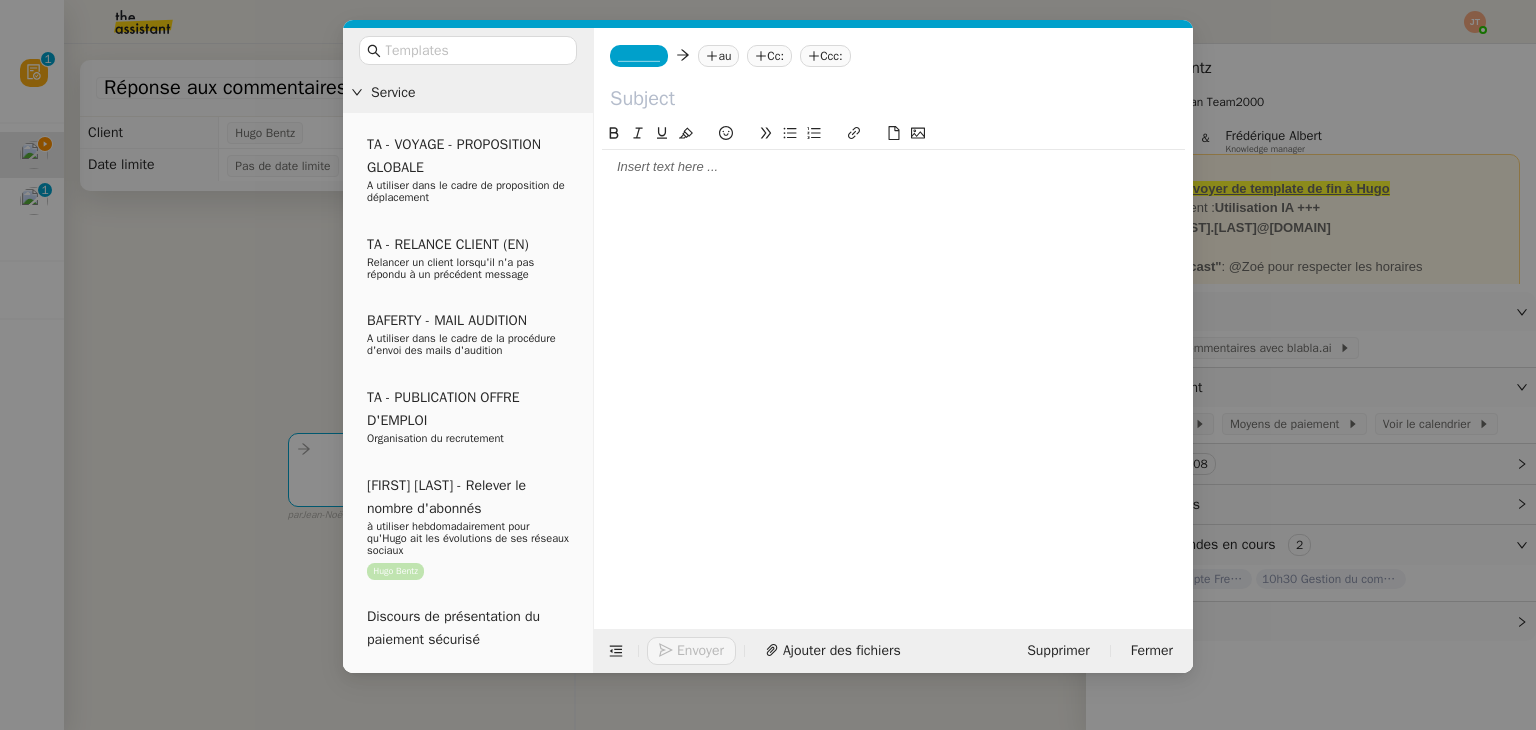 click on "au" 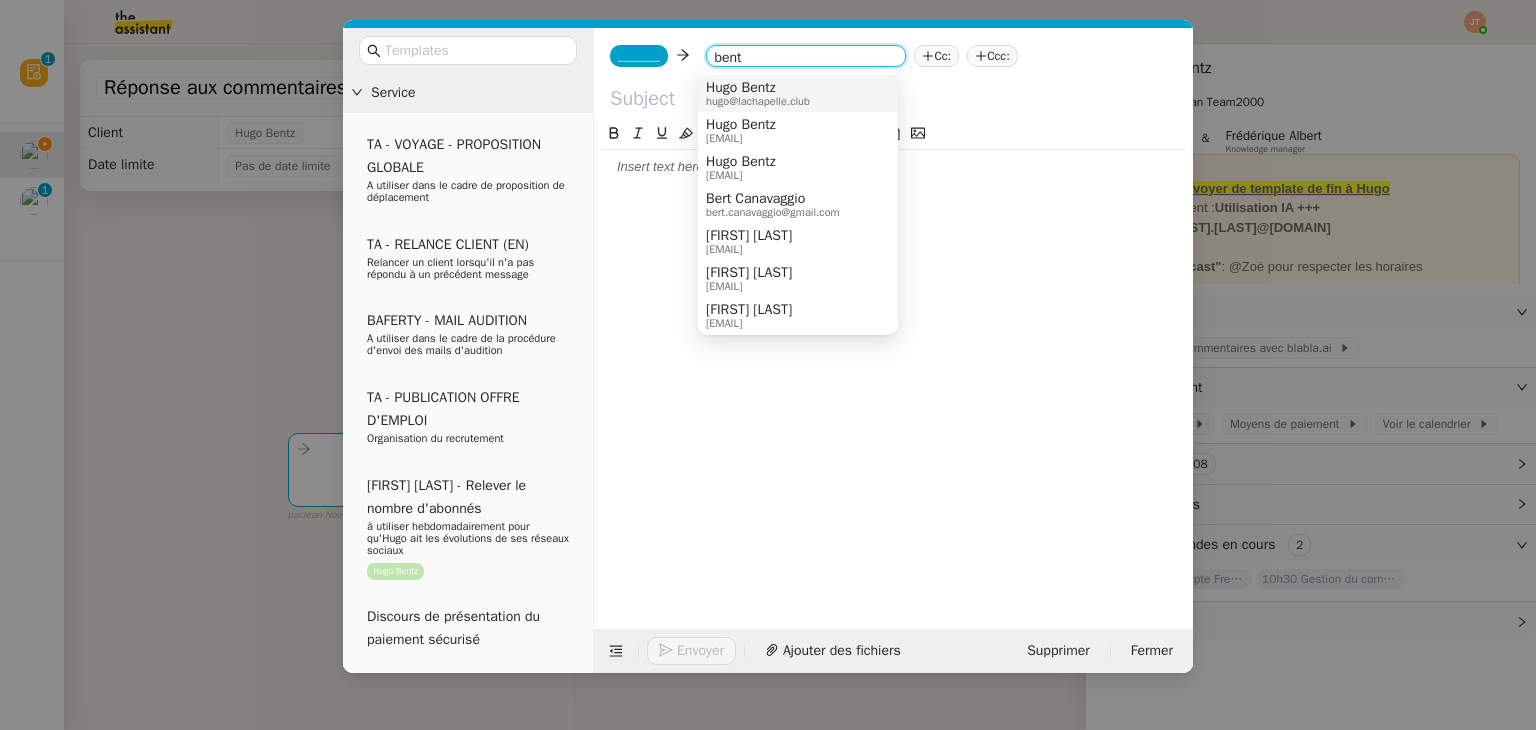 type on "bent" 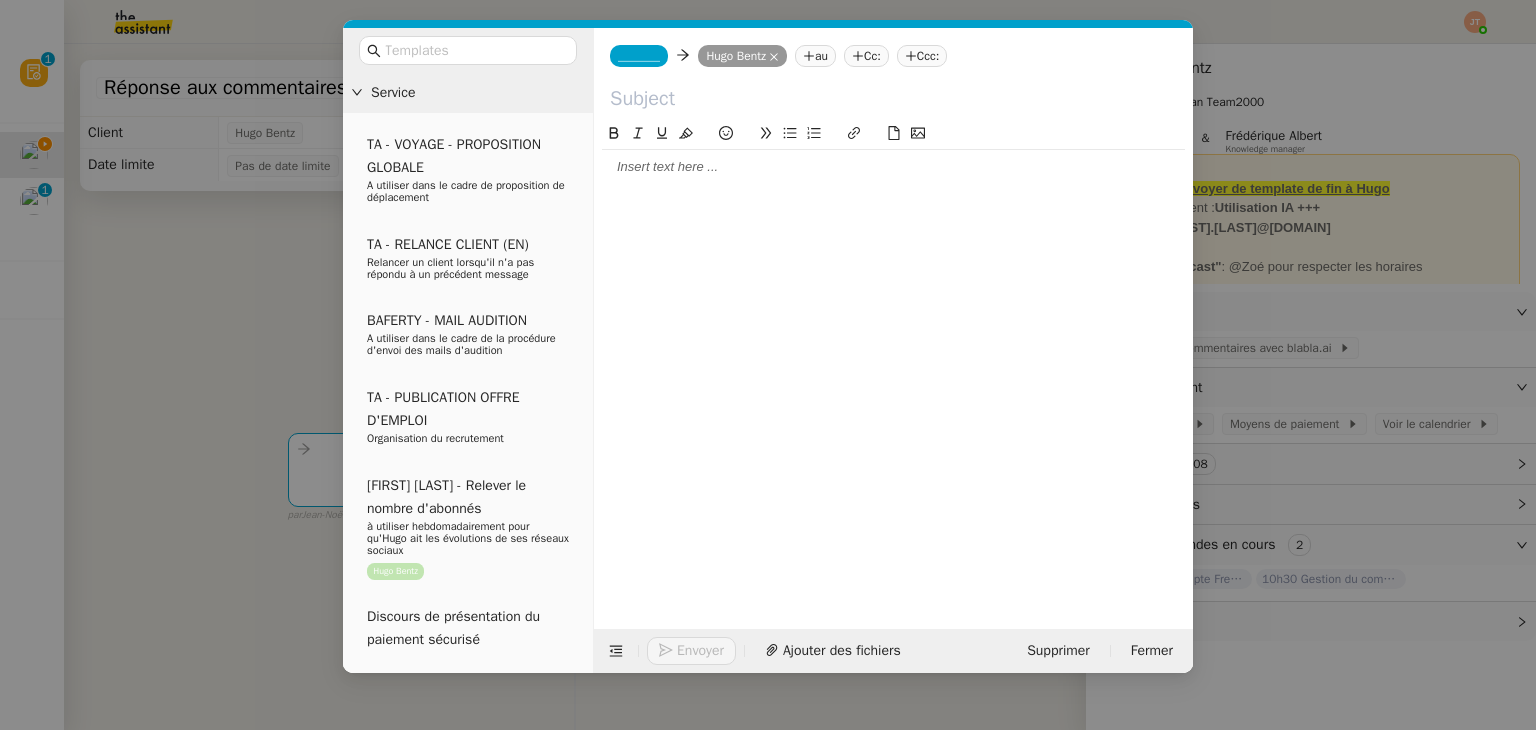 click on "_______" 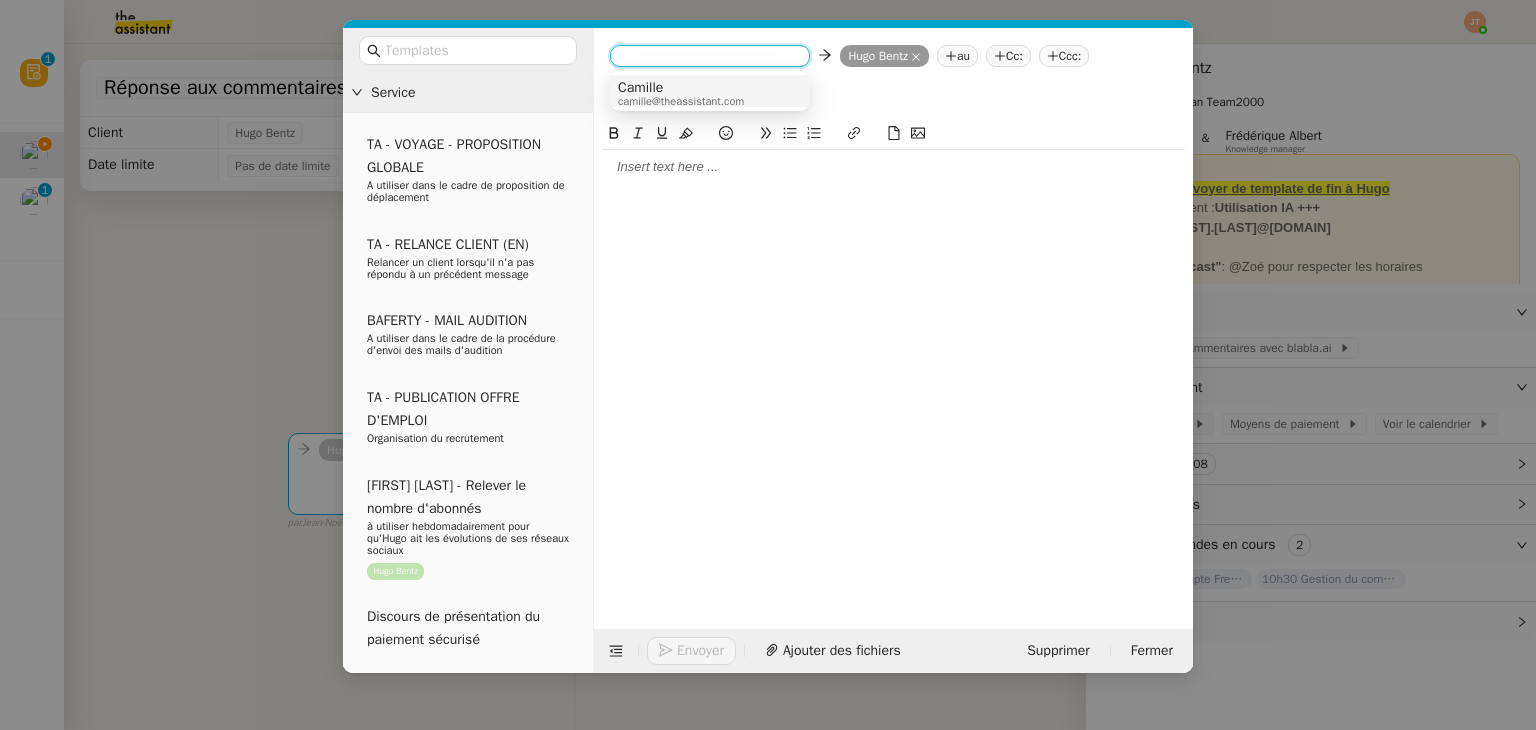 click on "camille@theassistant.com" at bounding box center [681, 101] 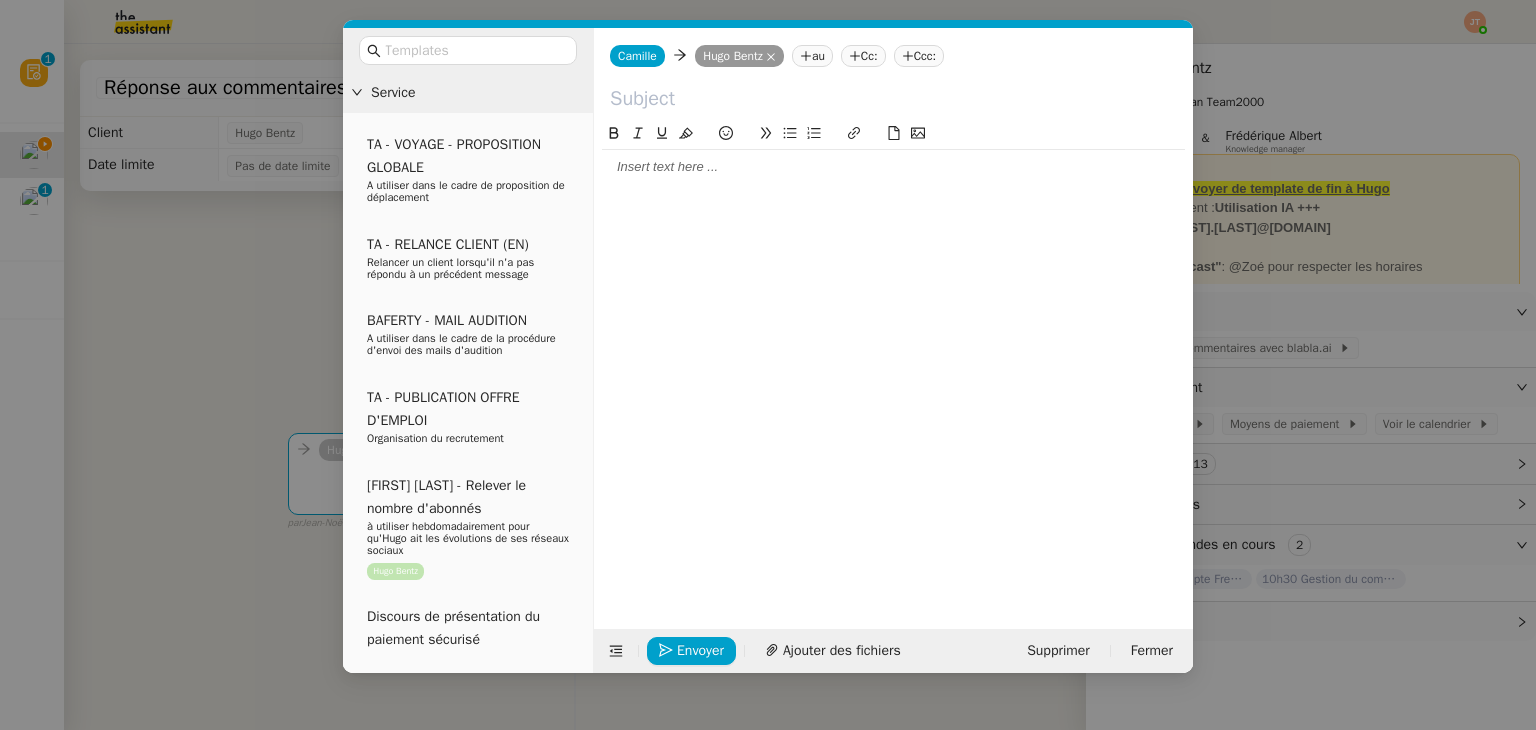 drag, startPoint x: 234, startPoint y: 263, endPoint x: 162, endPoint y: 113, distance: 166.3851 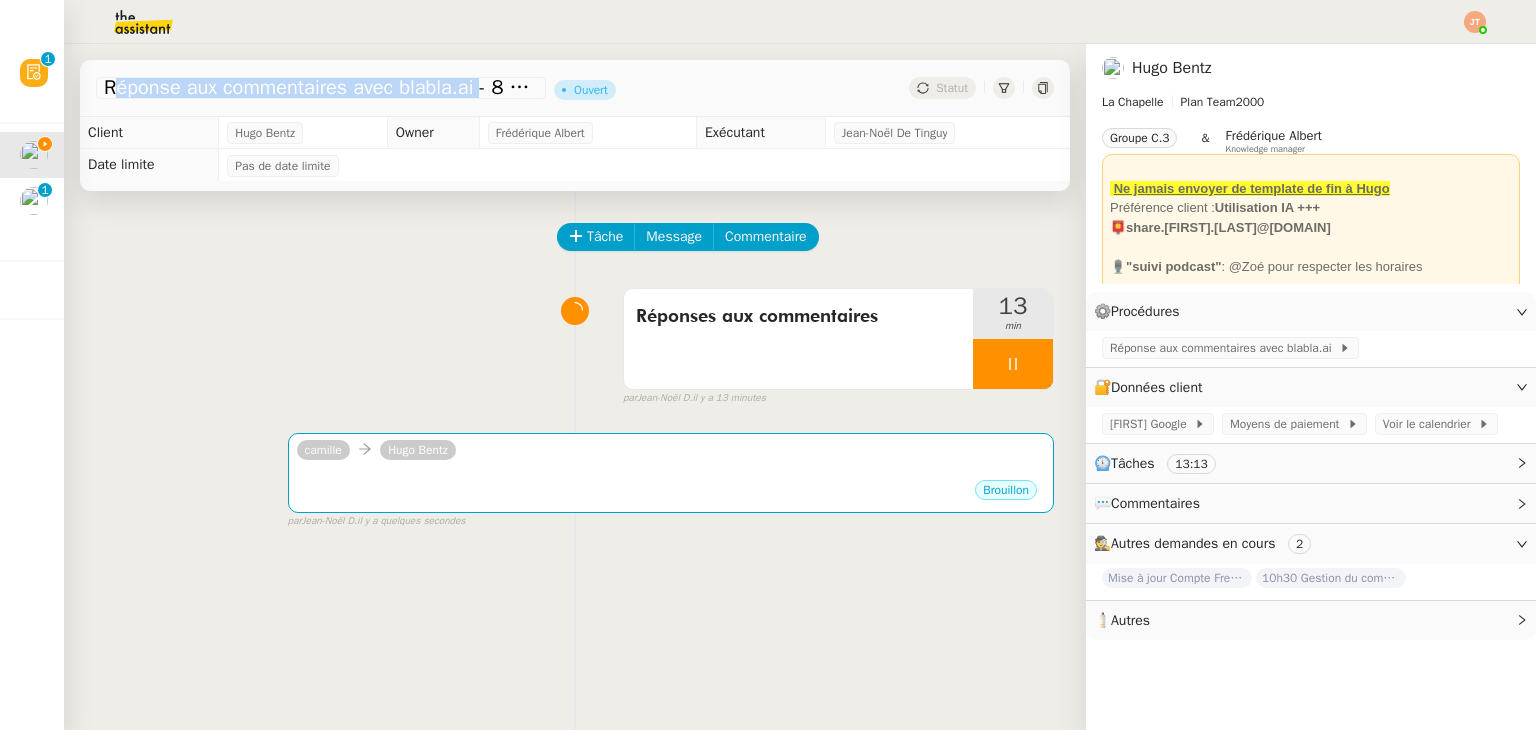 drag, startPoint x: 104, startPoint y: 85, endPoint x: 478, endPoint y: 90, distance: 374.03342 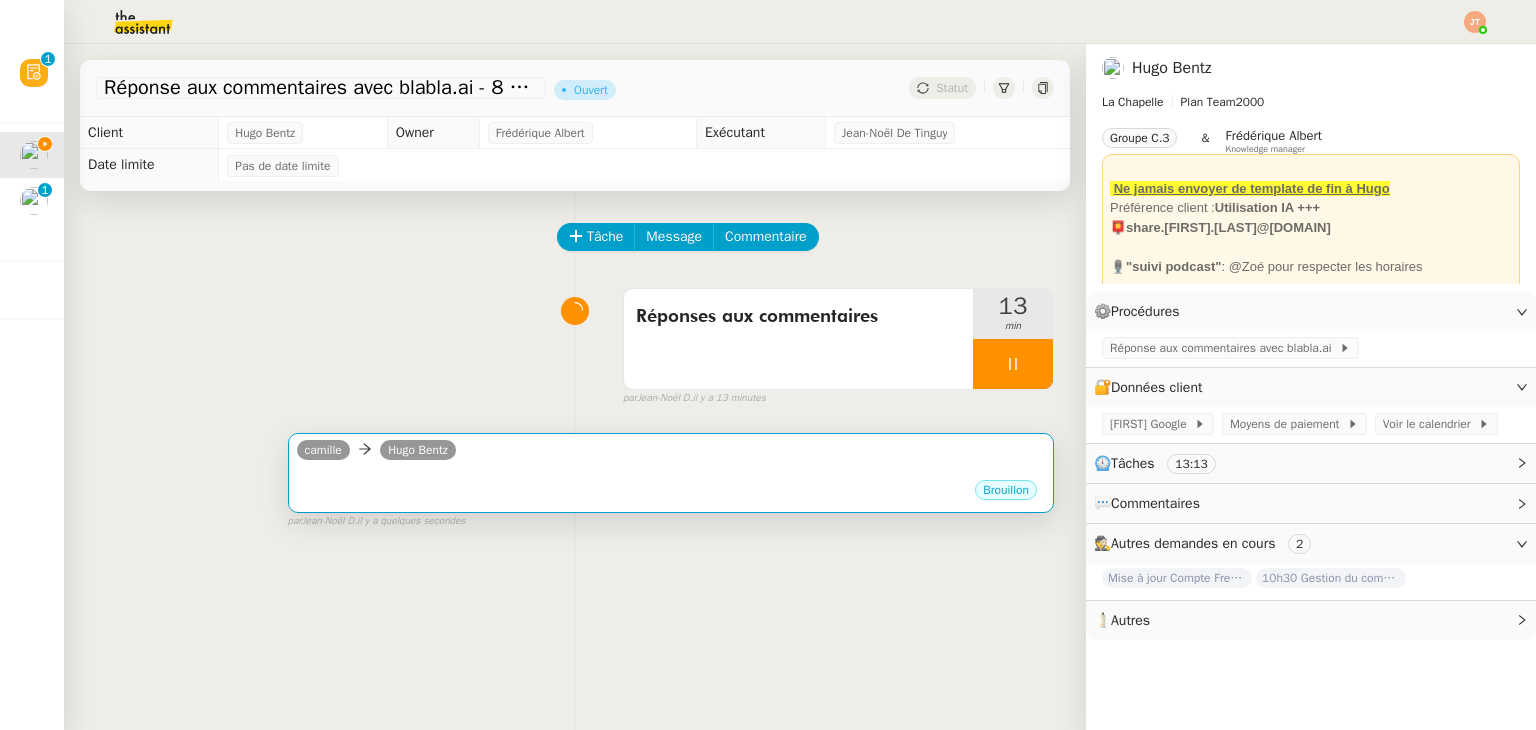 click on "camille      Hugo Bentz" at bounding box center (671, 453) 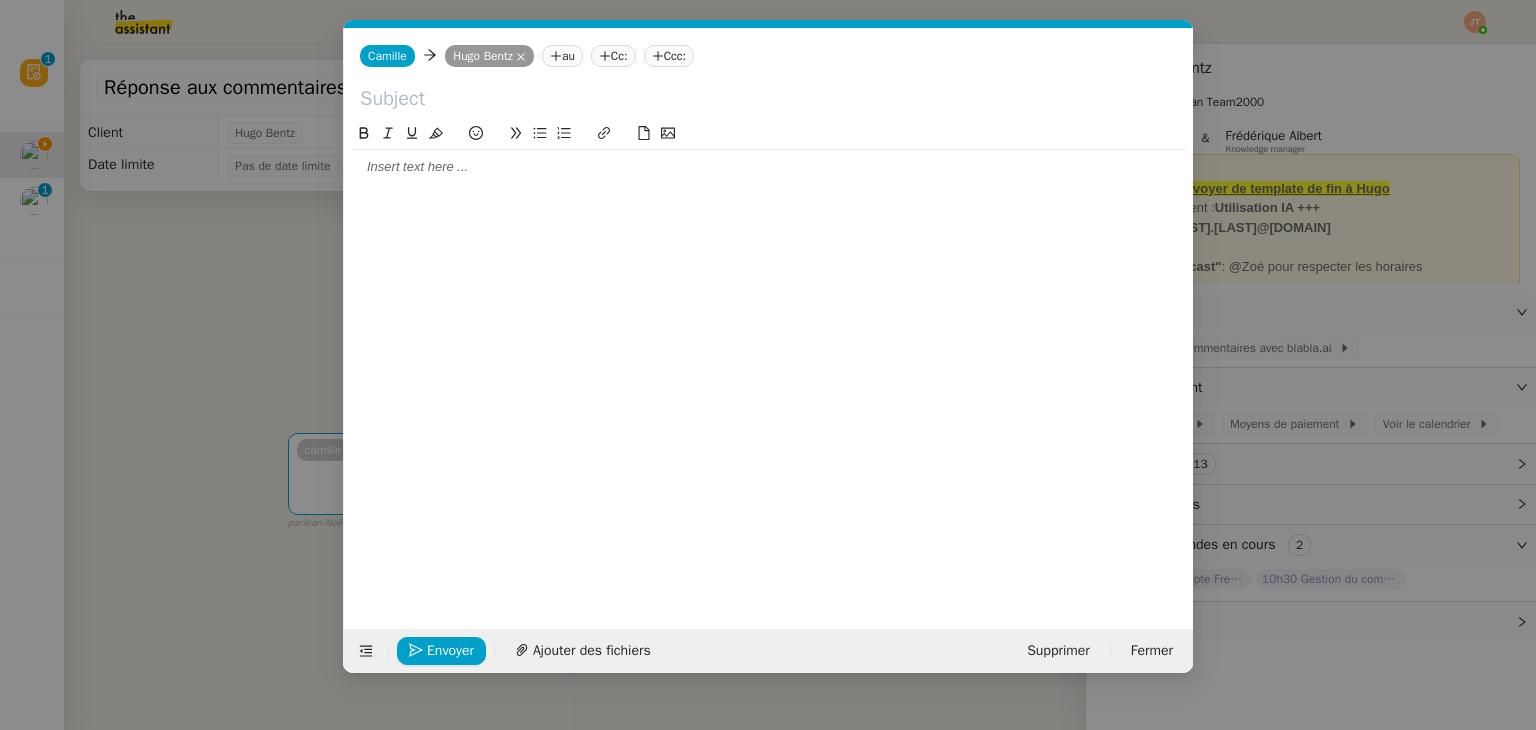 scroll, scrollTop: 0, scrollLeft: 42, axis: horizontal 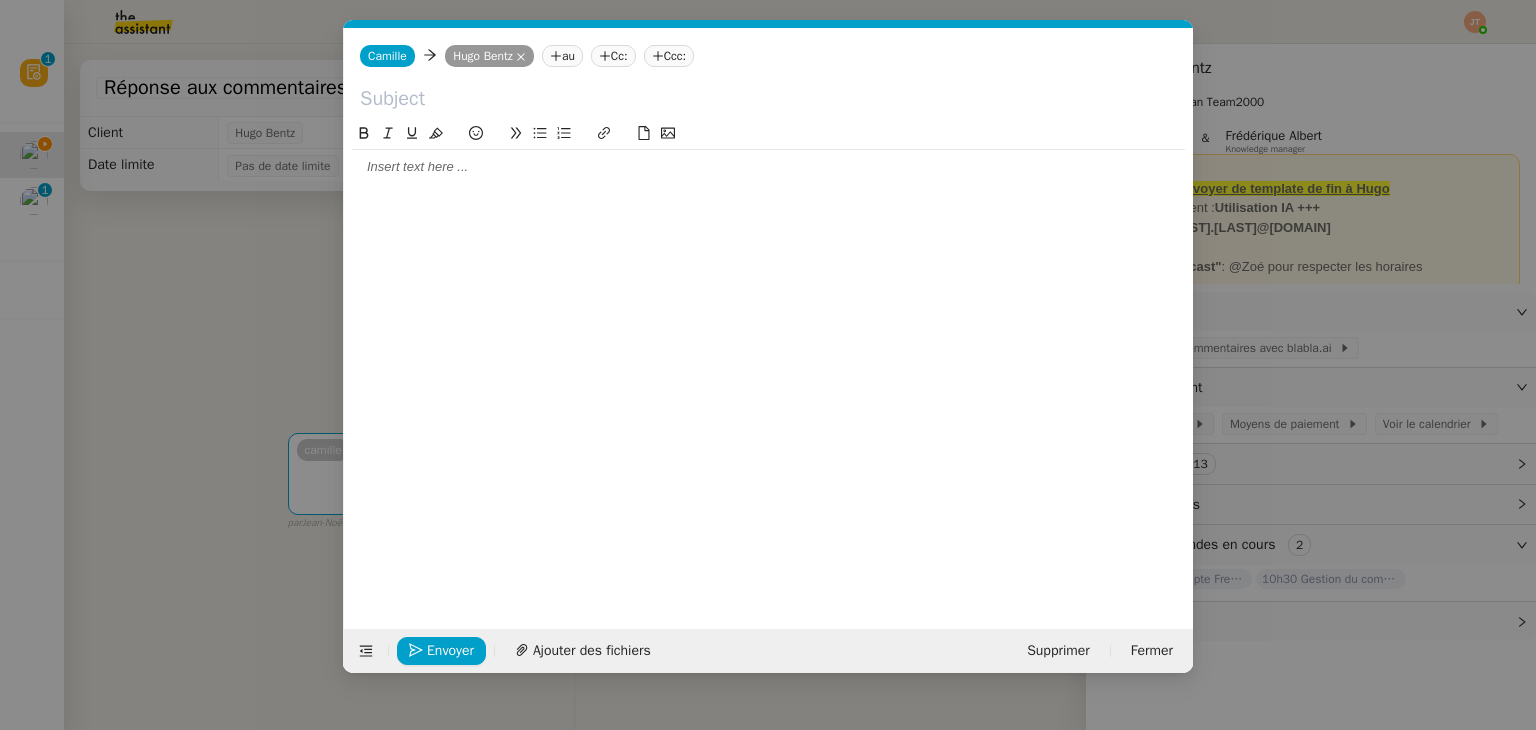 click 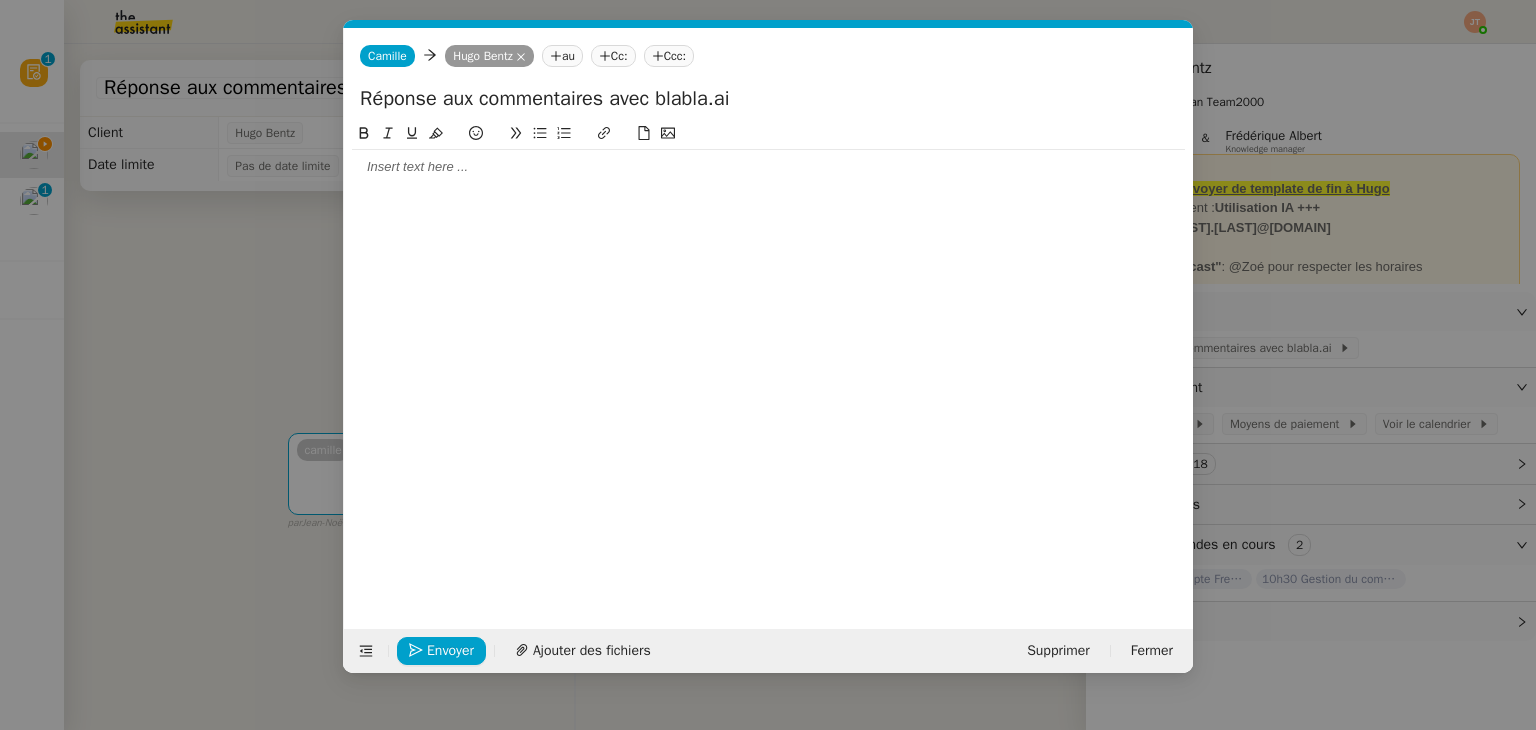 type on "Réponse aux commentaires avec blabla.ai" 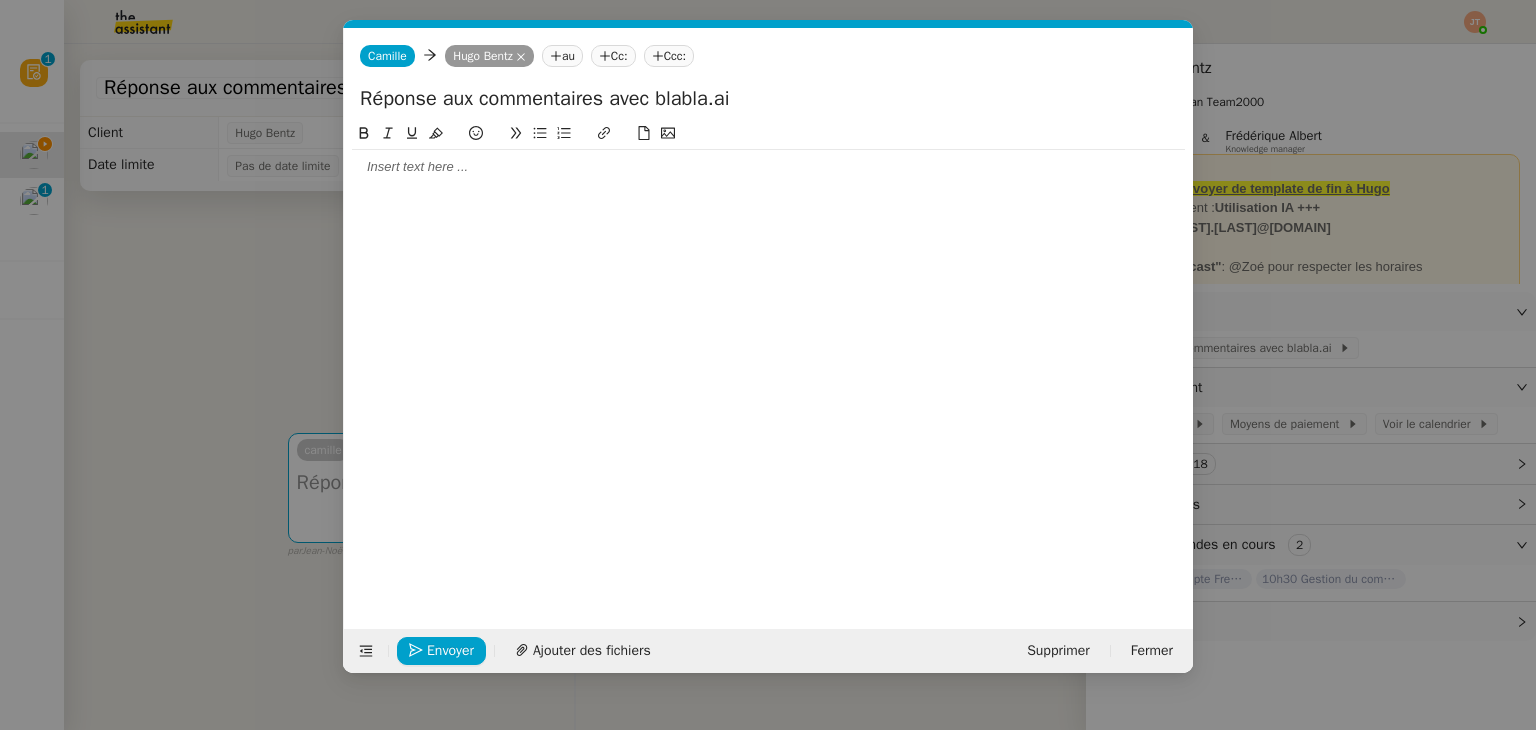 type 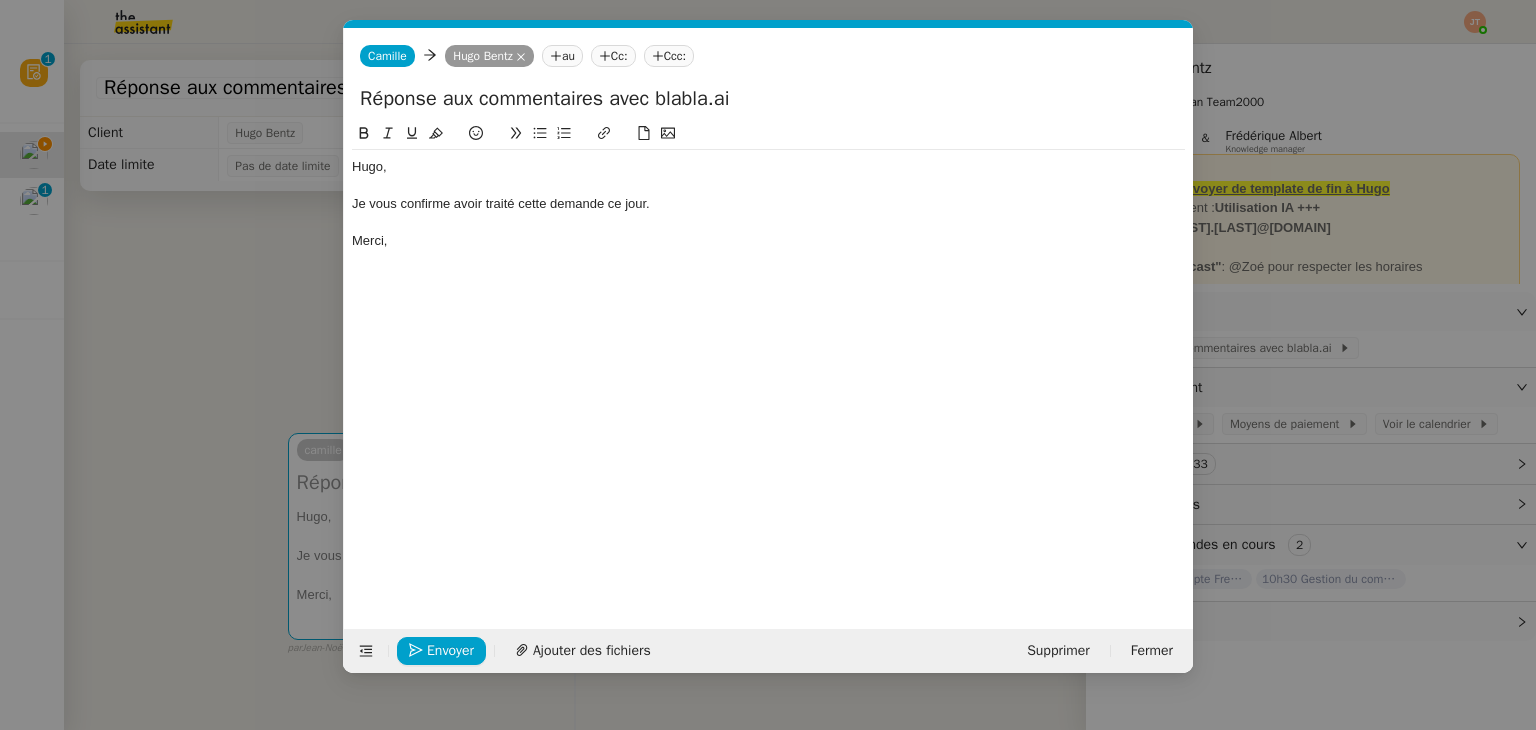 click on "Service TA - VOYAGE - PROPOSITION GLOBALE    A utiliser dans le cadre de proposition de déplacement TA - RELANCE CLIENT (EN)    Relancer un client lorsqu'il n'a pas répondu à un précédent message BAFERTY - MAIL AUDITION    A utiliser dans le cadre de la procédure d'envoi des mails d'audition TA - PUBLICATION OFFRE D'EMPLOI     Organisation du recrutement Hugo Bentz - Relever le nombre d'abonnés    à utiliser hebdomadairement pour qu'Hugo ait les évolutions de ses réseaux sociaux  Hugo Bentz Discours de présentation du paiement sécurisé    TA - VOYAGES - PROPOSITION ITINERAIRE    Soumettre les résultats d'une recherche TA - CONFIRMATION PAIEMENT (EN)    Confirmer avec le client de modèle de transaction - Attention Plan Pro nécessaire. TA - COURRIER EXPEDIE (recommandé)    A utiliser dans le cadre de l'envoi d'un courrier recommandé TA - PARTAGE DE CALENDRIER (EN)    A utiliser pour demander au client de partager son calendrier afin de faciliter l'accès et la gestion" at bounding box center [768, 365] 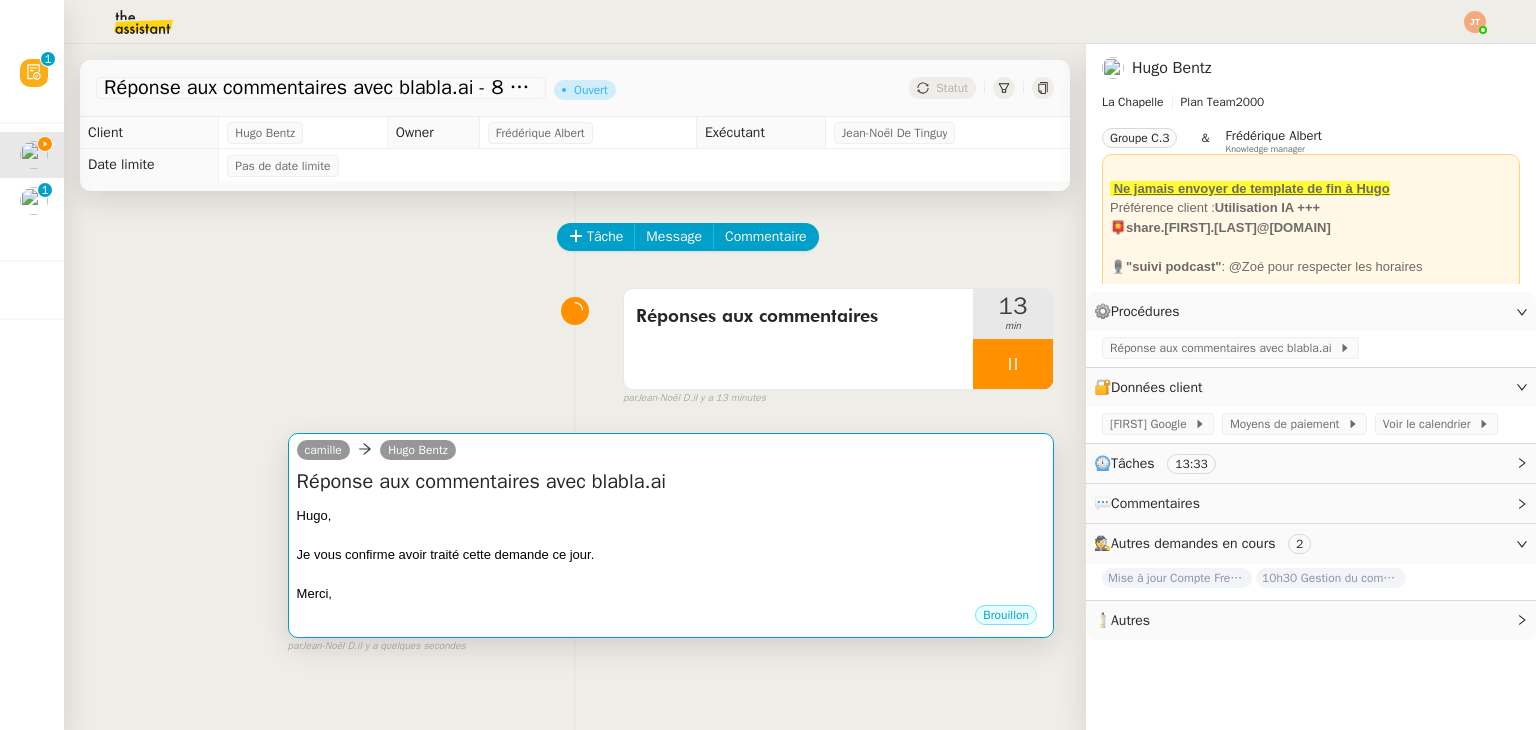 click at bounding box center (671, 535) 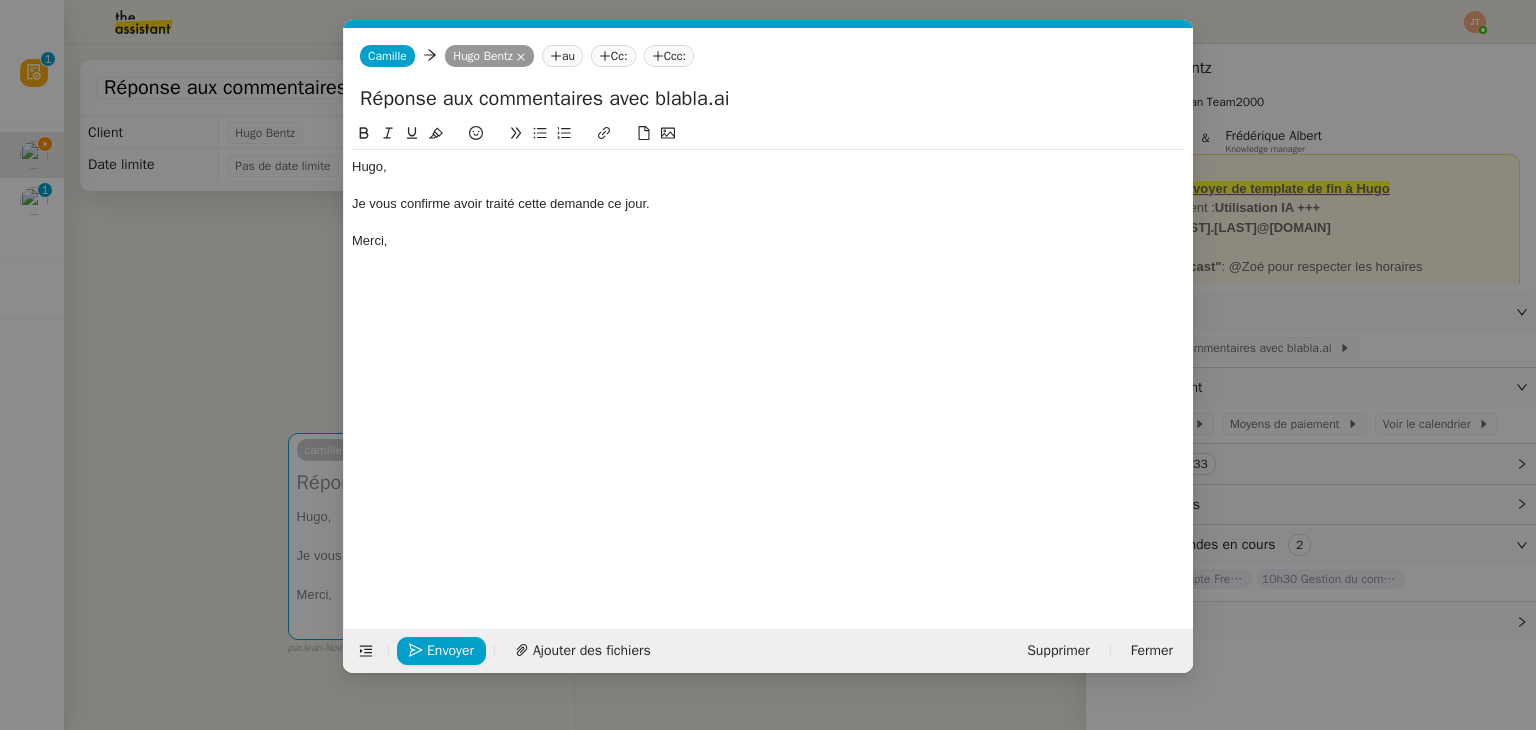 scroll, scrollTop: 0, scrollLeft: 42, axis: horizontal 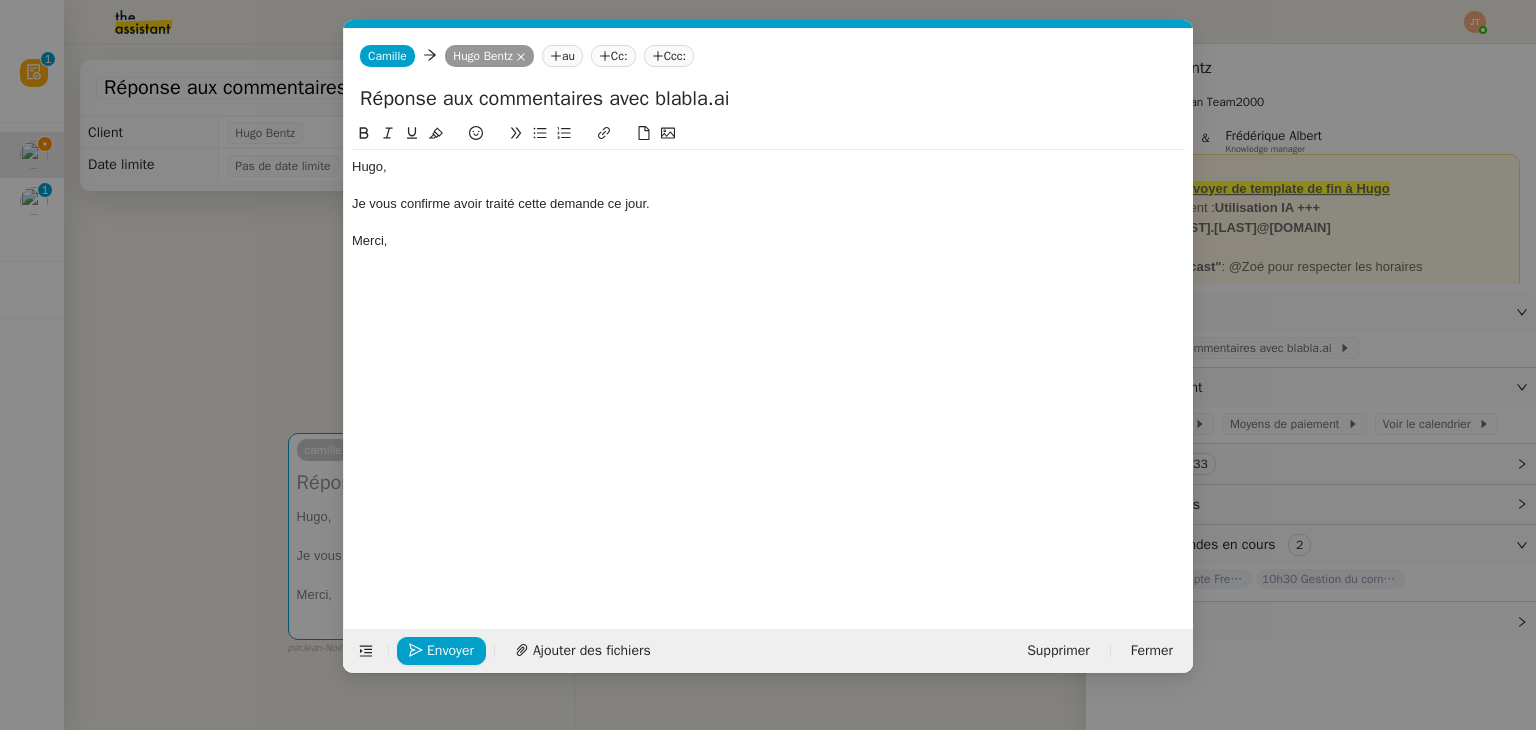 click on "Service TA - VOYAGE - PROPOSITION GLOBALE    A utiliser dans le cadre de proposition de déplacement TA - RELANCE CLIENT (EN)    Relancer un client lorsqu'il n'a pas répondu à un précédent message BAFERTY - MAIL AUDITION    A utiliser dans le cadre de la procédure d'envoi des mails d'audition TA - PUBLICATION OFFRE D'EMPLOI     Organisation du recrutement Hugo Bentz - Relever le nombre d'abonnés    à utiliser hebdomadairement pour qu'Hugo ait les évolutions de ses réseaux sociaux  Hugo Bentz Discours de présentation du paiement sécurisé    TA - VOYAGES - PROPOSITION ITINERAIRE    Soumettre les résultats d'une recherche TA - CONFIRMATION PAIEMENT (EN)    Confirmer avec le client de modèle de transaction - Attention Plan Pro nécessaire. TA - COURRIER EXPEDIE (recommandé)    A utiliser dans le cadre de l'envoi d'un courrier recommandé TA - PARTAGE DE CALENDRIER (EN)    A utiliser pour demander au client de partager son calendrier afin de faciliter l'accès et la gestion" at bounding box center (768, 365) 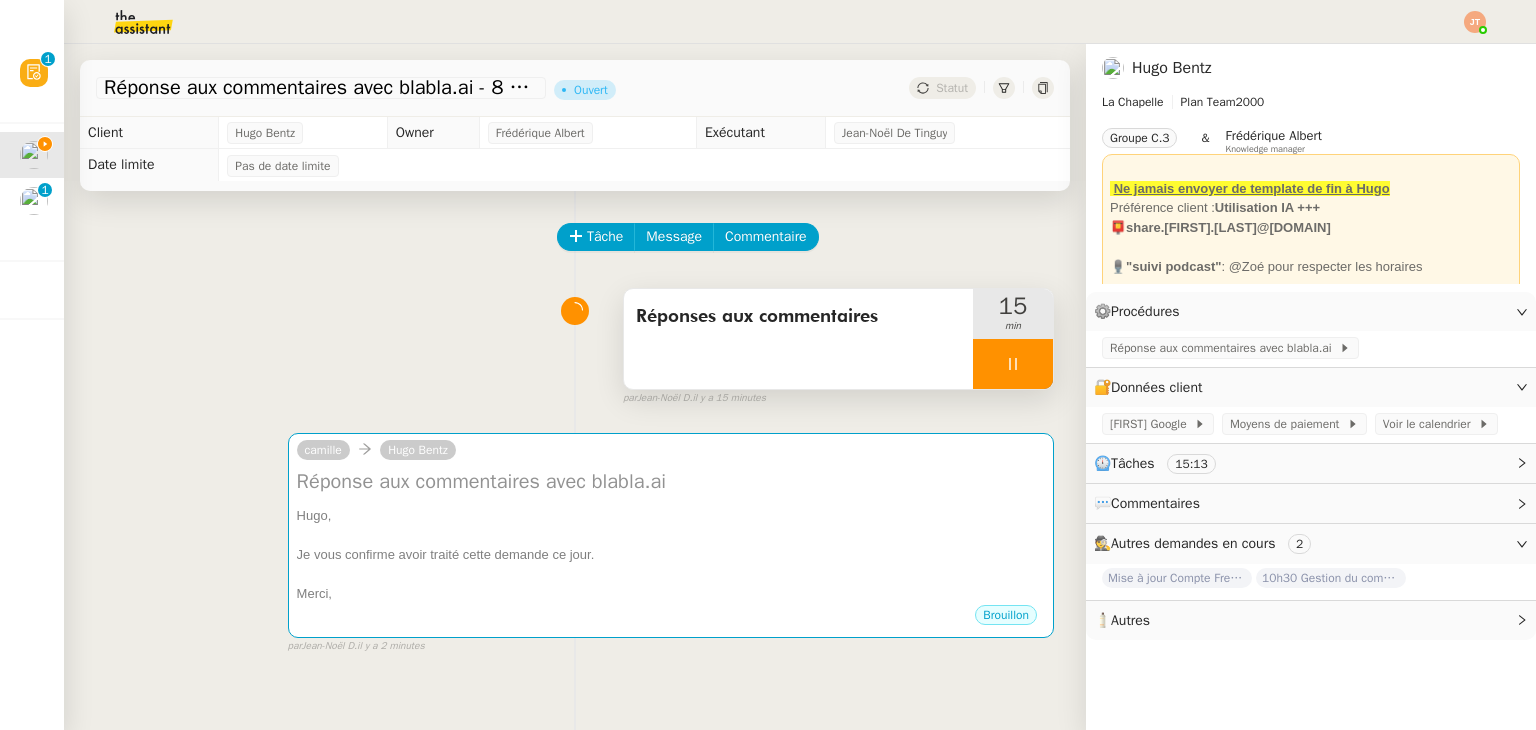 click at bounding box center [1013, 364] 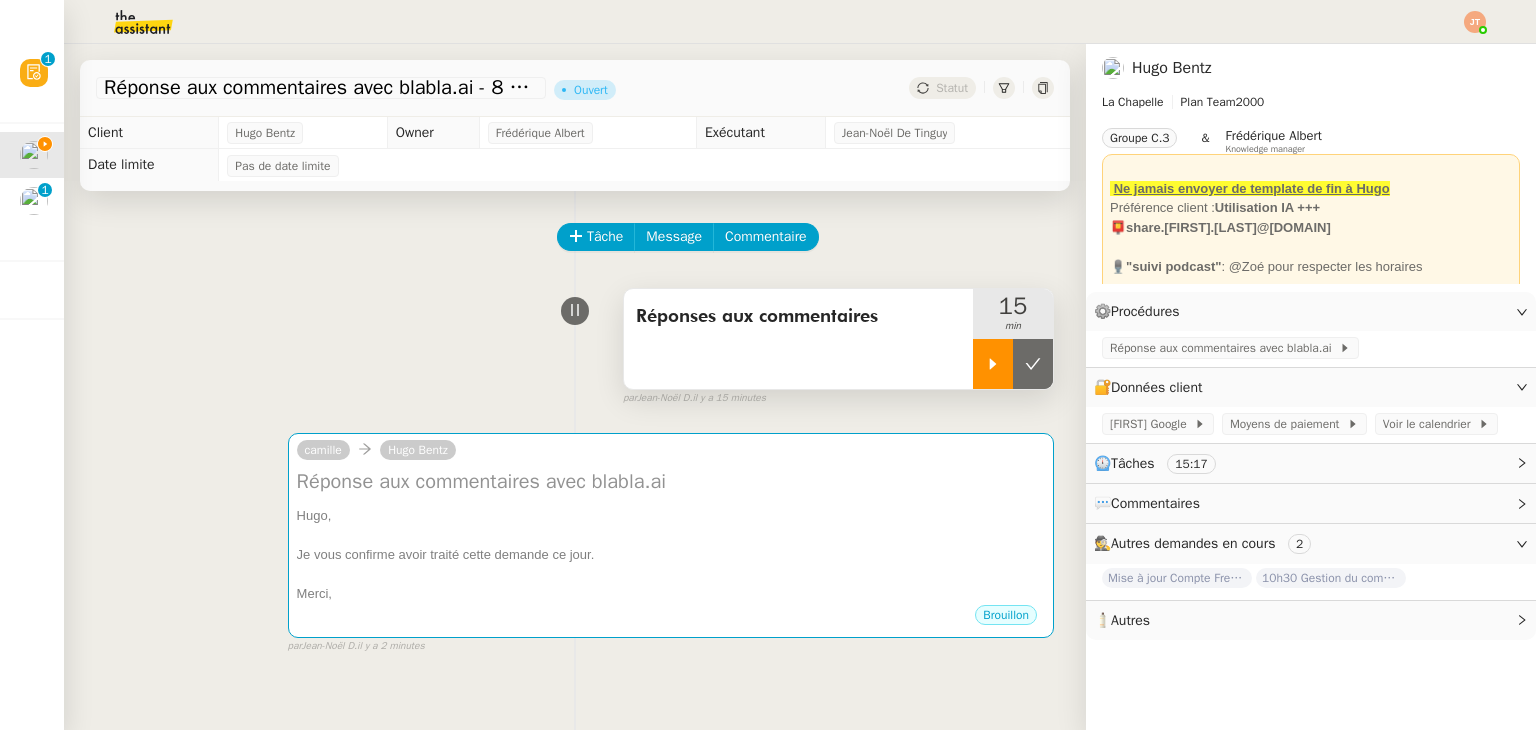 click at bounding box center (1033, 364) 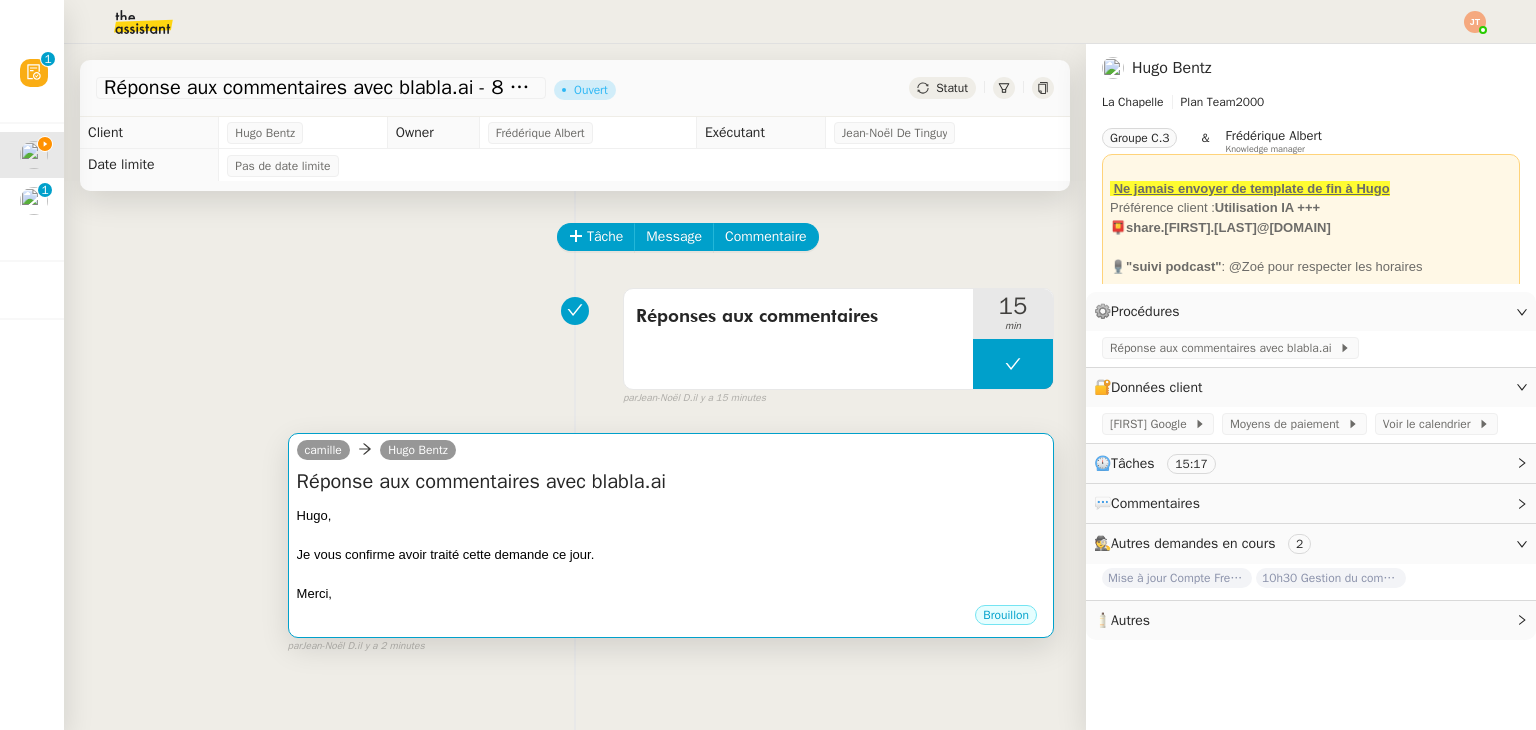 click on "Réponse aux commentaires avec blabla.ai
Hugo, Je vous confirme avoir traité cette demande ce jour. Merci, •••" at bounding box center (671, 536) 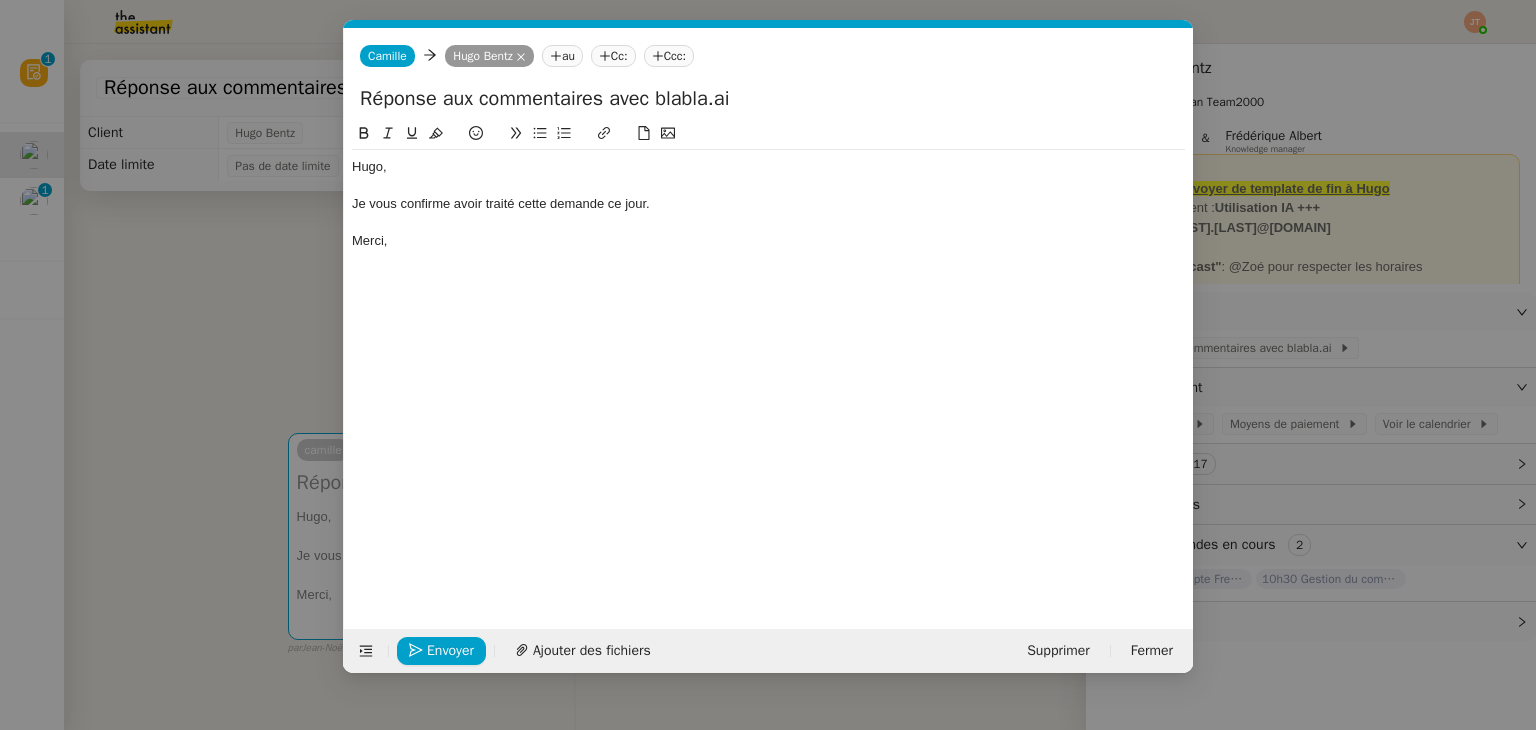 scroll, scrollTop: 0, scrollLeft: 42, axis: horizontal 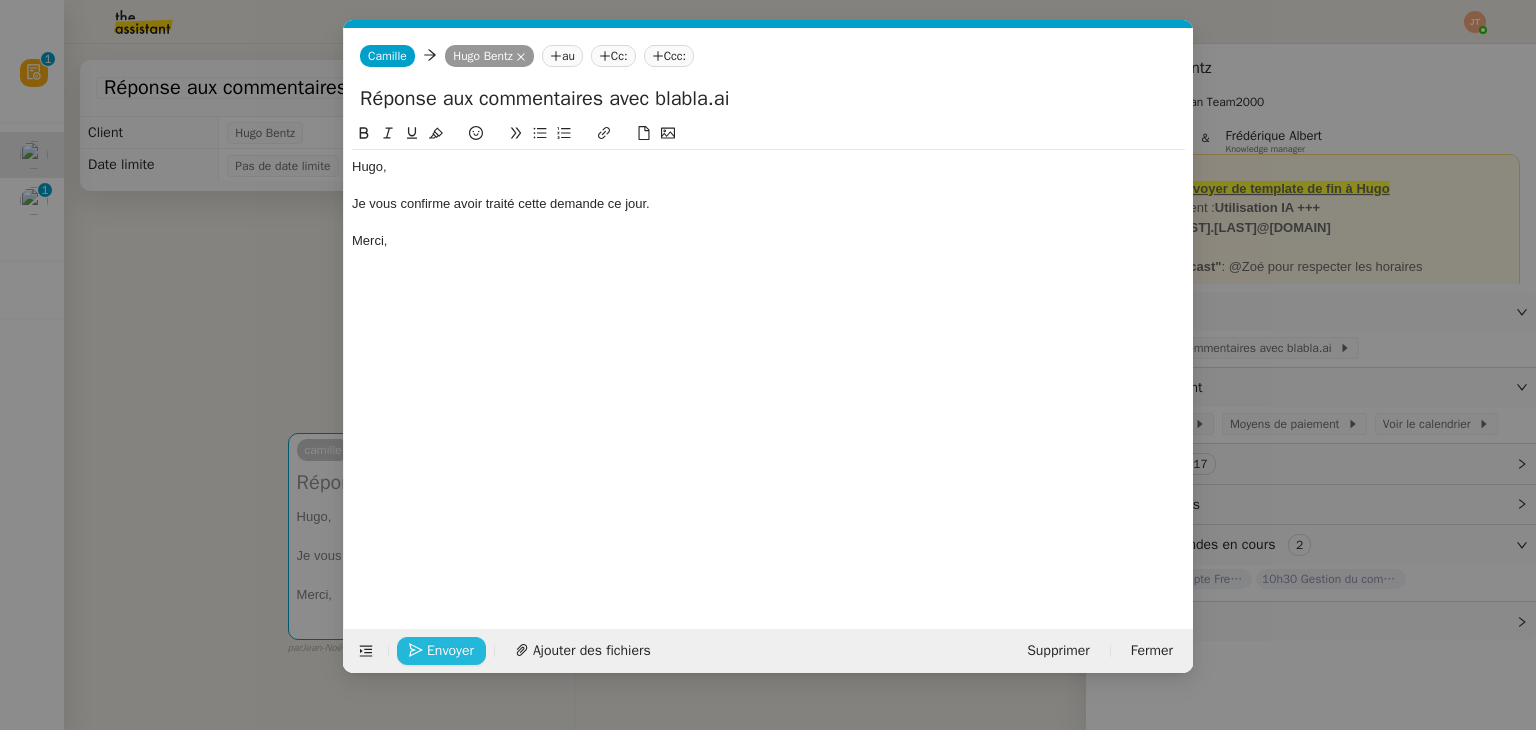 click on "Envoyer" 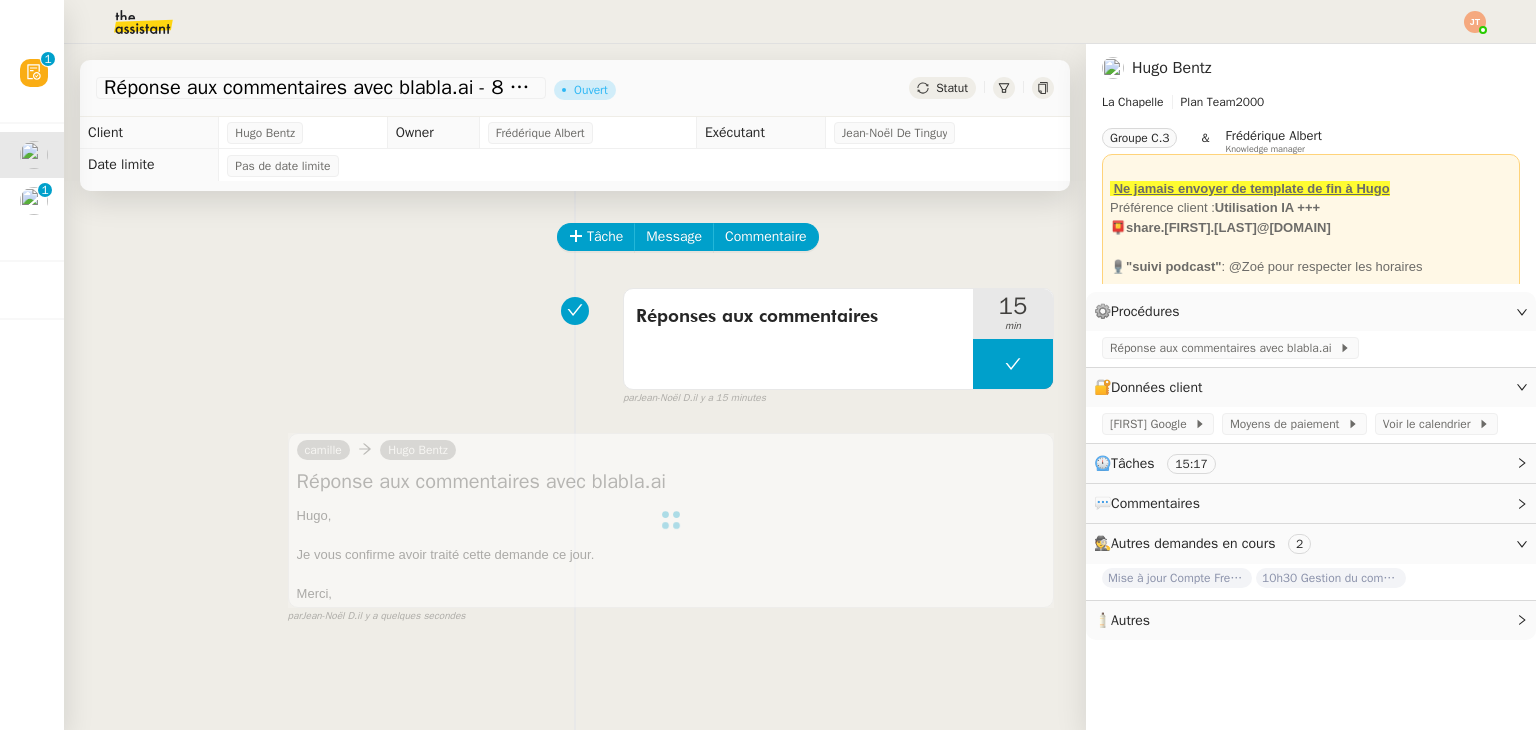 click on "Réponse aux commentaires avec blabla.ai - 8 août 2025      Ouvert     Statut" 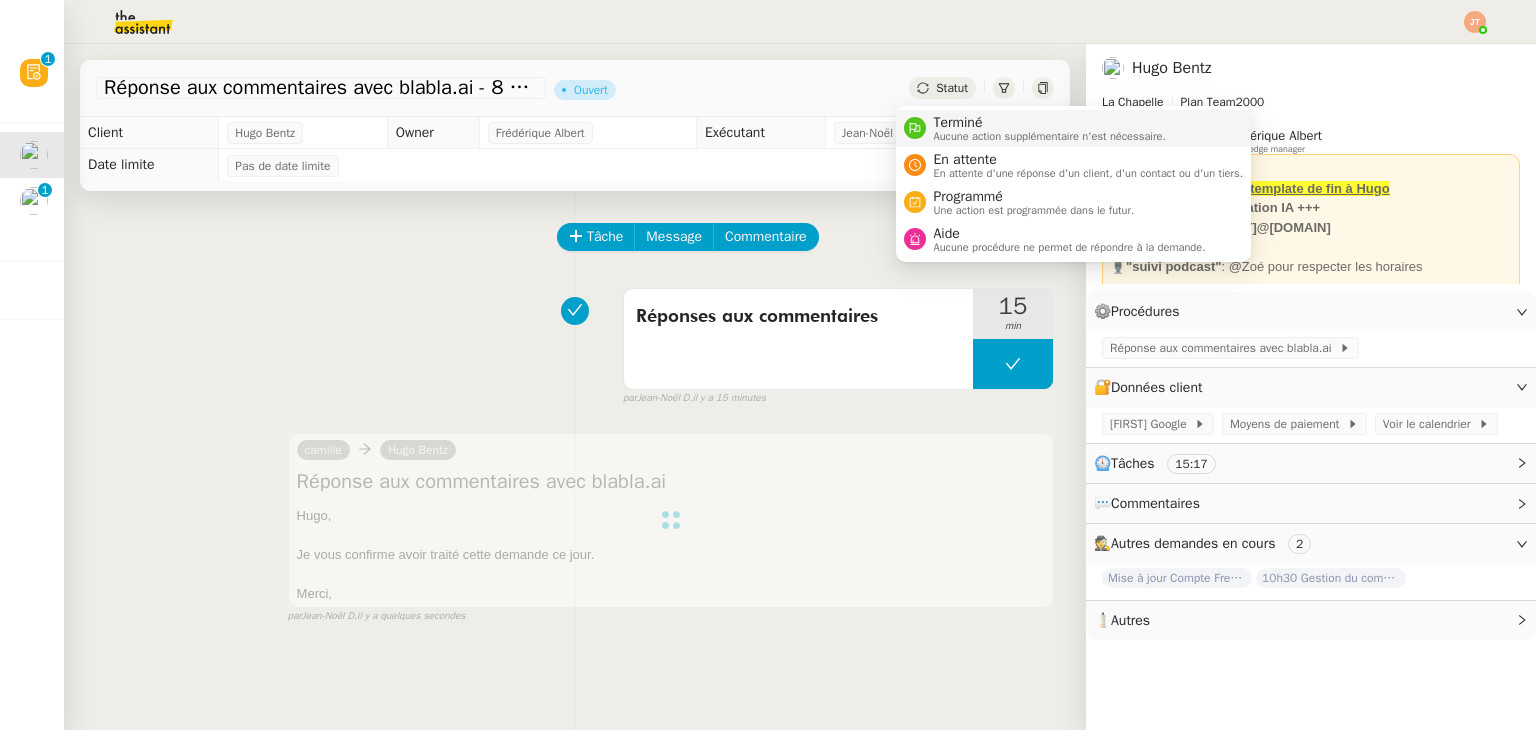 click at bounding box center (915, 128) 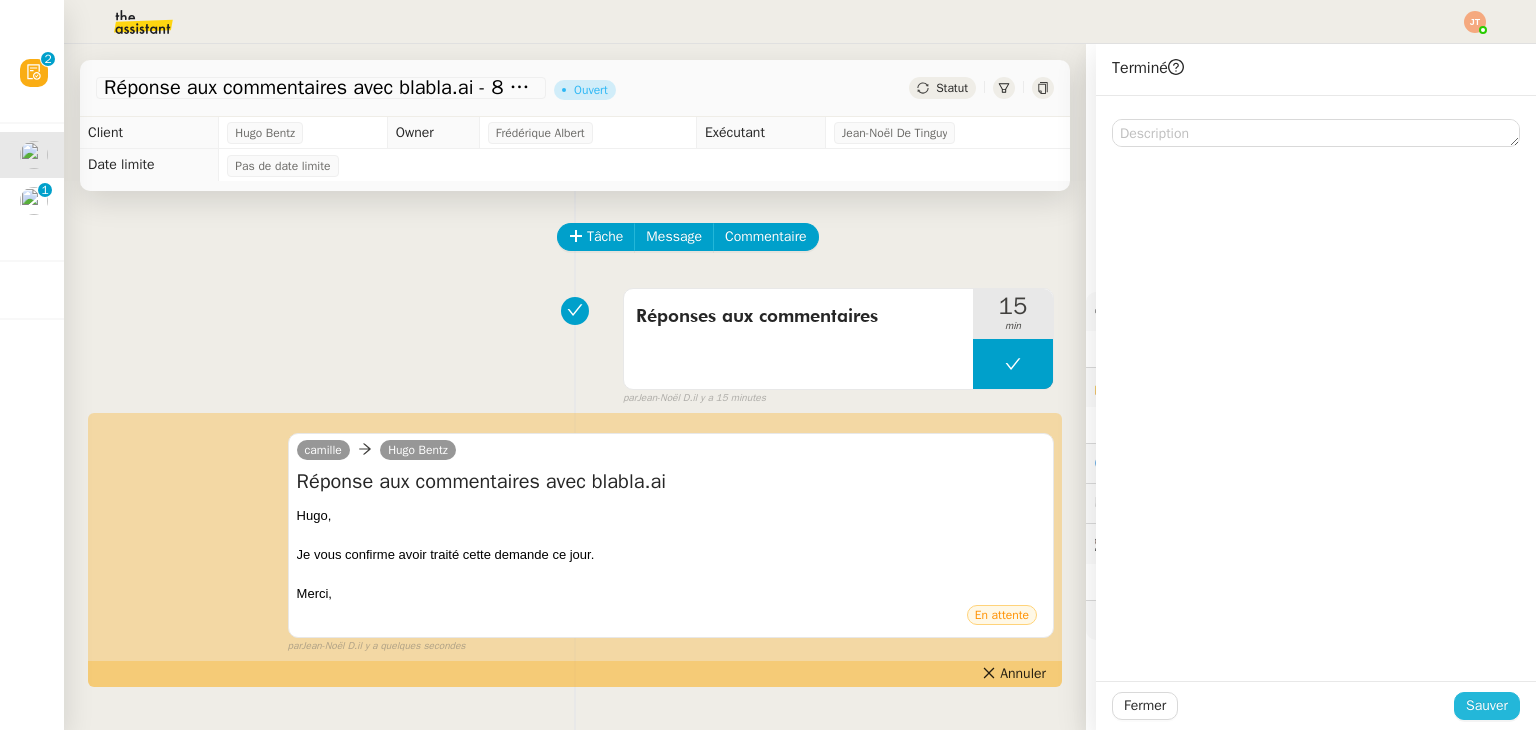 click on "Sauver" 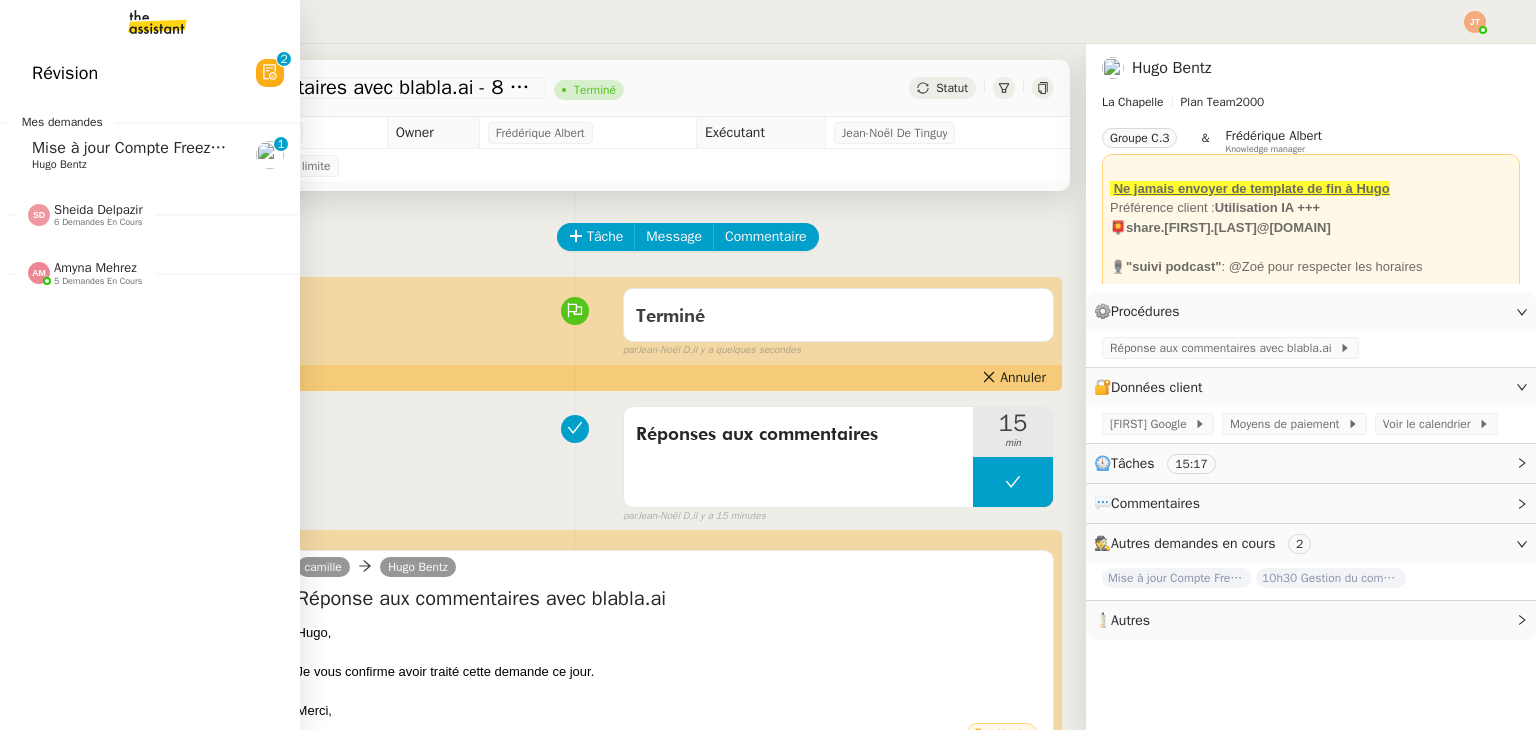 click on "Mise à jour Compte Freezbee - 8 août 2025" 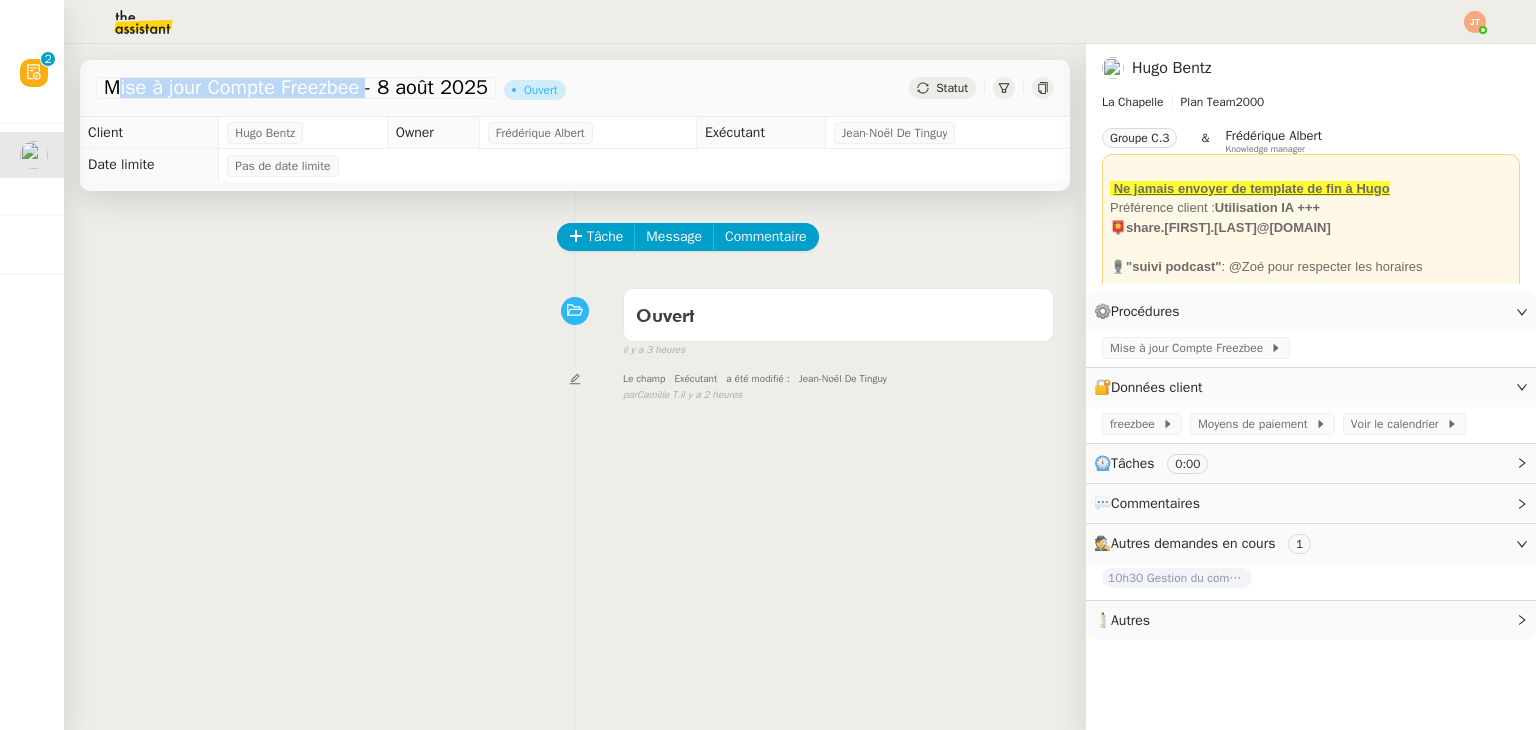 drag, startPoint x: 106, startPoint y: 87, endPoint x: 368, endPoint y: 87, distance: 262 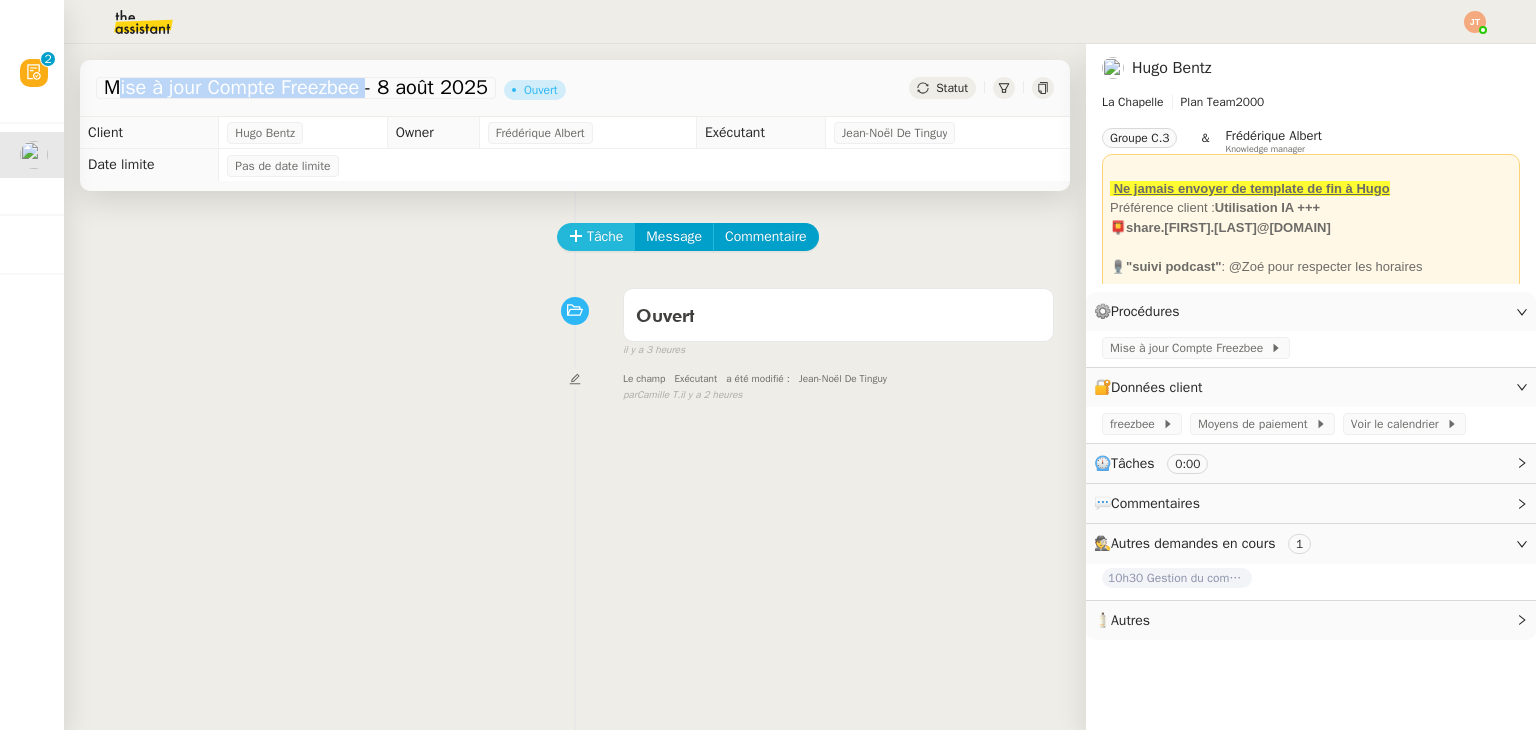 click on "Tâche" 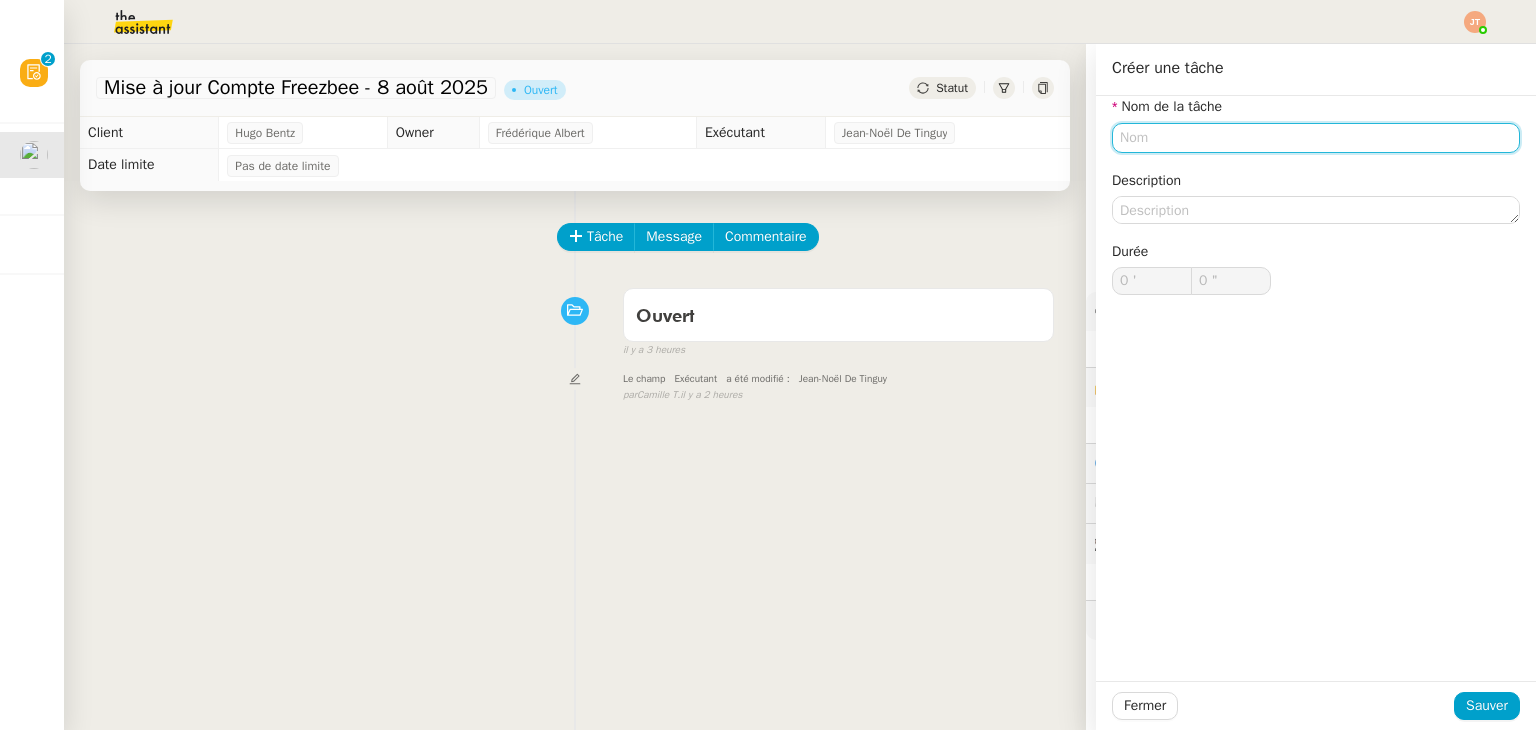 click 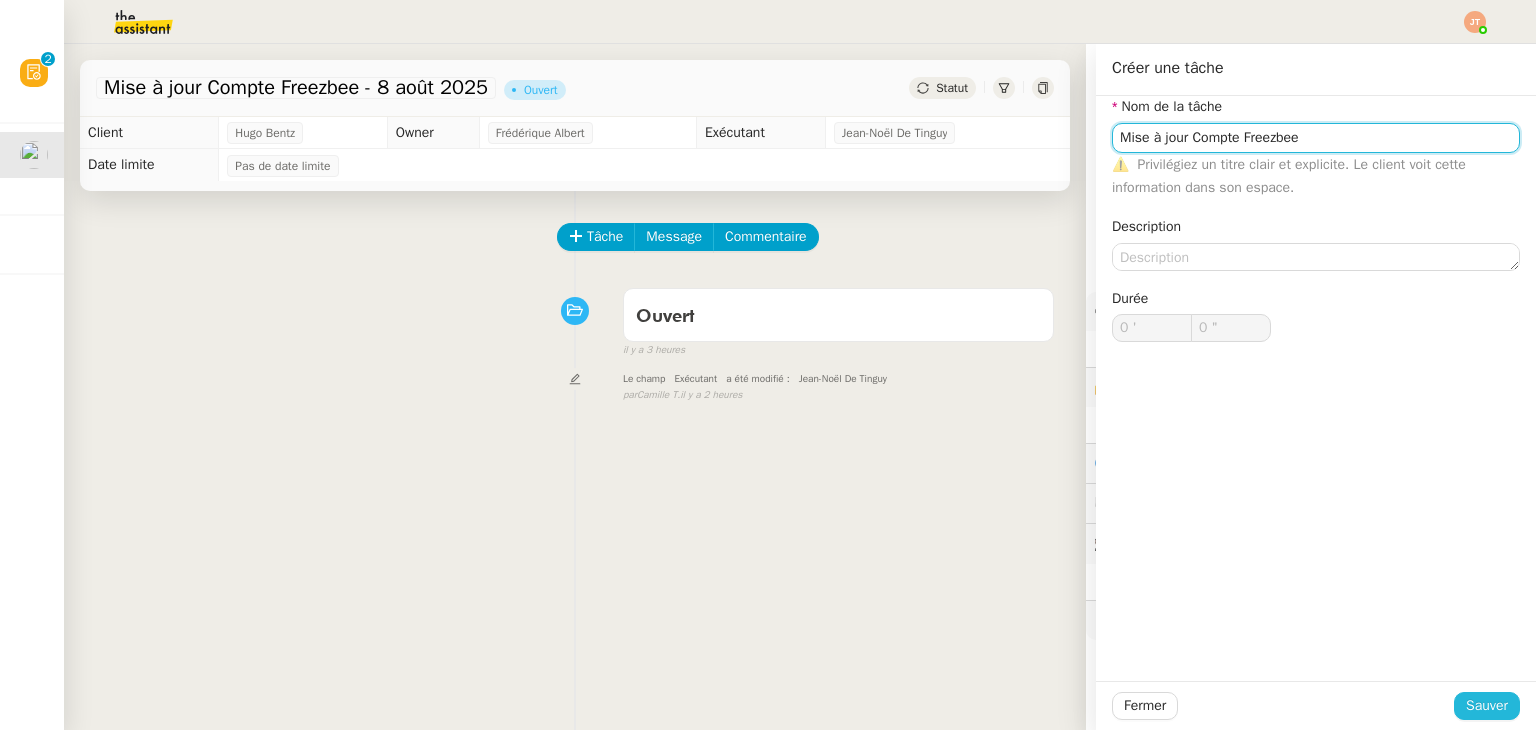 type on "Mise à jour Compte Freezbee" 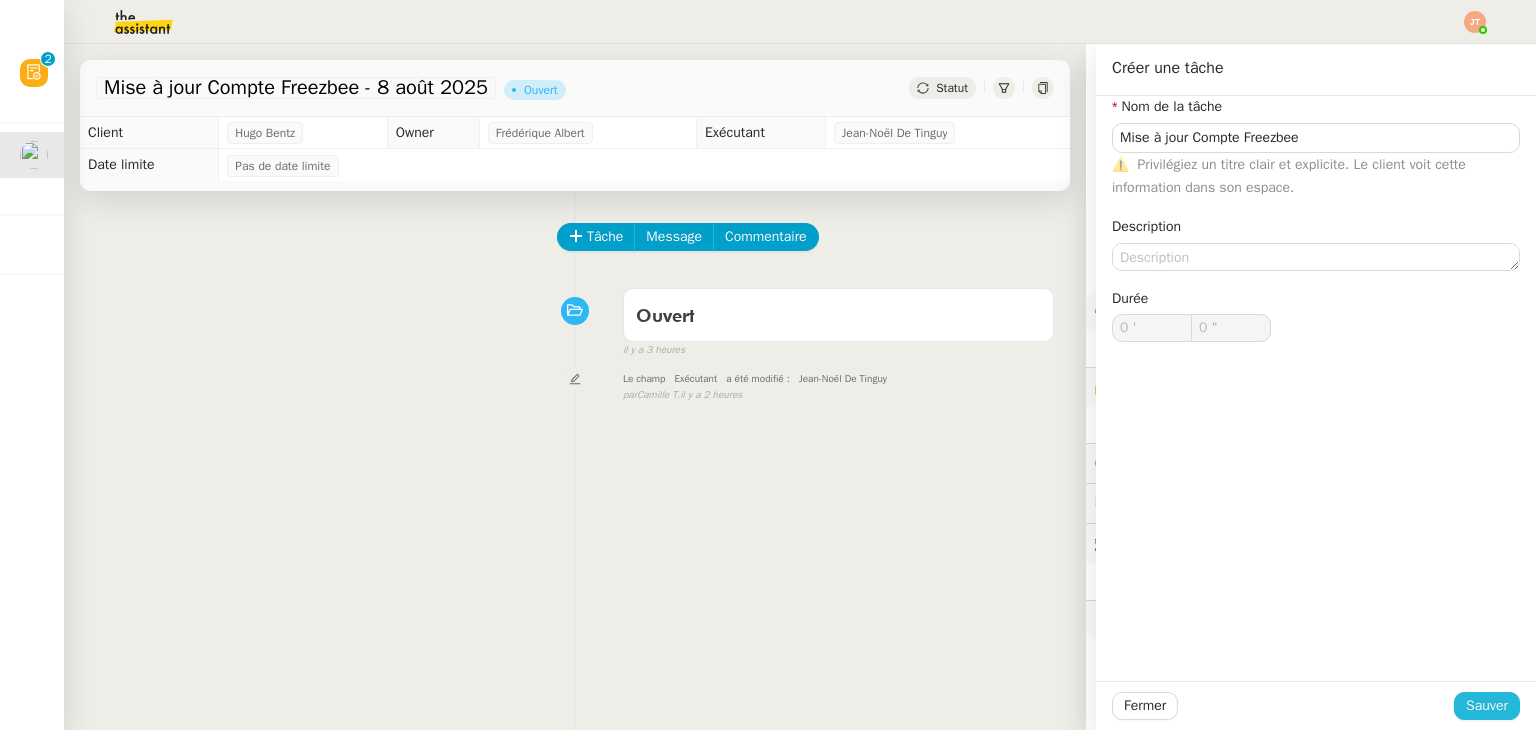 click on "Sauver" 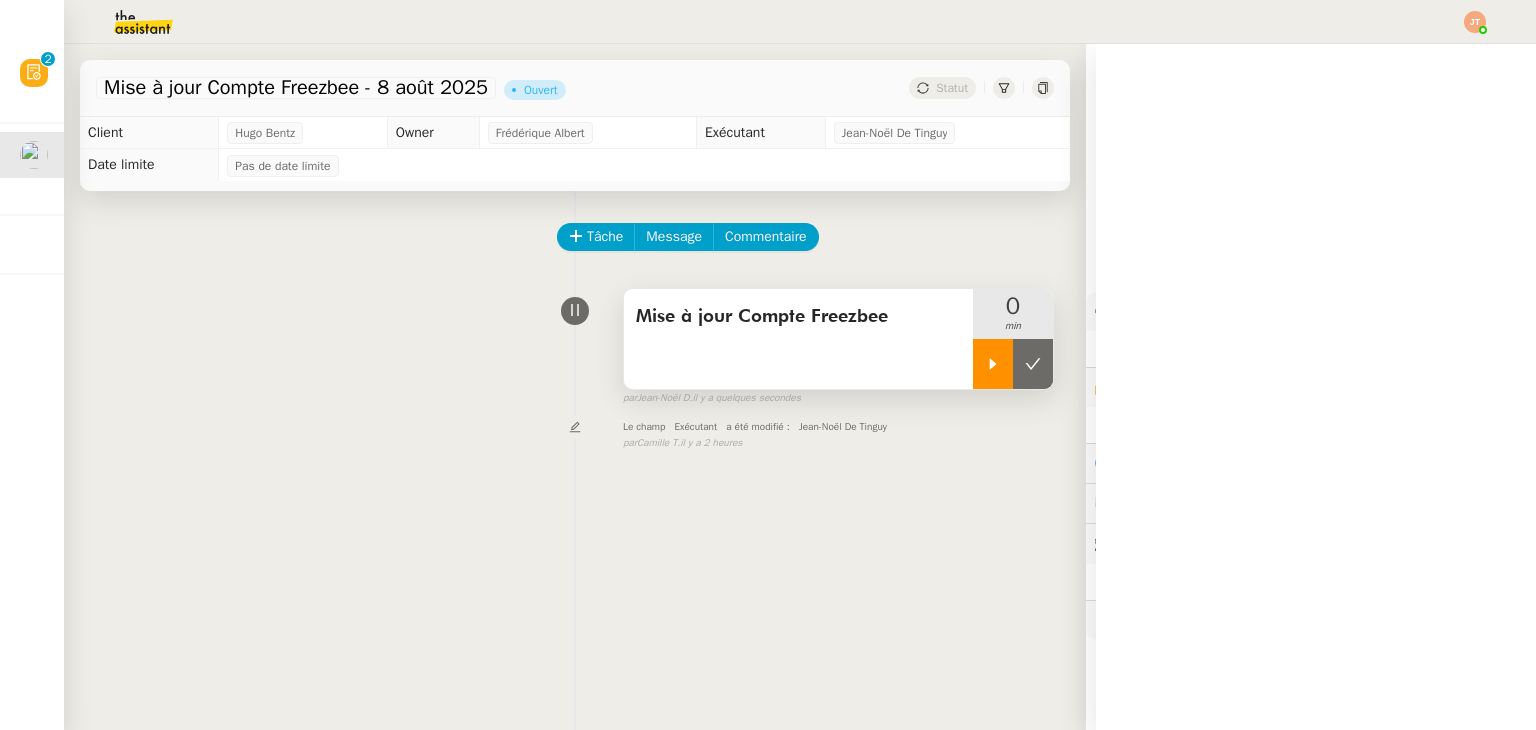 click at bounding box center (993, 364) 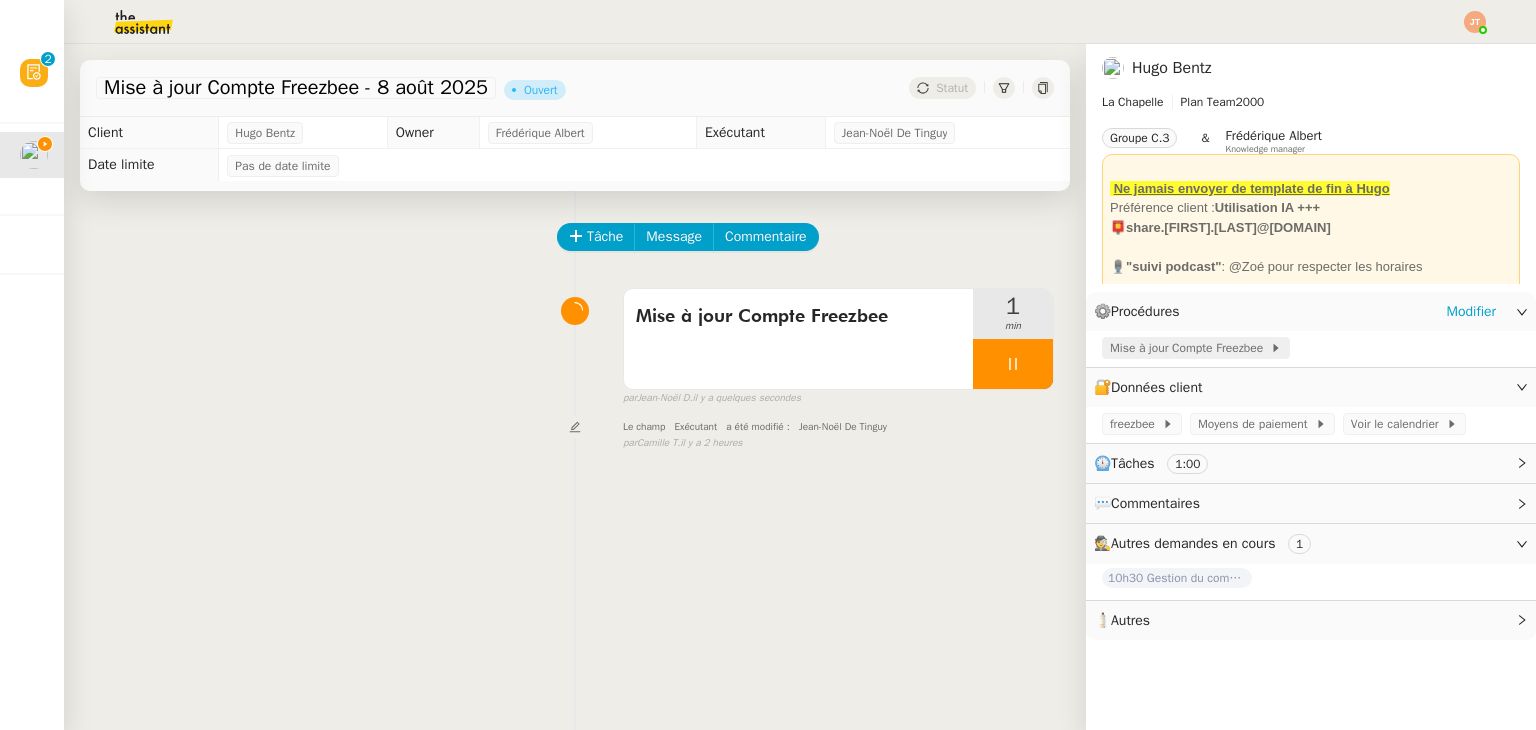 click on "Mise à jour Compte Freezbee" 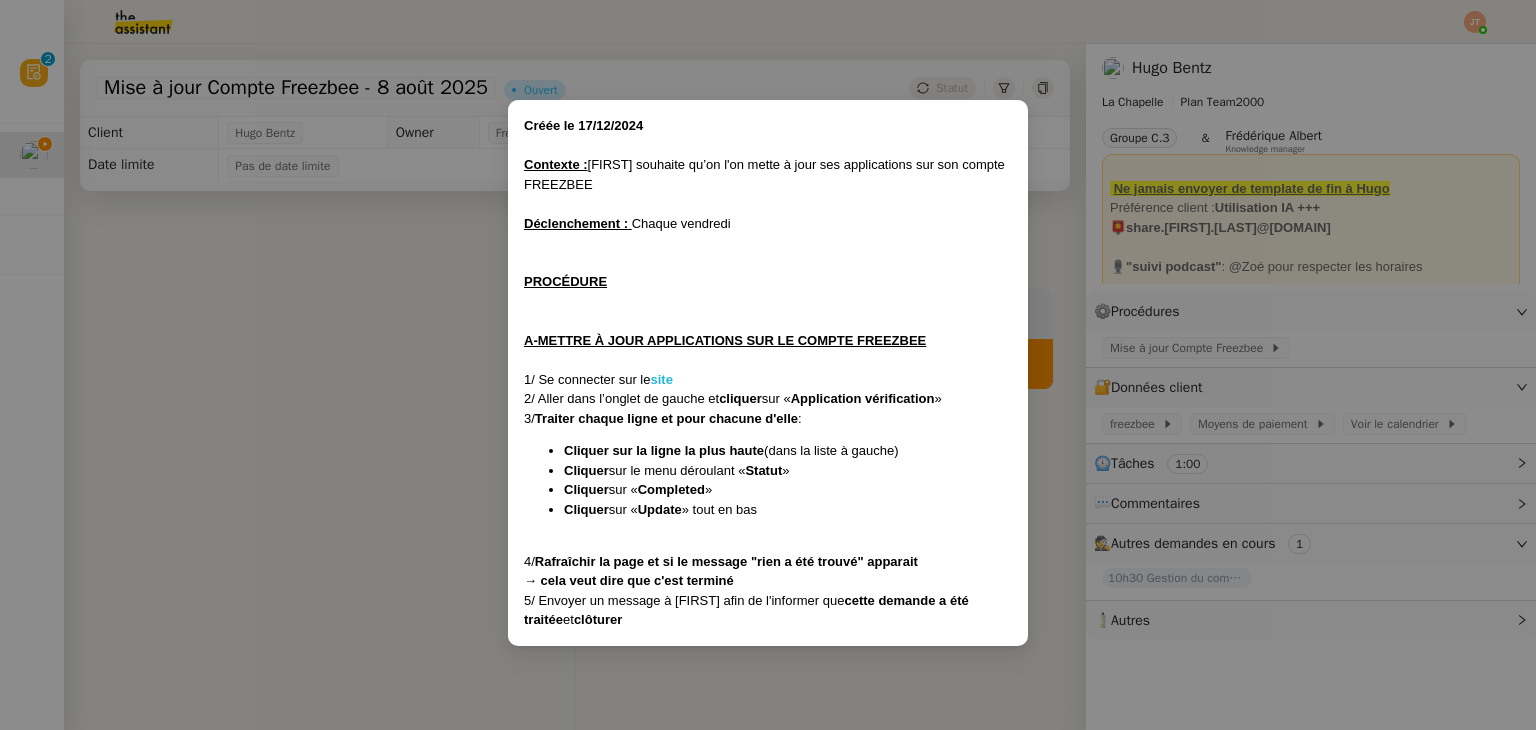 click on "site" at bounding box center (661, 379) 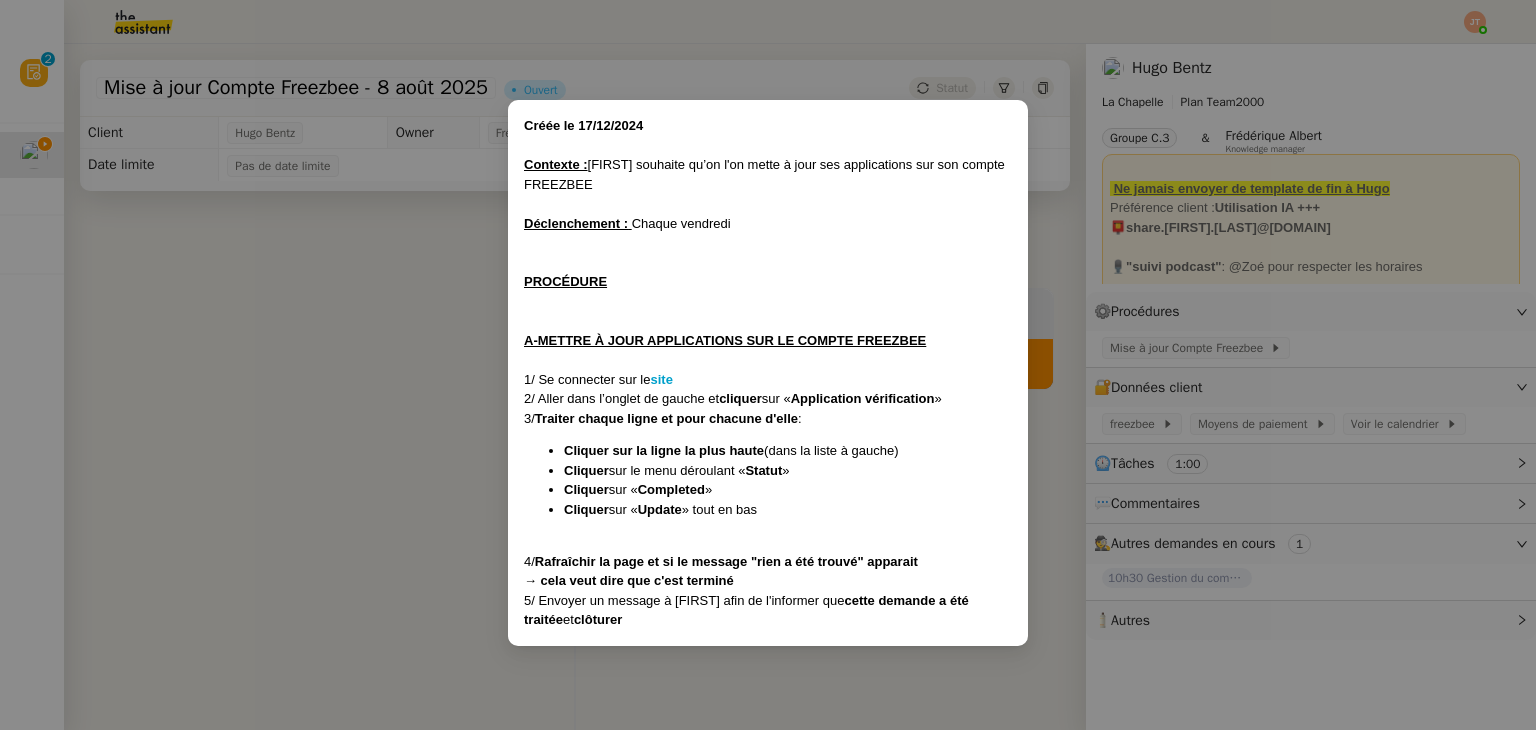 click on "Créée le 17/12/2024 Contexte :  Hugo souhaite qu’on l'on mette à jour ses applications sur son compte FREEZBEE Déclenchement :   Chaque vendredi PROCÉDURE A-METTRE À JOUR APPLICATIONS SUR LE COMPTE FREEZBEE 1/ Se connecter sur le  site 2/ Aller dans l’onglet de gauche et  cliquer  sur «  Application vérification  »  3/  Traiter chaque ligne et pour chacune d'elle  : Cliquer sur la ligne la plus haute  (dans la liste à gauche) Cliquer  sur le menu déroulant «  Statut  »  Cliquer  sur «  Completed  »  Cliquer  sur «  Update  » tout en bas 4/  Rafraîchir la page et si le message "rien a été trouvé" apparait → cela veut dire que c'est terminé 5/ Envoyer un message à Hugo afin de l'informer que  cette demande a été traitée  et  clôturer" at bounding box center [768, 365] 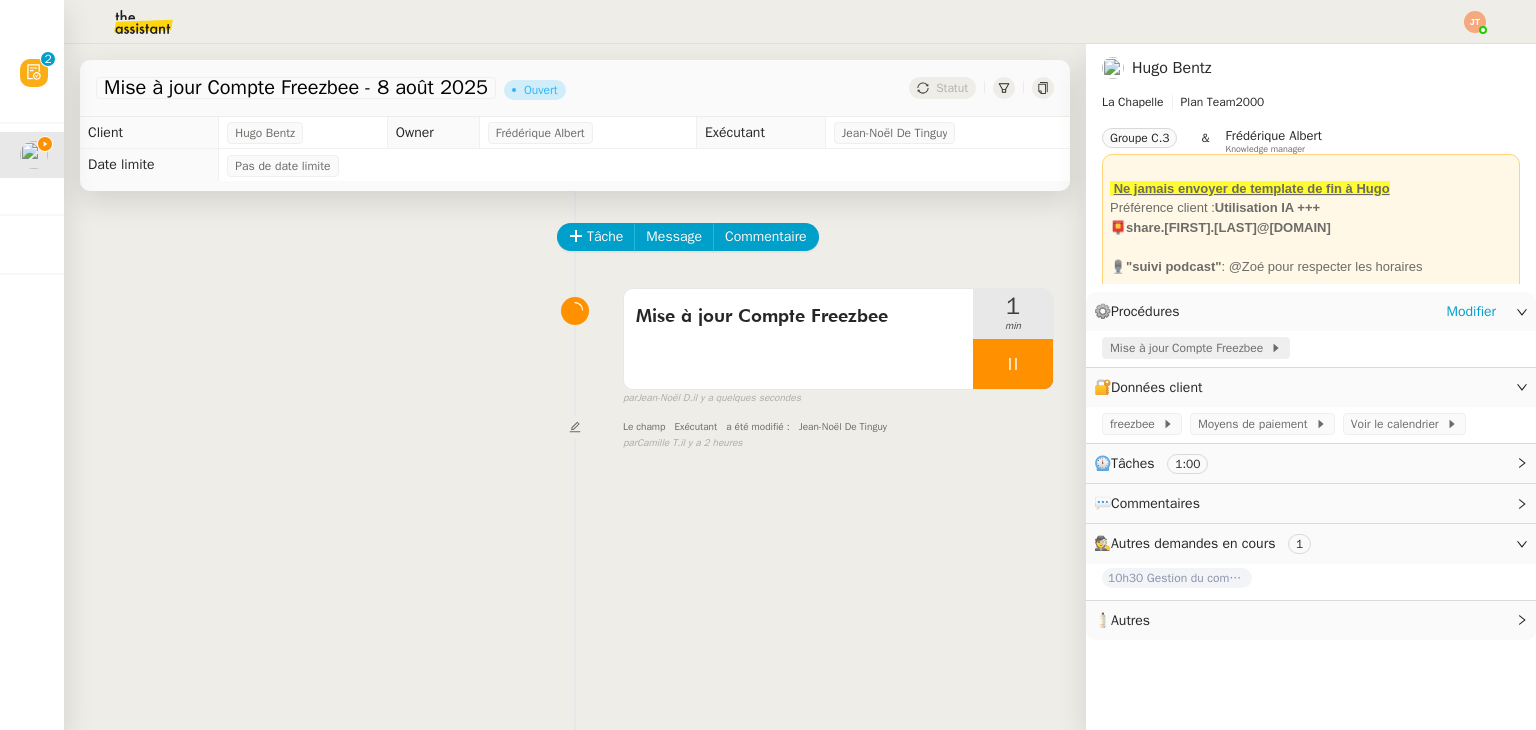 click on "Mise à jour Compte Freezbee" 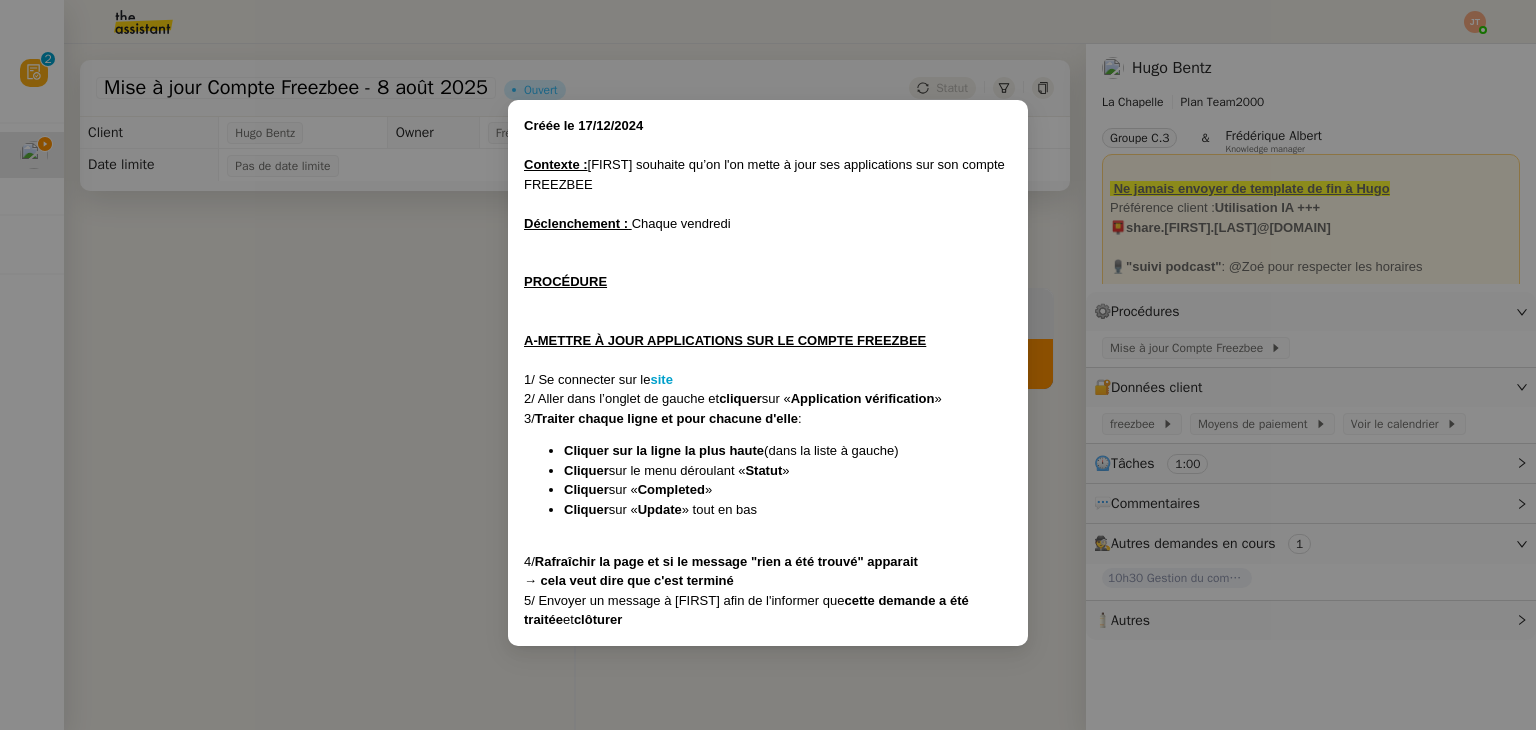 click on "Créée le 17/12/2024 Contexte :  Hugo souhaite qu’on l'on mette à jour ses applications sur son compte FREEZBEE Déclenchement :   Chaque vendredi PROCÉDURE A-METTRE À JOUR APPLICATIONS SUR LE COMPTE FREEZBEE 1/ Se connecter sur le  site 2/ Aller dans l’onglet de gauche et  cliquer  sur «  Application vérification  »  3/  Traiter chaque ligne et pour chacune d'elle  : Cliquer sur la ligne la plus haute  (dans la liste à gauche) Cliquer  sur le menu déroulant «  Statut  »  Cliquer  sur «  Completed  »  Cliquer  sur «  Update  » tout en bas 4/  Rafraîchir la page et si le message "rien a été trouvé" apparait → cela veut dire que c'est terminé 5/ Envoyer un message à Hugo afin de l'informer que  cette demande a été traitée  et  clôturer" at bounding box center [768, 365] 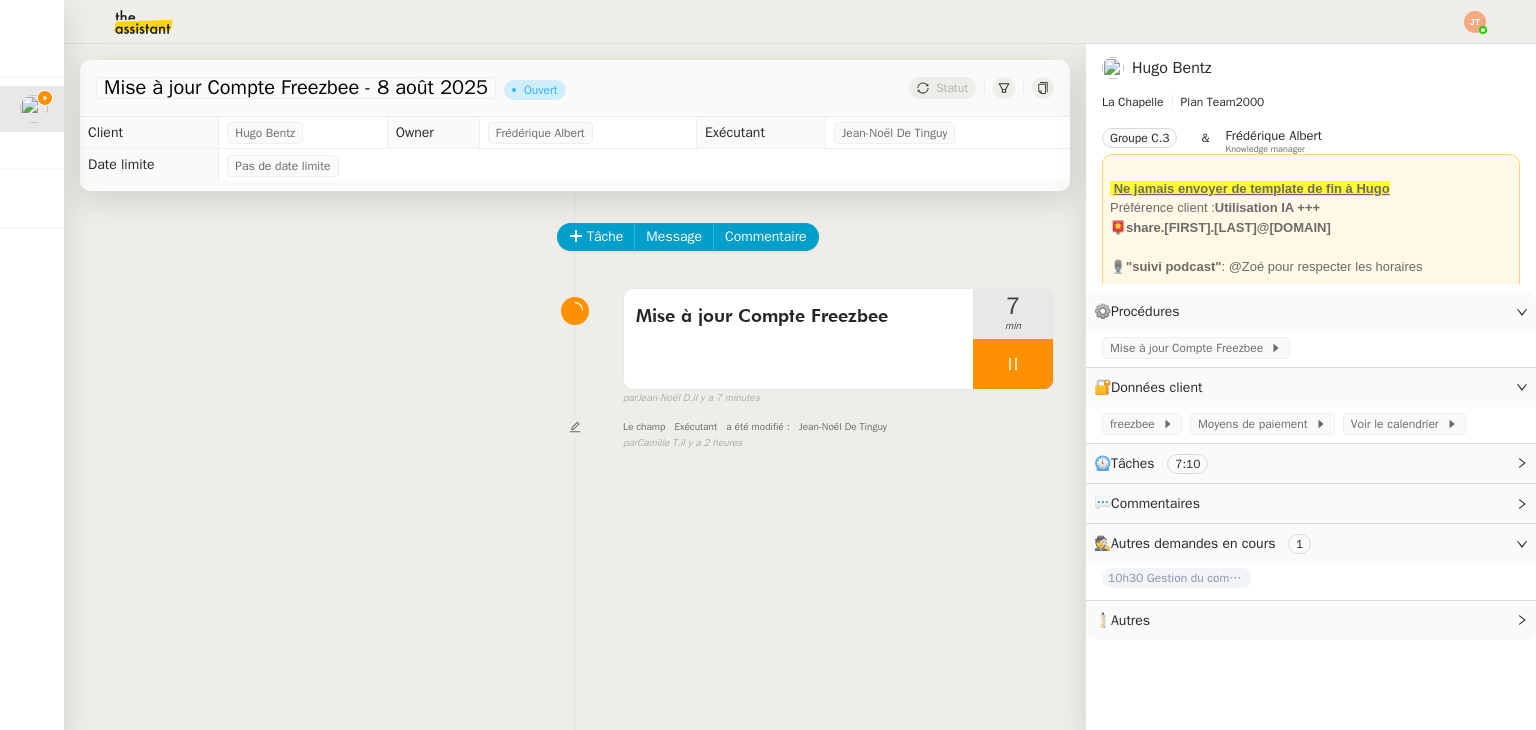 click on "Mise à jour Compte Freezbee     7 min false par   Jean-Noël D.   il y a 7 minutes" at bounding box center (575, 343) 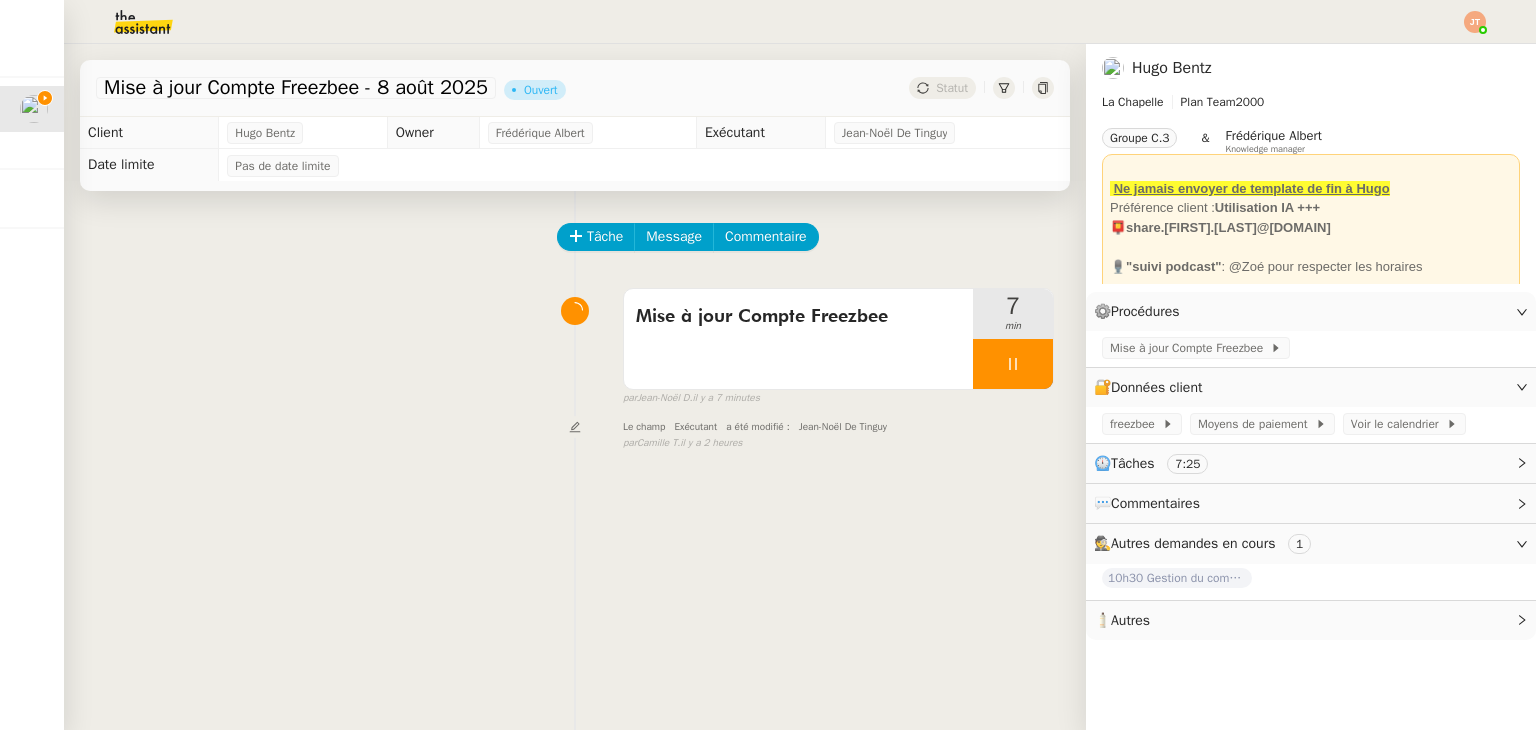 click on "Mise à jour Compte Freezbee     7 min false par   Jean-Noël D.   il y a 7 minutes" at bounding box center (575, 343) 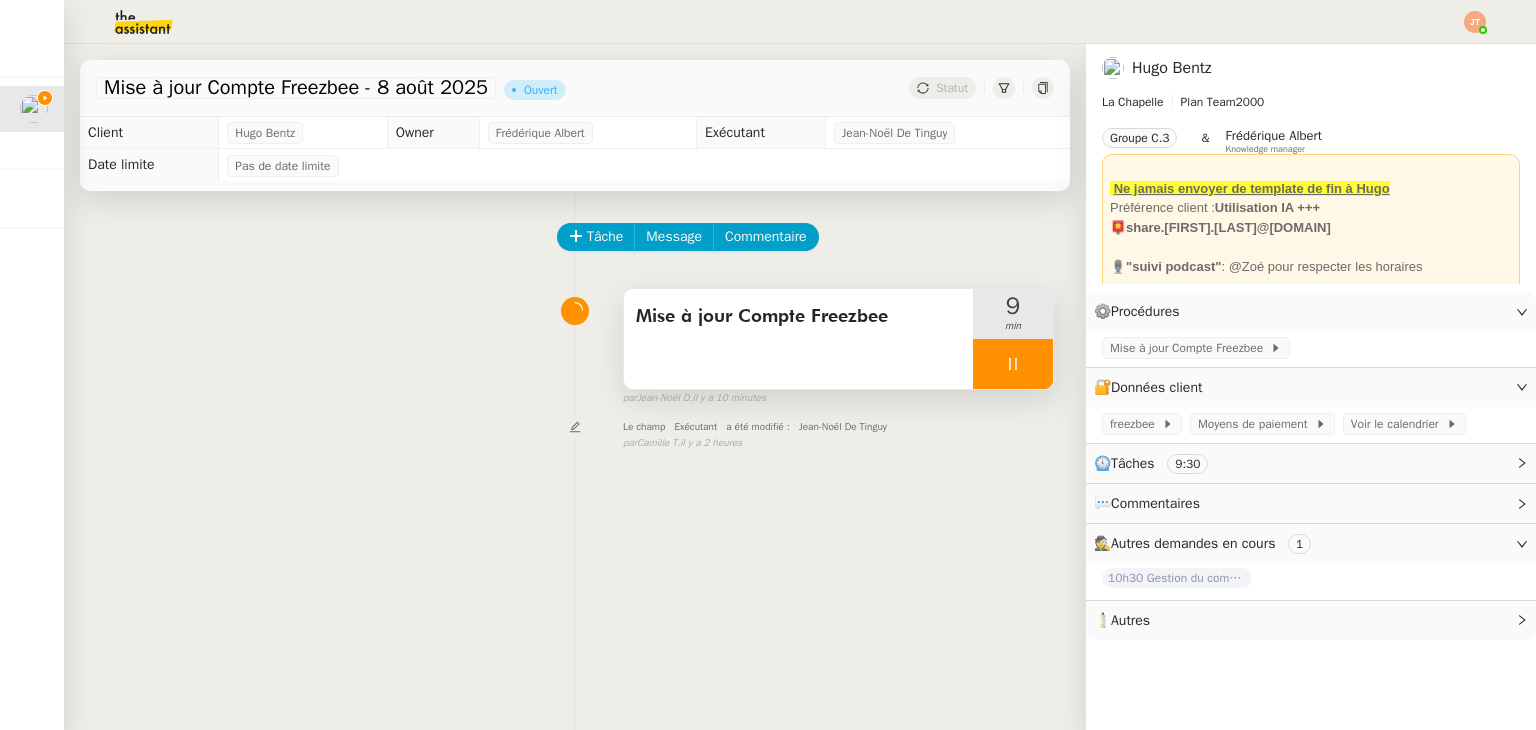 click at bounding box center [1013, 364] 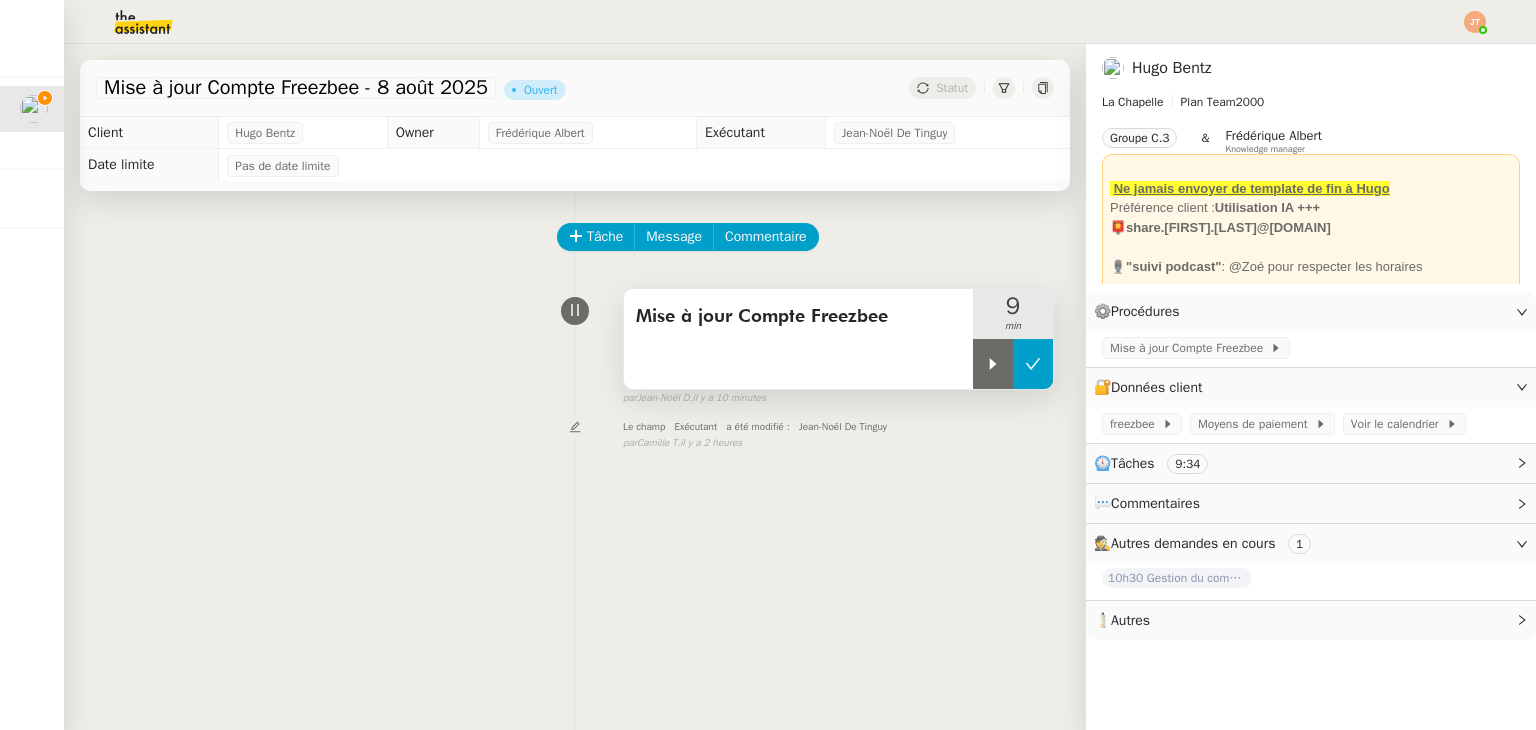 click 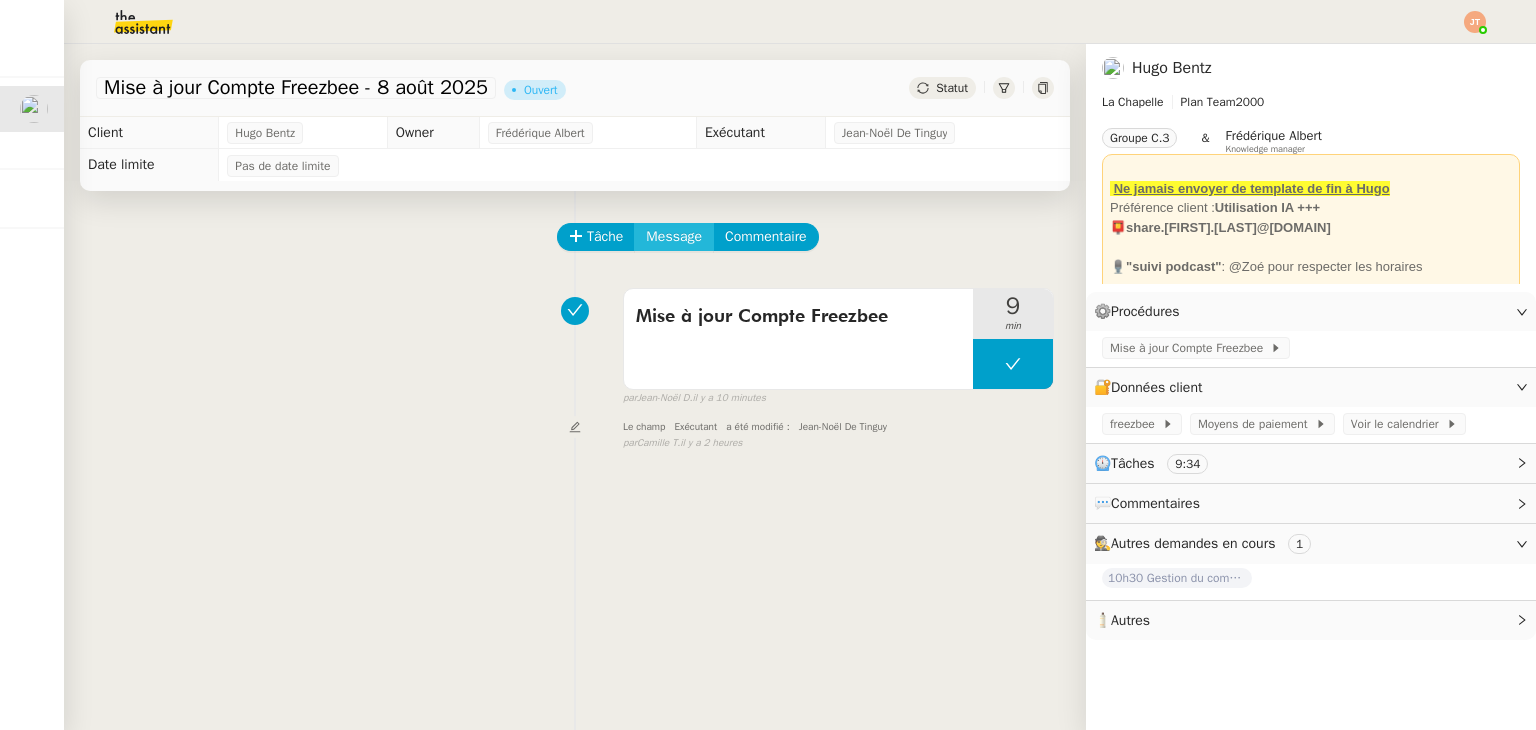 click on "Message" 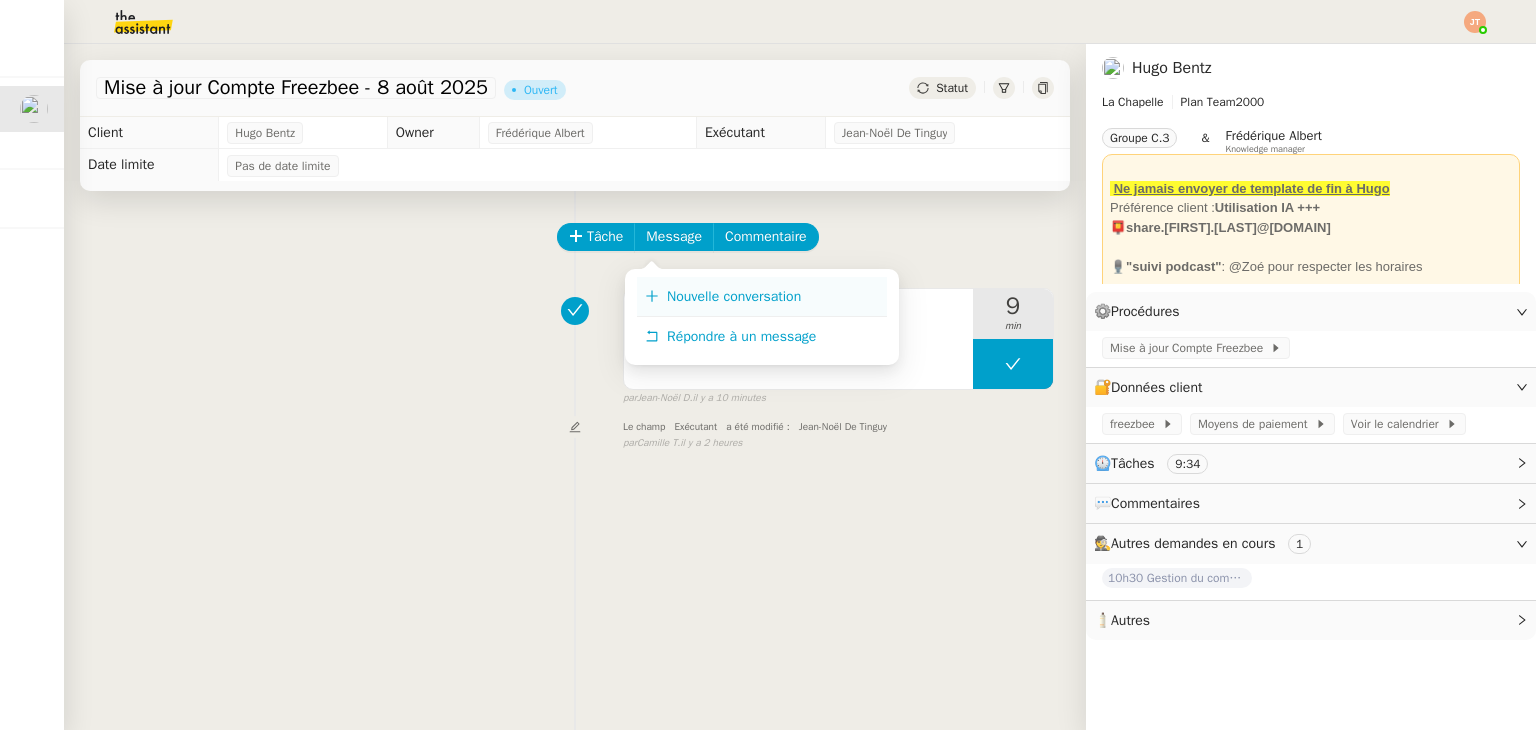 click on "Nouvelle conversation" at bounding box center (734, 296) 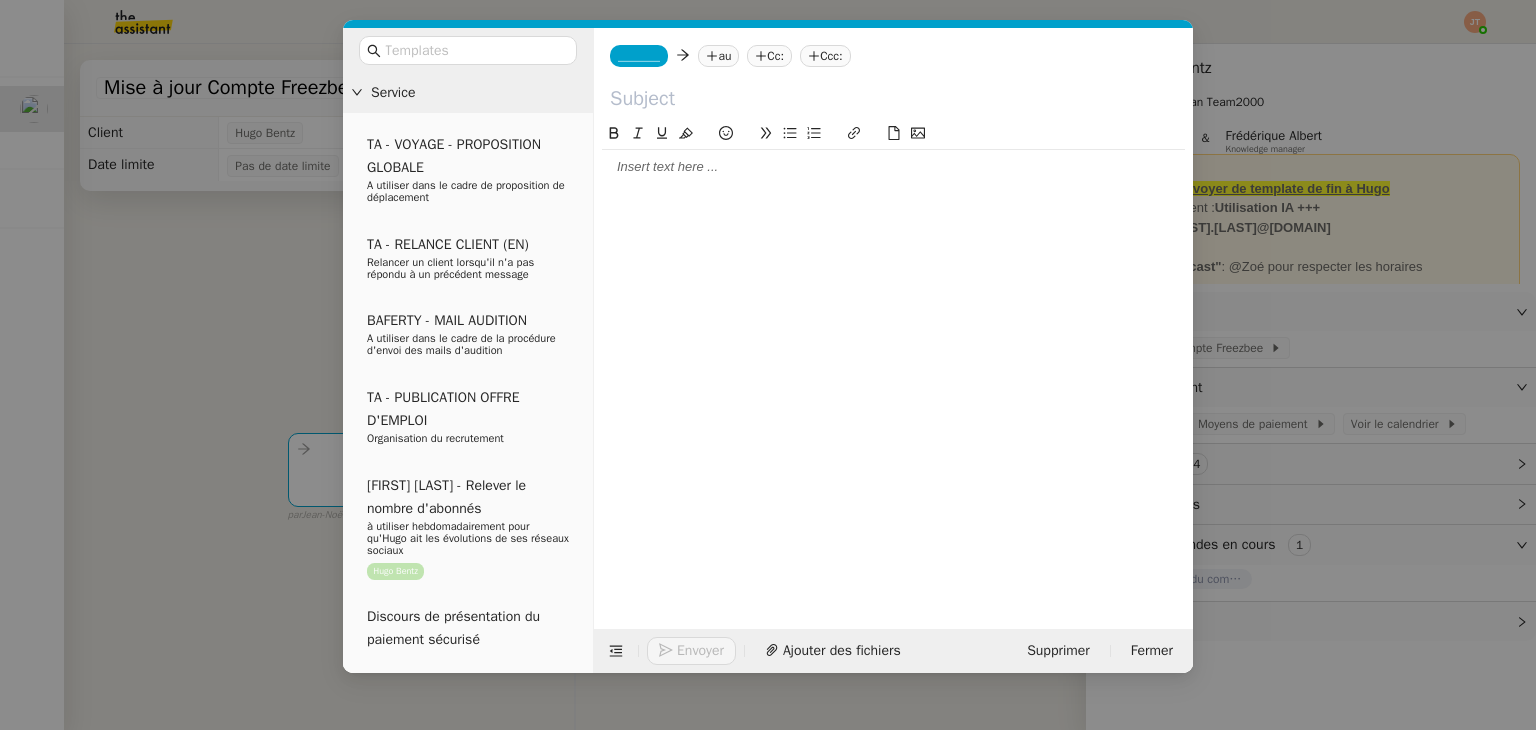 click on "Service TA - VOYAGE - PROPOSITION GLOBALE    A utiliser dans le cadre de proposition de déplacement TA - RELANCE CLIENT (EN)    Relancer un client lorsqu'il n'a pas répondu à un précédent message BAFERTY - MAIL AUDITION    A utiliser dans le cadre de la procédure d'envoi des mails d'audition TA - PUBLICATION OFFRE D'EMPLOI     Organisation du recrutement Hugo Bentz - Relever le nombre d'abonnés    à utiliser hebdomadairement pour qu'Hugo ait les évolutions de ses réseaux sociaux  Hugo Bentz Discours de présentation du paiement sécurisé    TA - VOYAGES - PROPOSITION ITINERAIRE    Soumettre les résultats d'une recherche TA - CONFIRMATION PAIEMENT (EN)    Confirmer avec le client de modèle de transaction - Attention Plan Pro nécessaire. TA - COURRIER EXPEDIE (recommandé)    A utiliser dans le cadre de l'envoi d'un courrier recommandé TA - PARTAGE DE CALENDRIER (EN)    A utiliser pour demander au client de partager son calendrier afin de faciliter l'accès et la gestion" at bounding box center [768, 365] 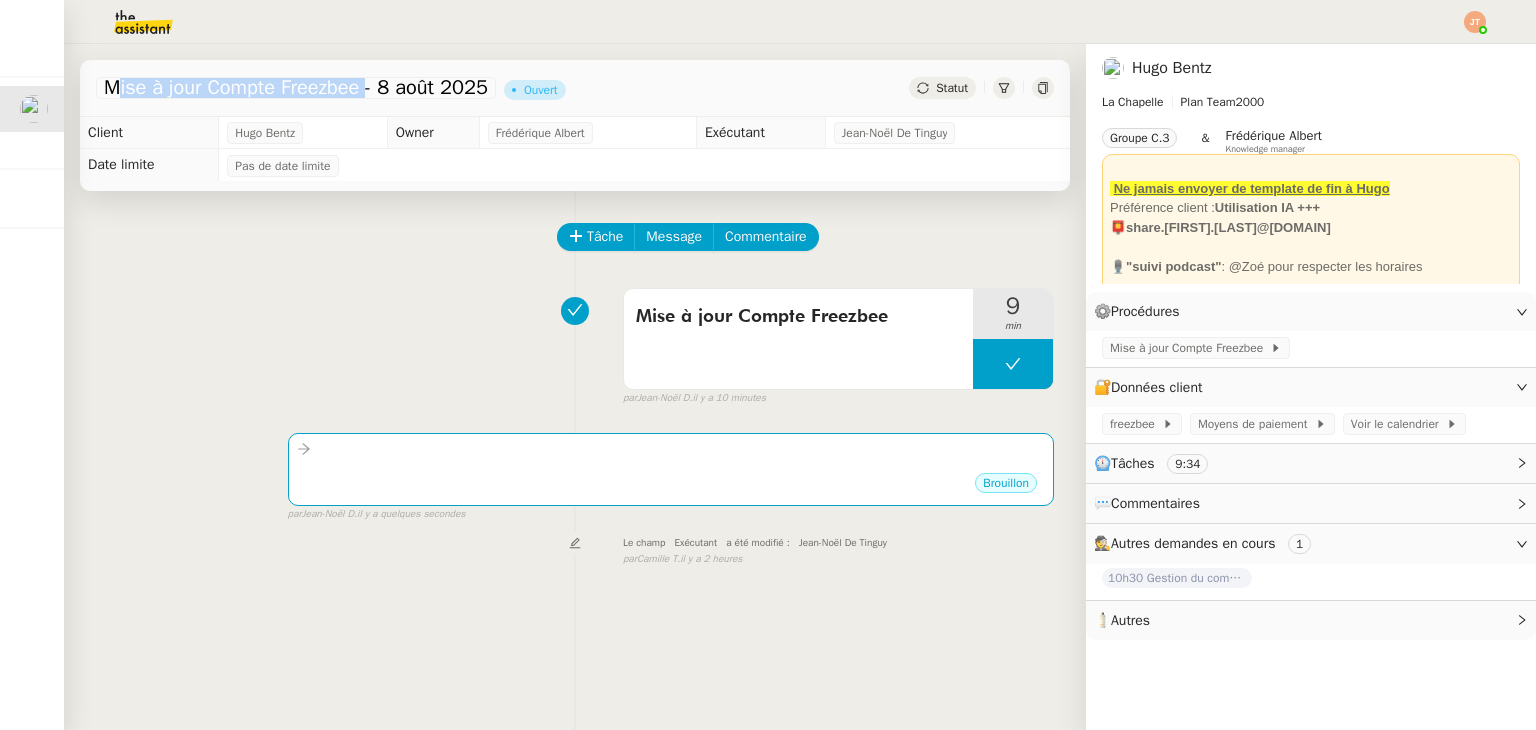 drag, startPoint x: 105, startPoint y: 91, endPoint x: 364, endPoint y: 93, distance: 259.00772 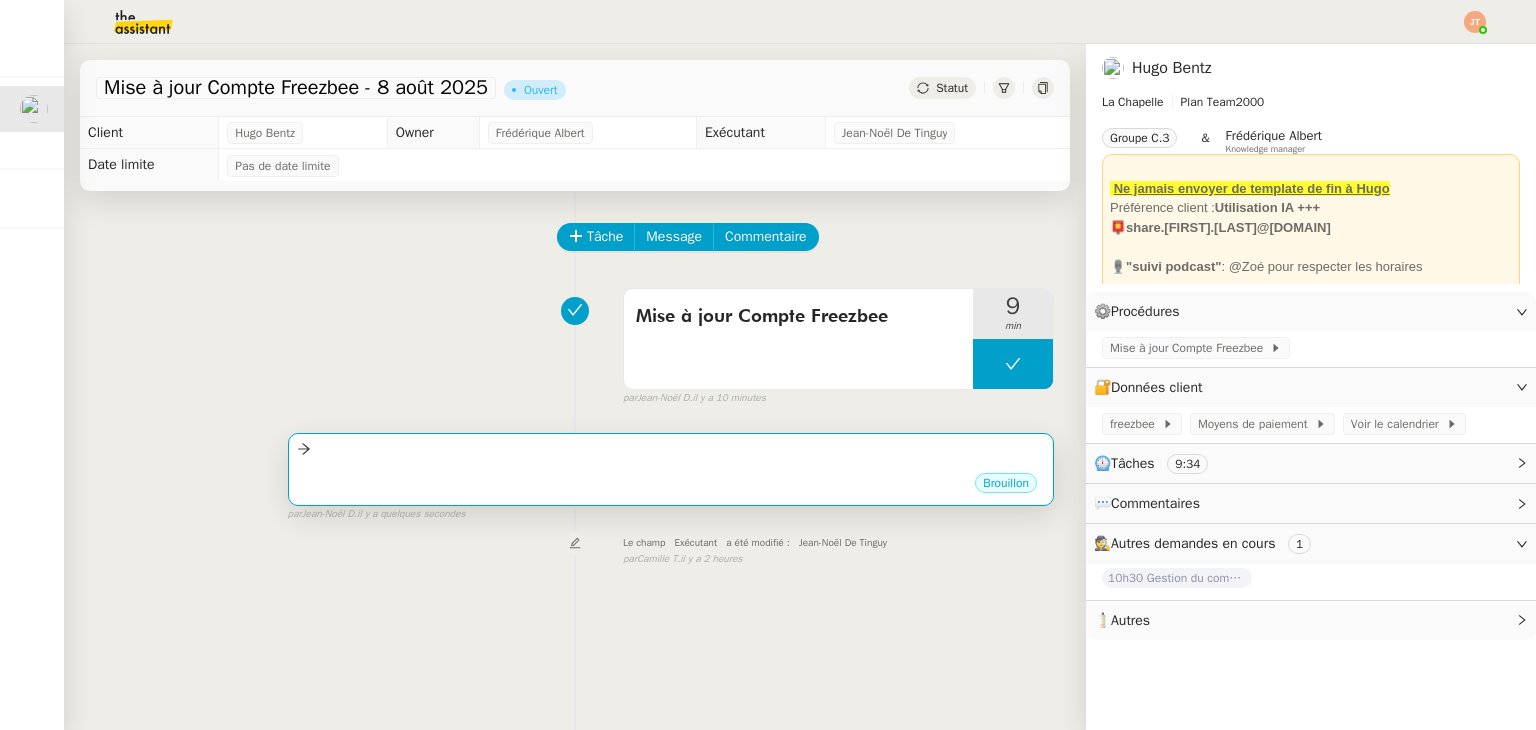 click at bounding box center [671, 449] 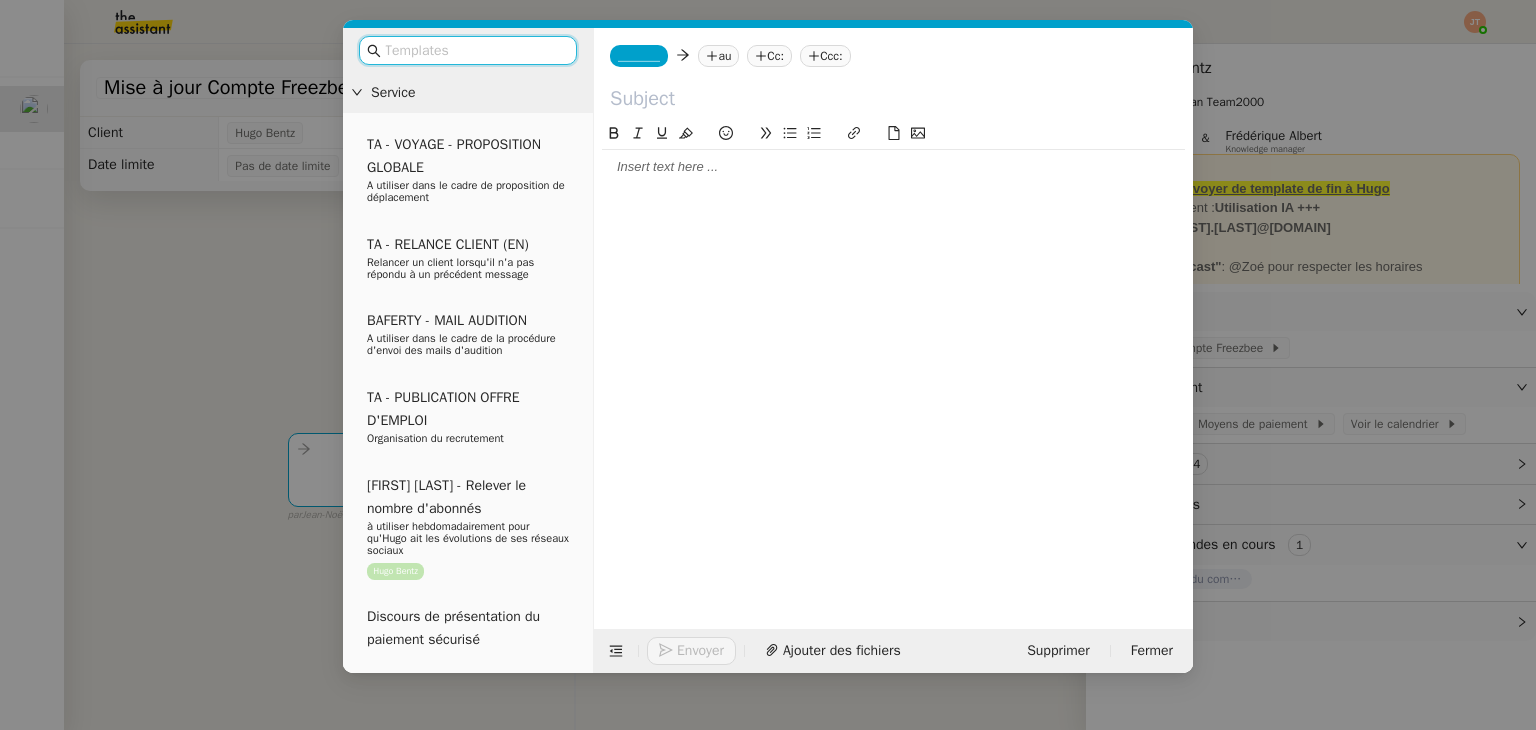 click 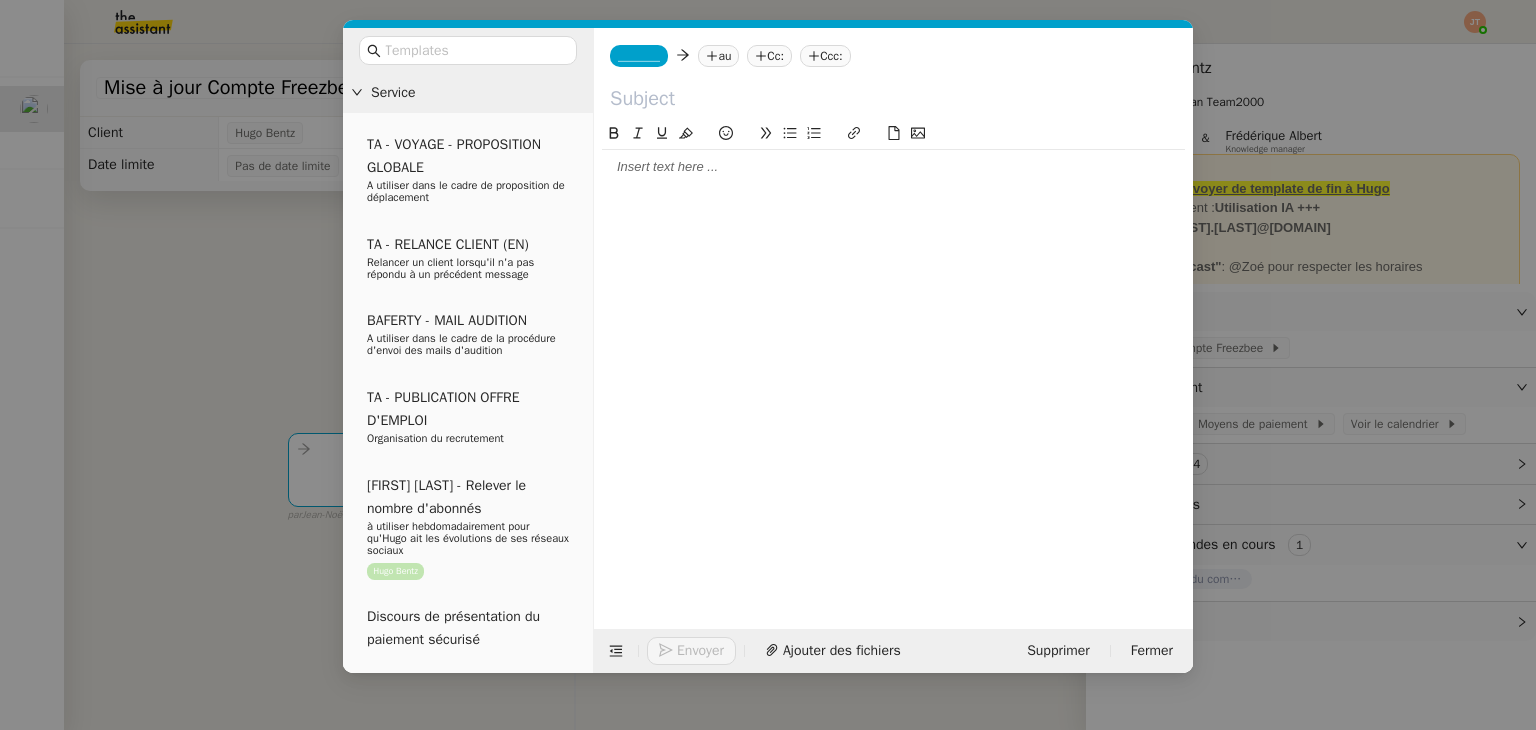 paste on "Mise à jour Compte Freezbee" 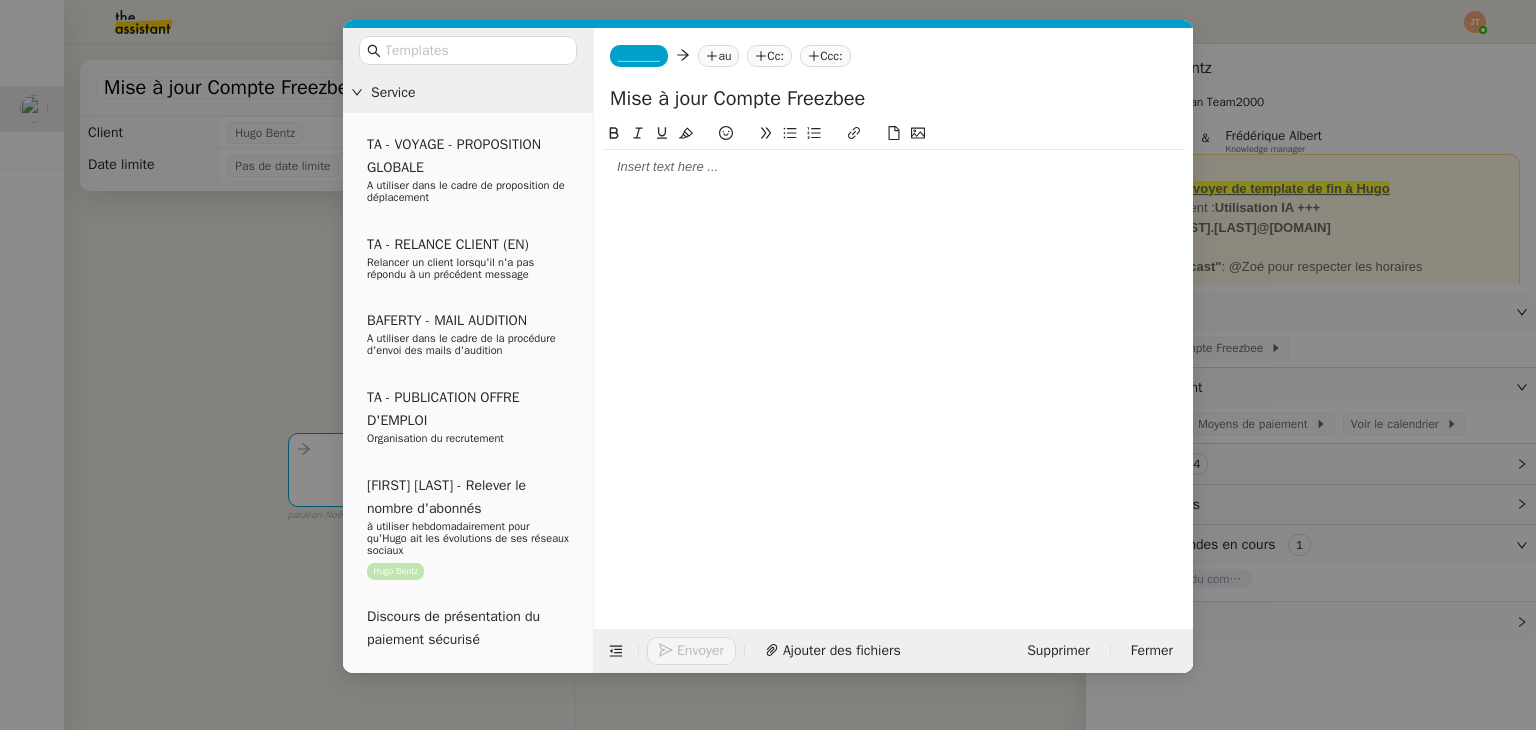 type on "Mise à jour Compte Freezbee" 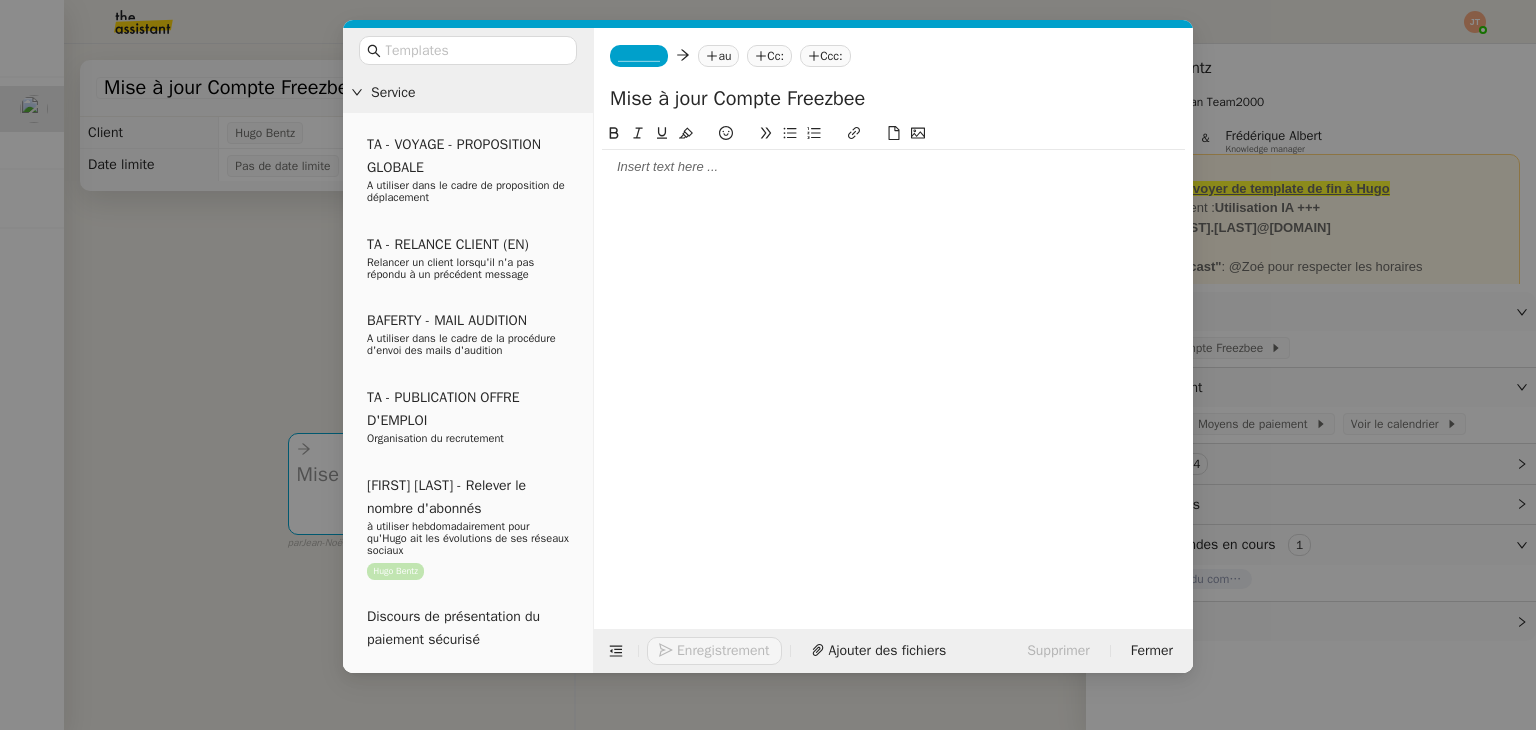 click on "au" 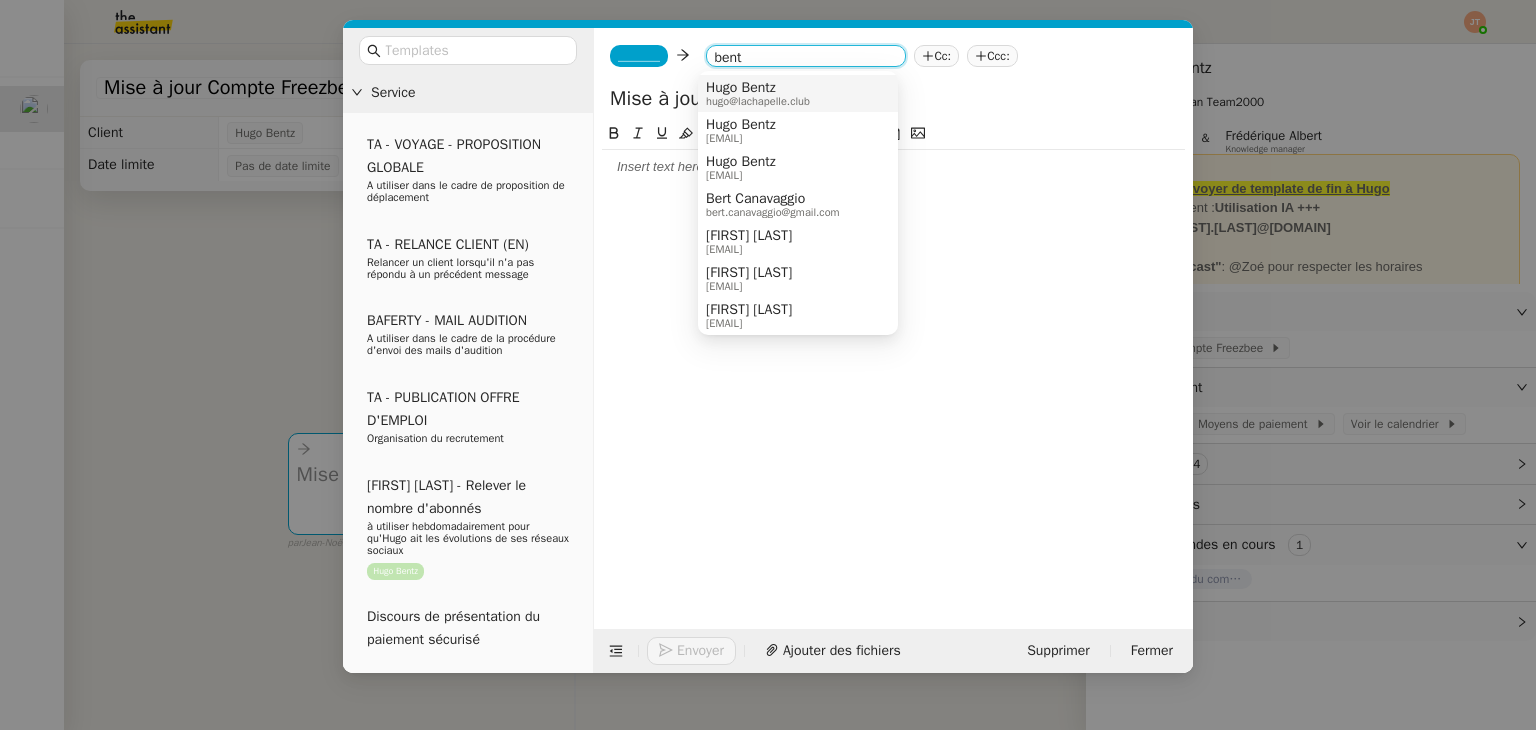 type on "bent" 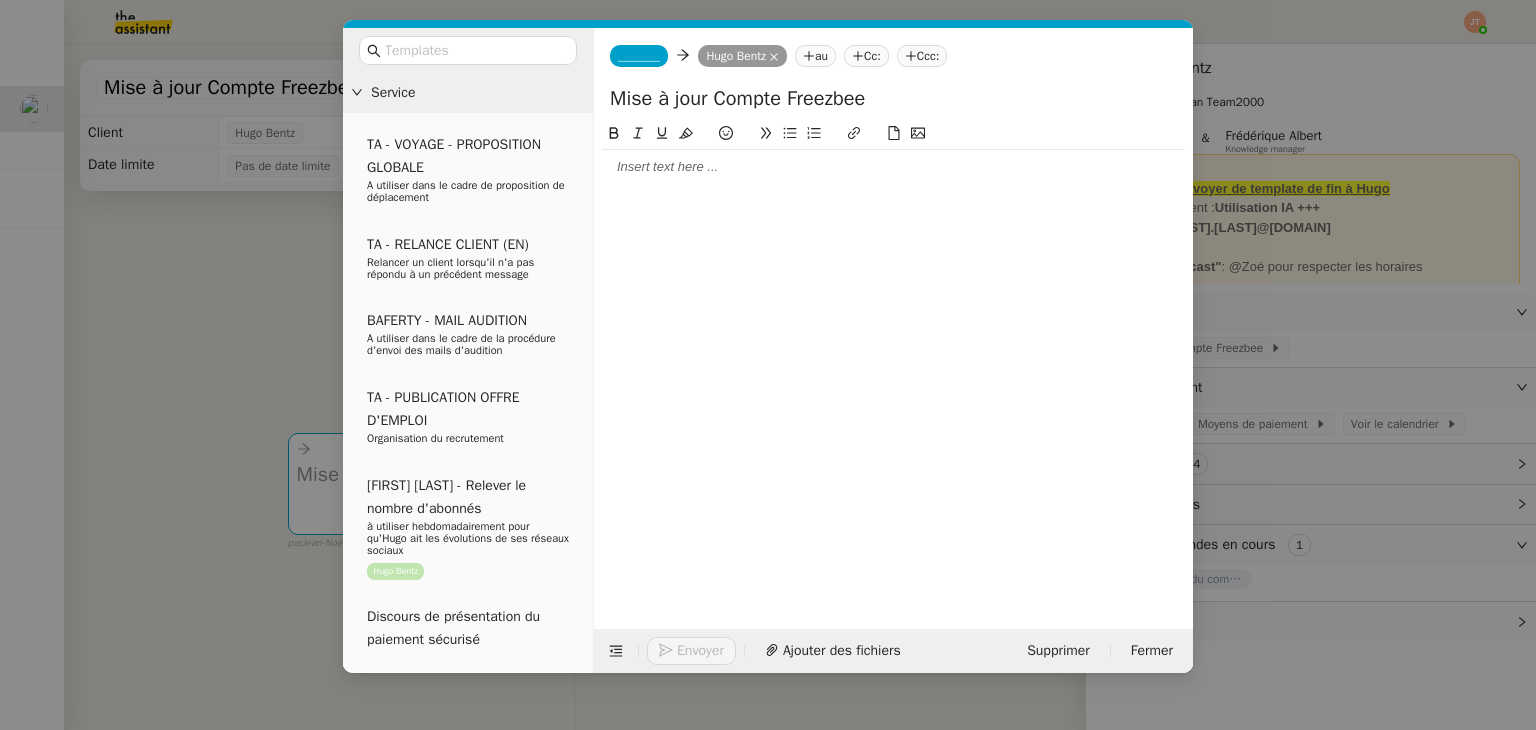 click on "_______     Hugo Bentz
Hugo Bentz   au
Cc:
Ccc:" 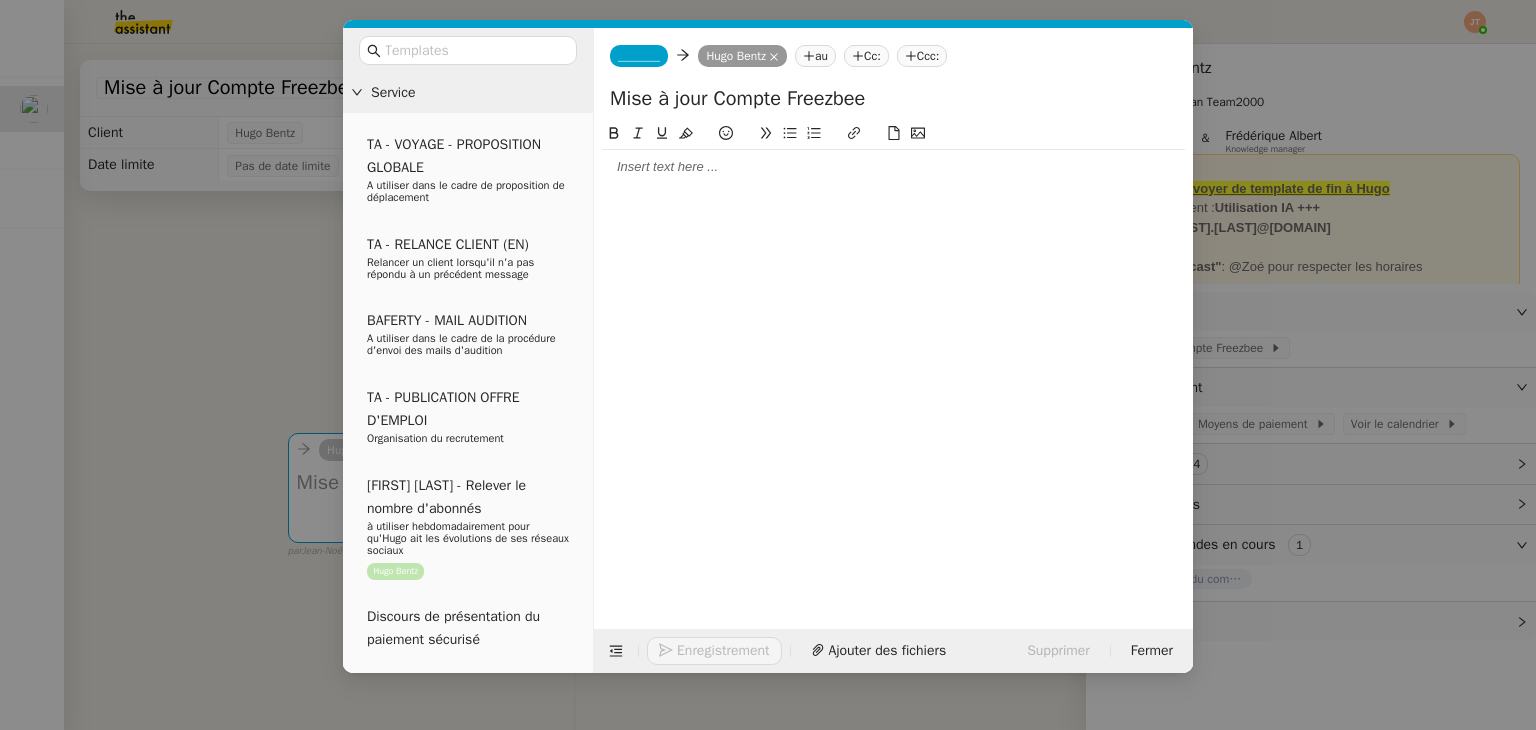 click on "_______" 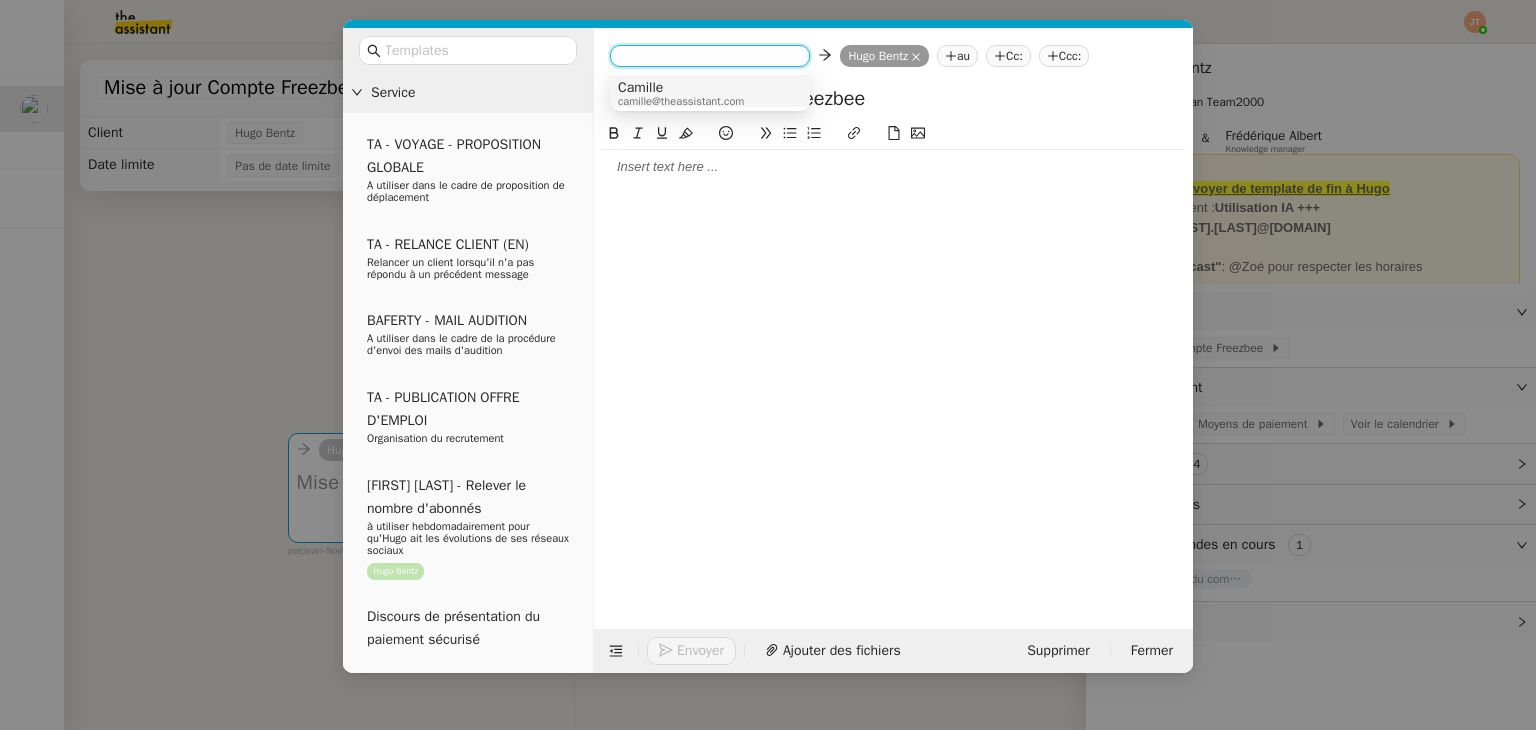 click on "Camille" at bounding box center [681, 88] 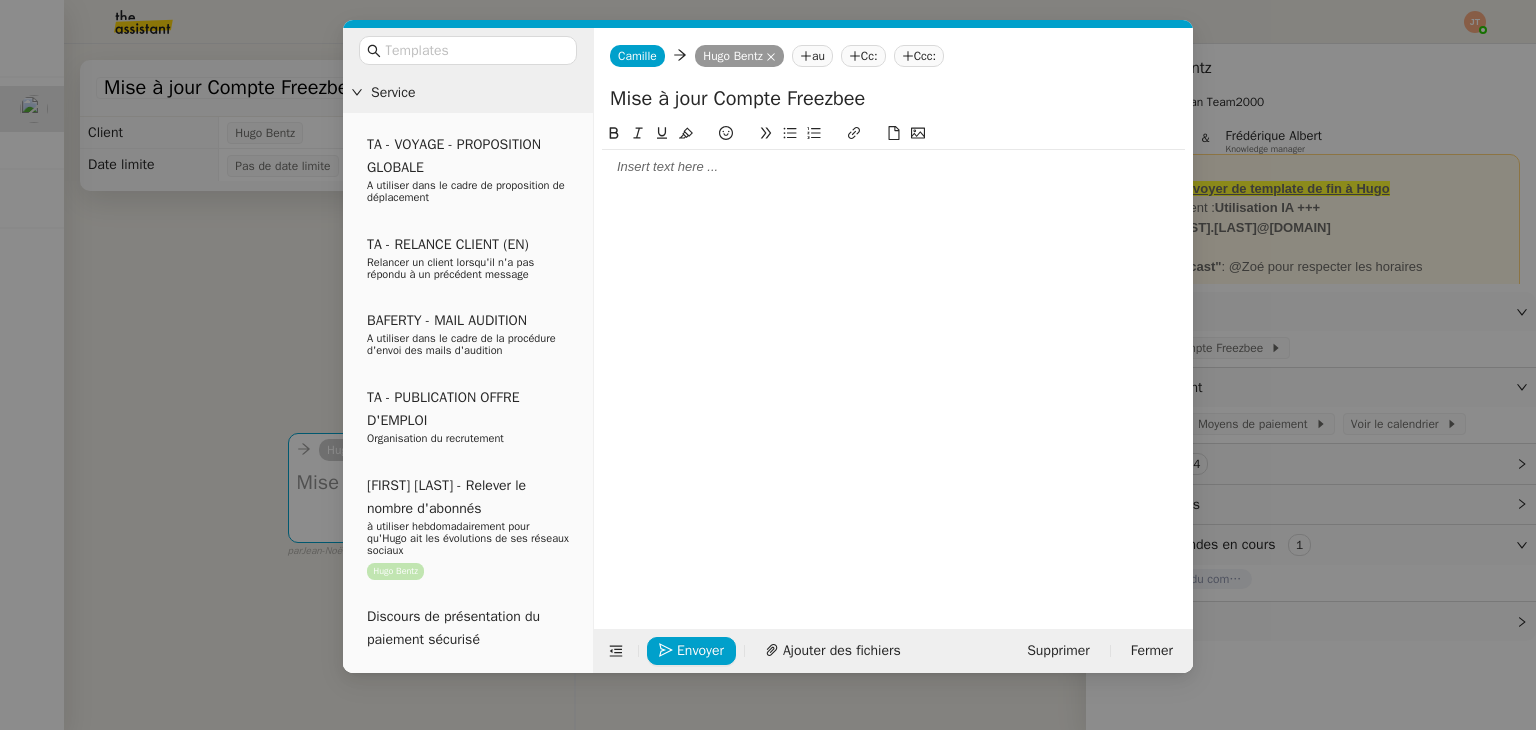 click 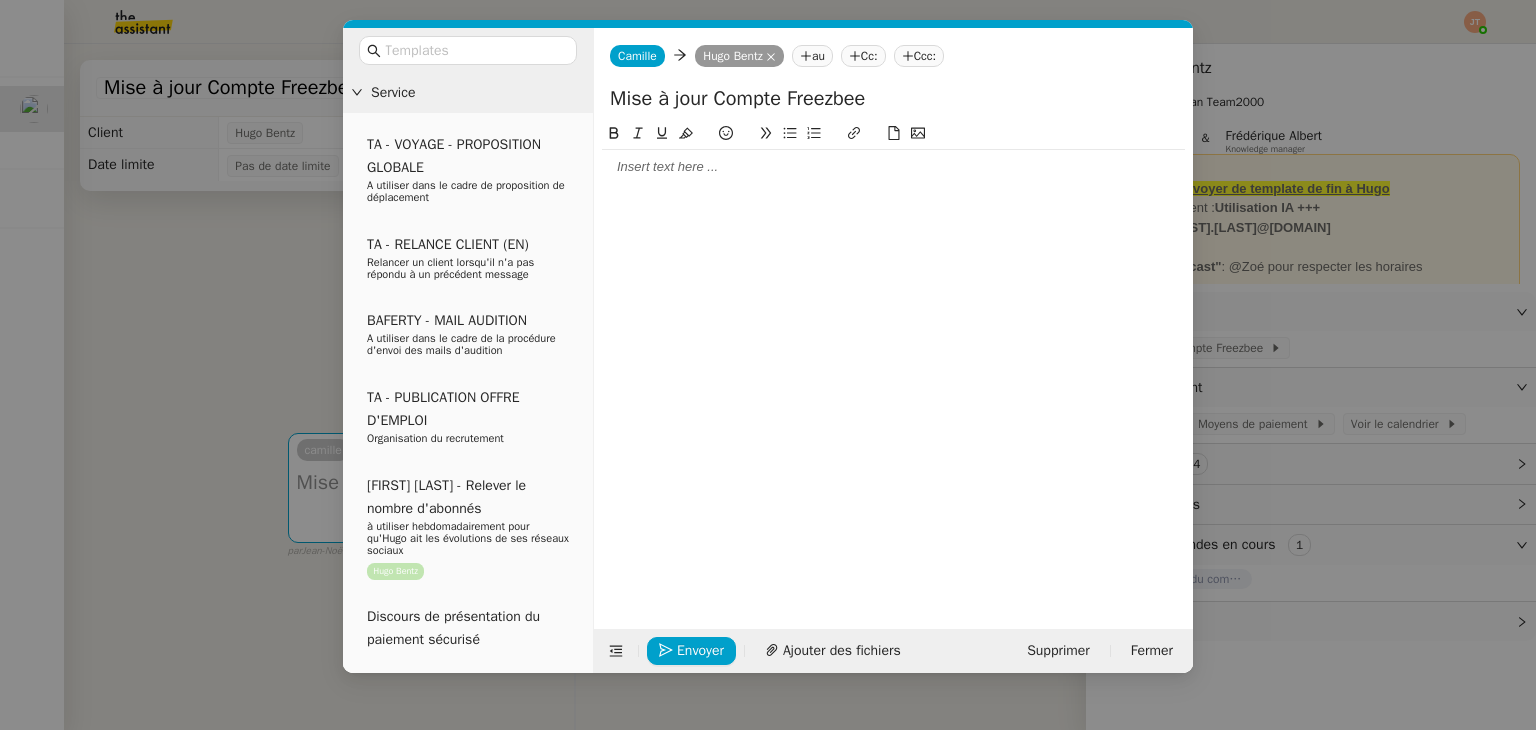 type 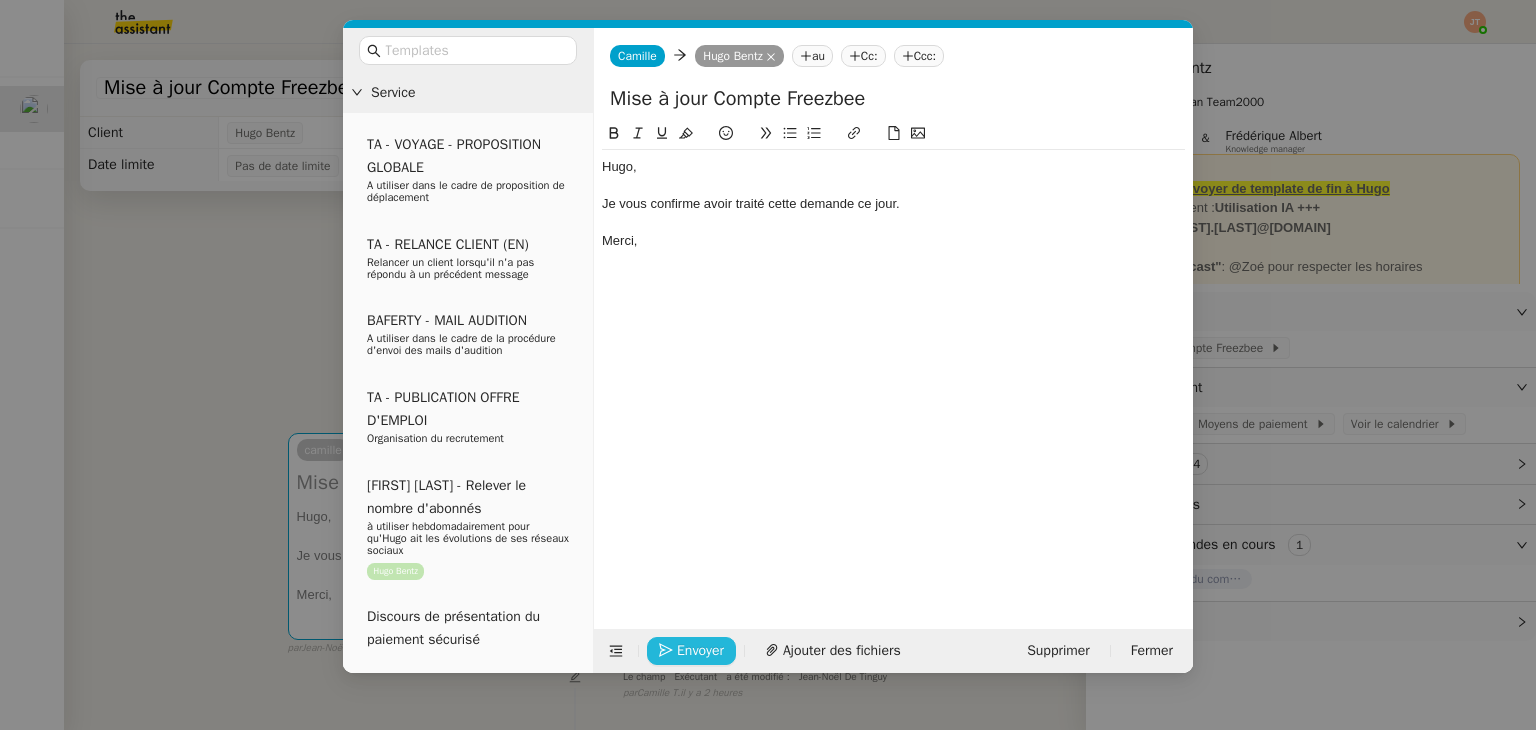 click on "Envoyer" 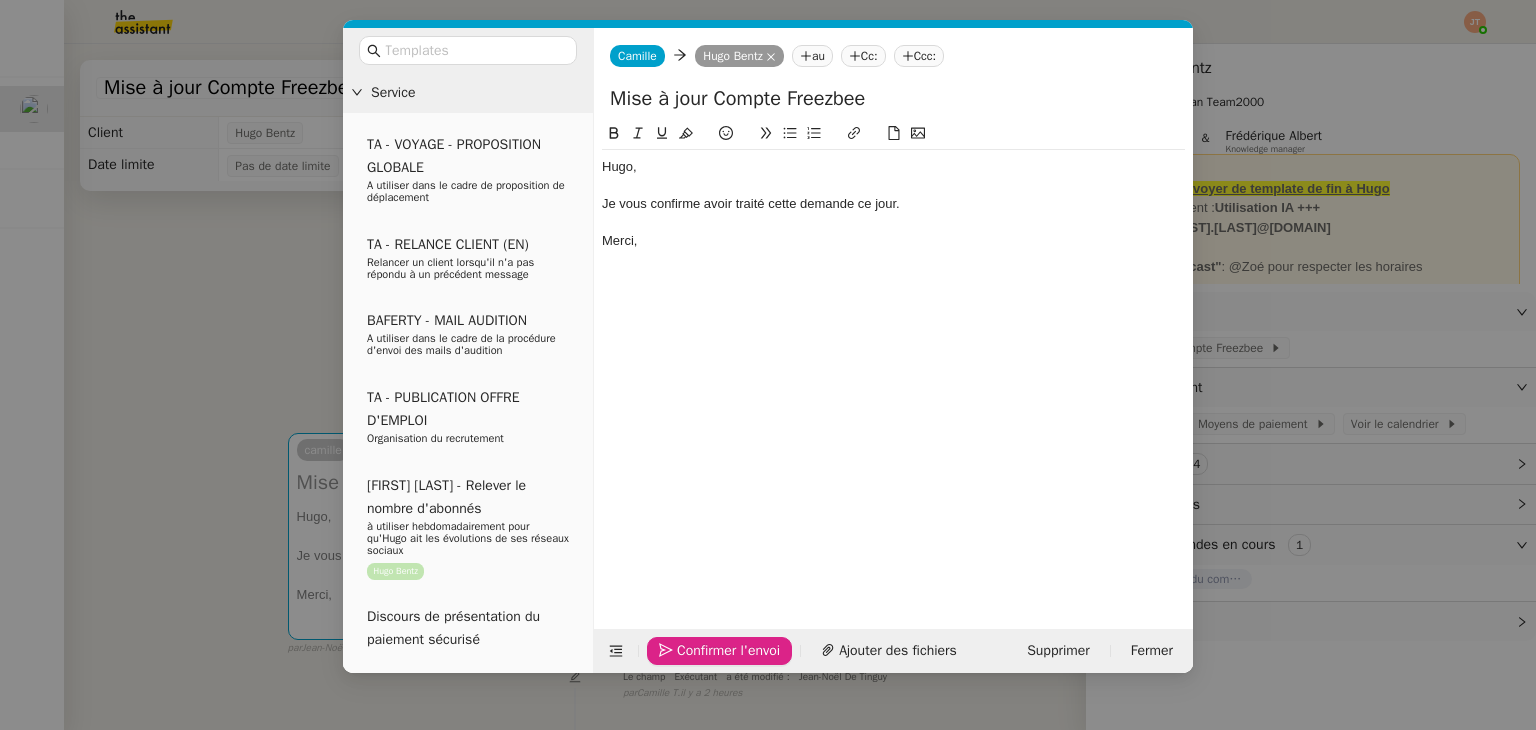 click on "Confirmer l'envoi" 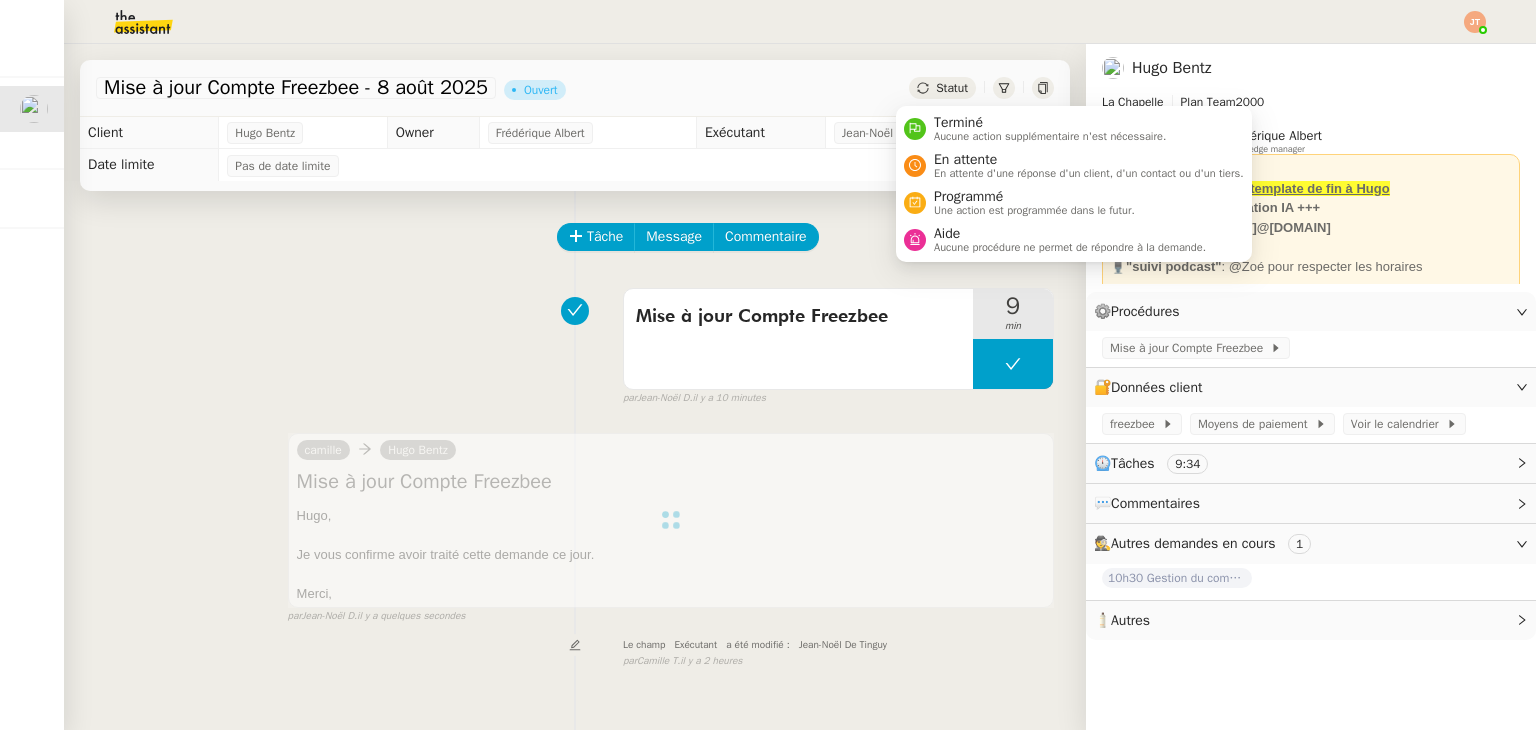 click on "Statut" 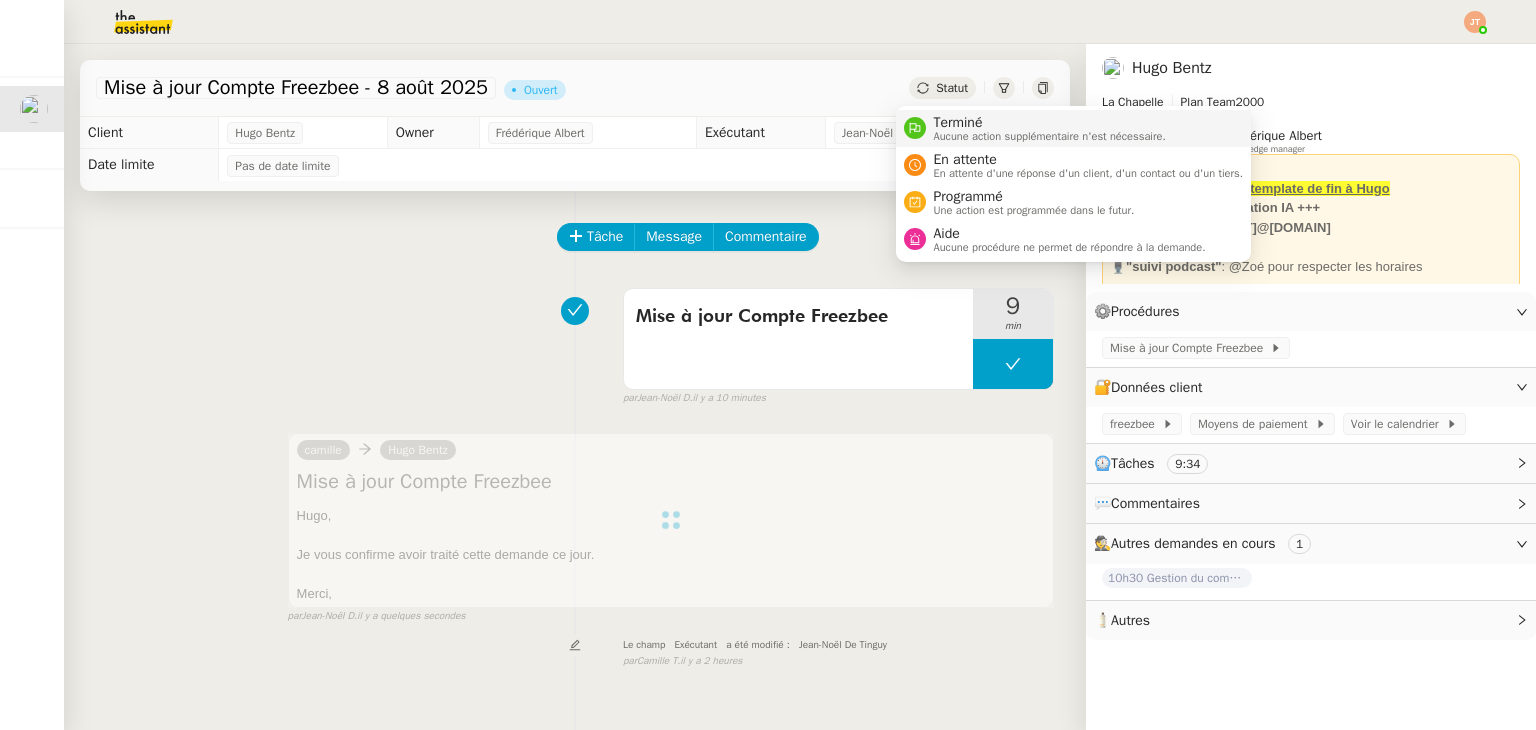click on "Terminé" at bounding box center (1050, 123) 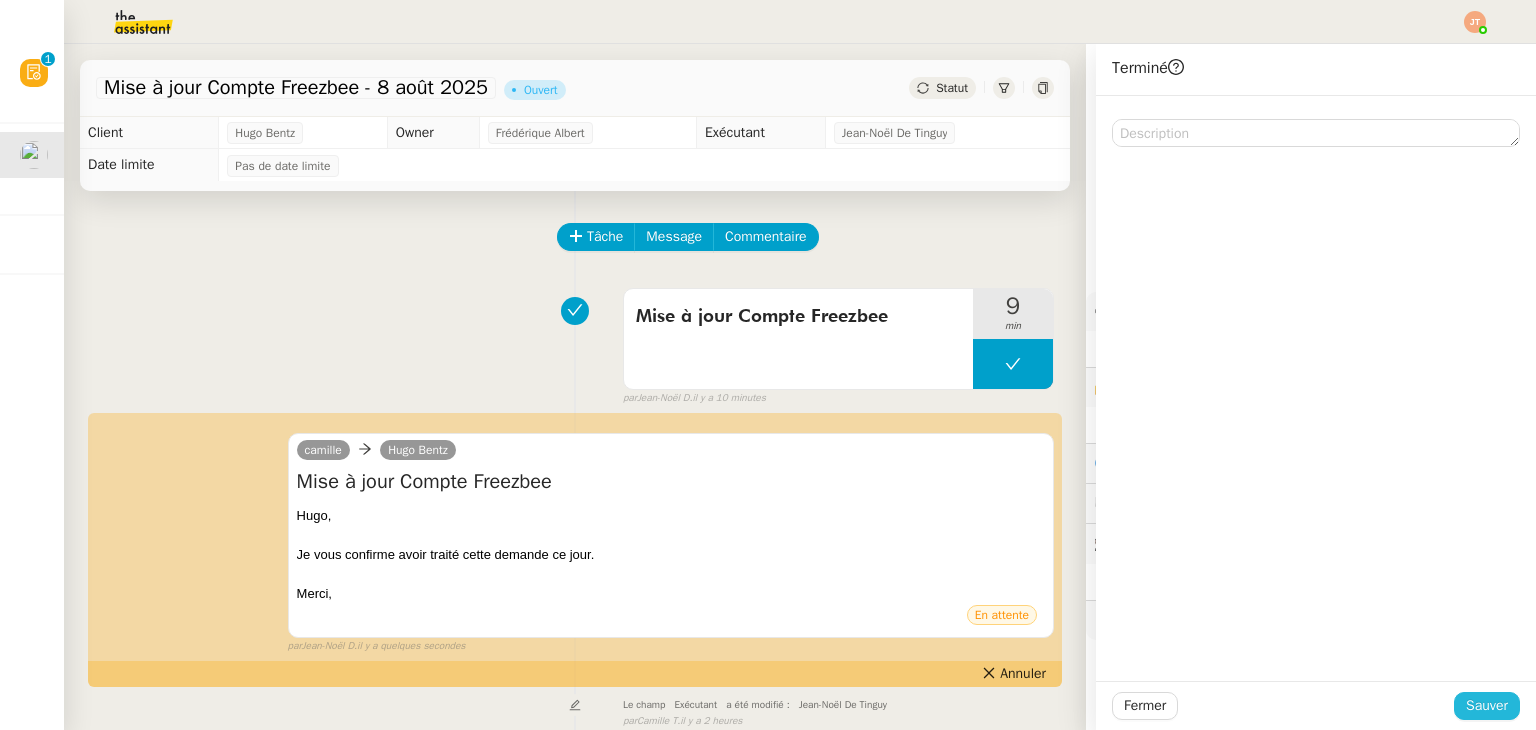 click on "Sauver" 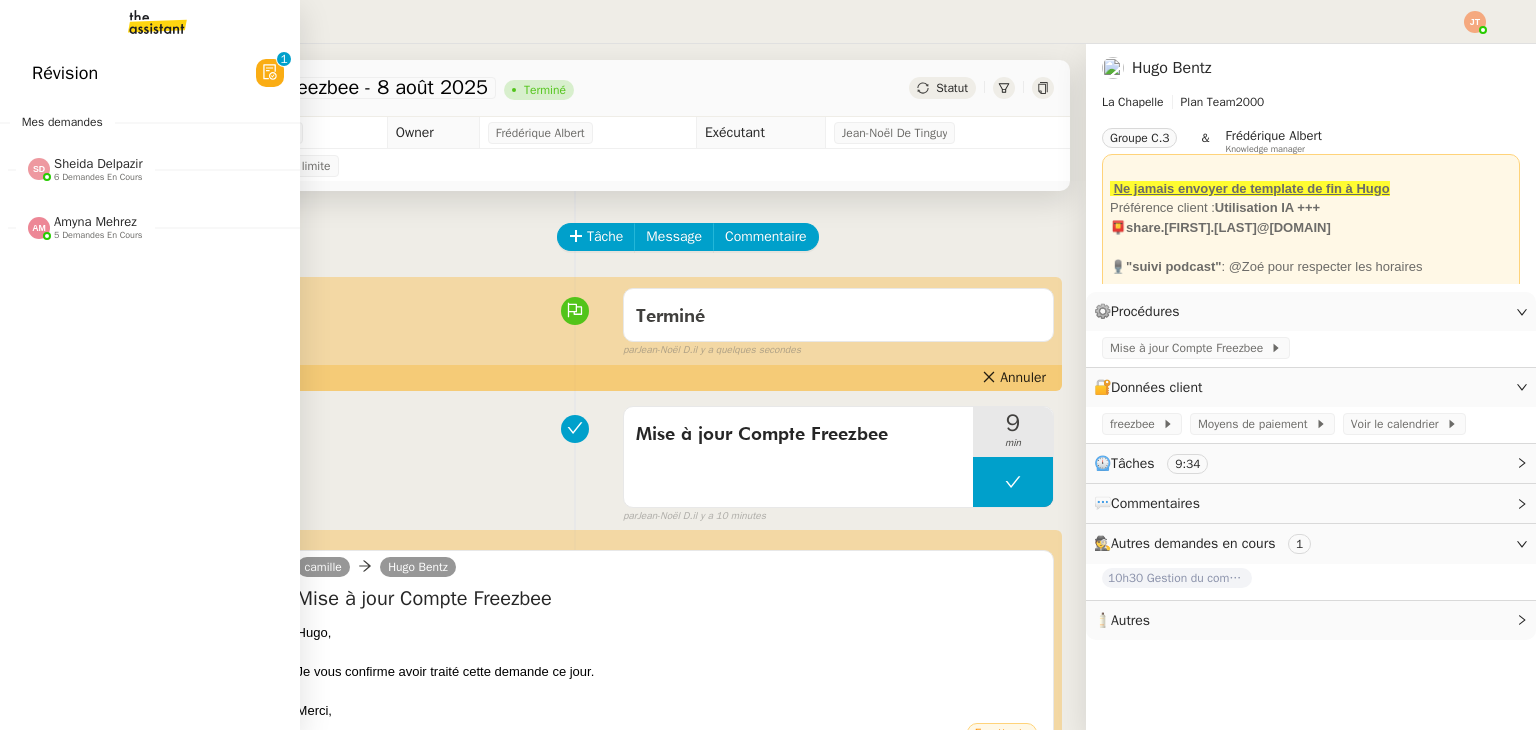 click on "Amyna Mehrez" 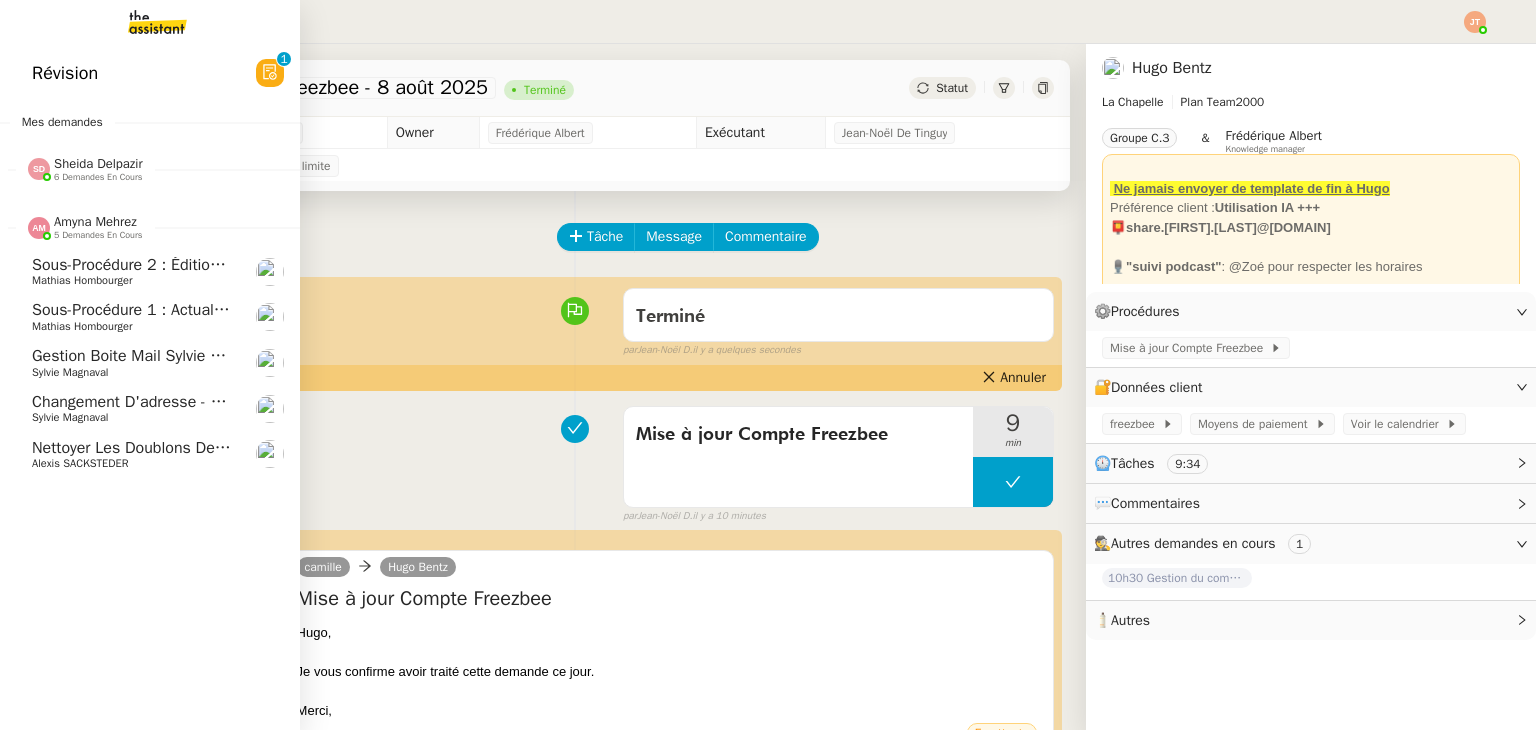 click on "Amyna Mehrez" 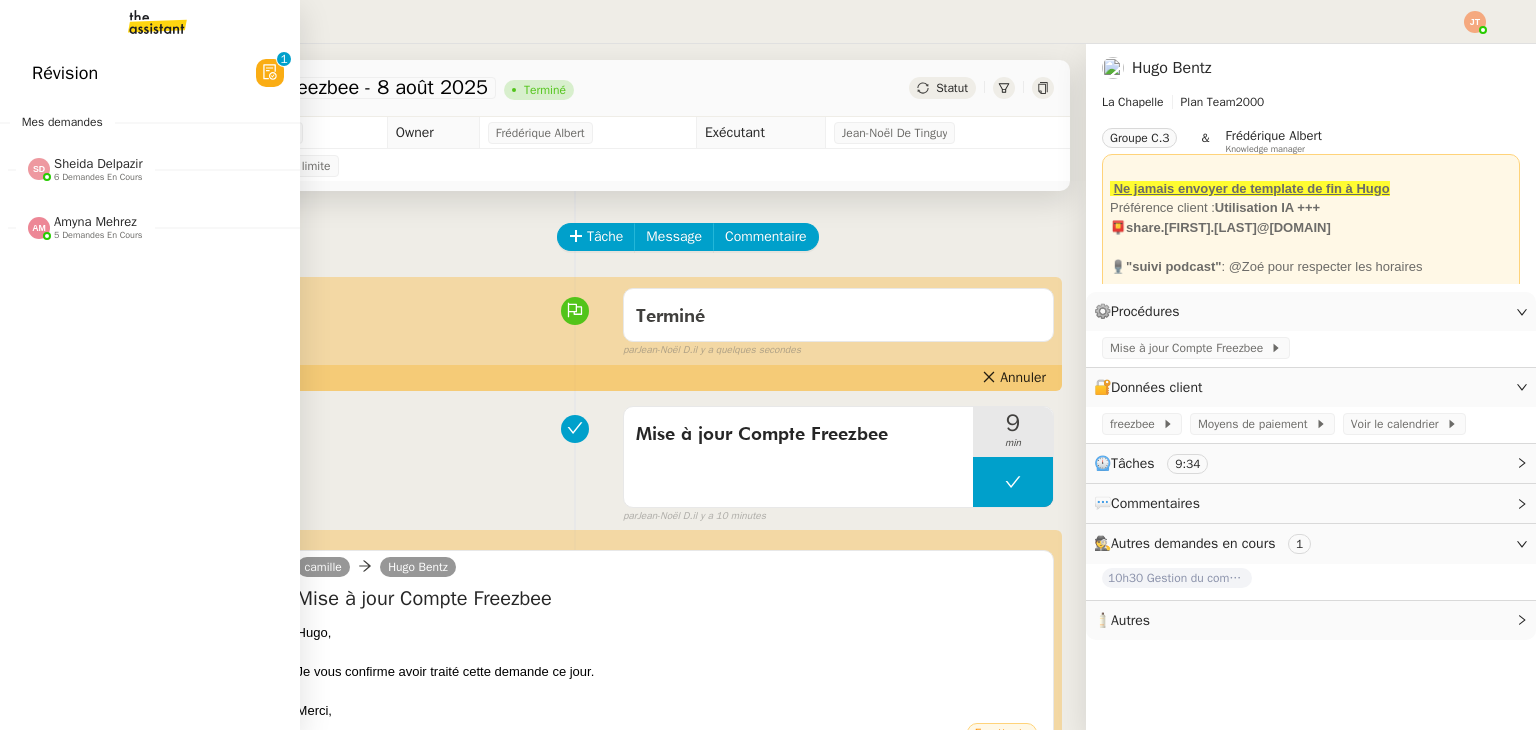click on "6 demandes en cours" 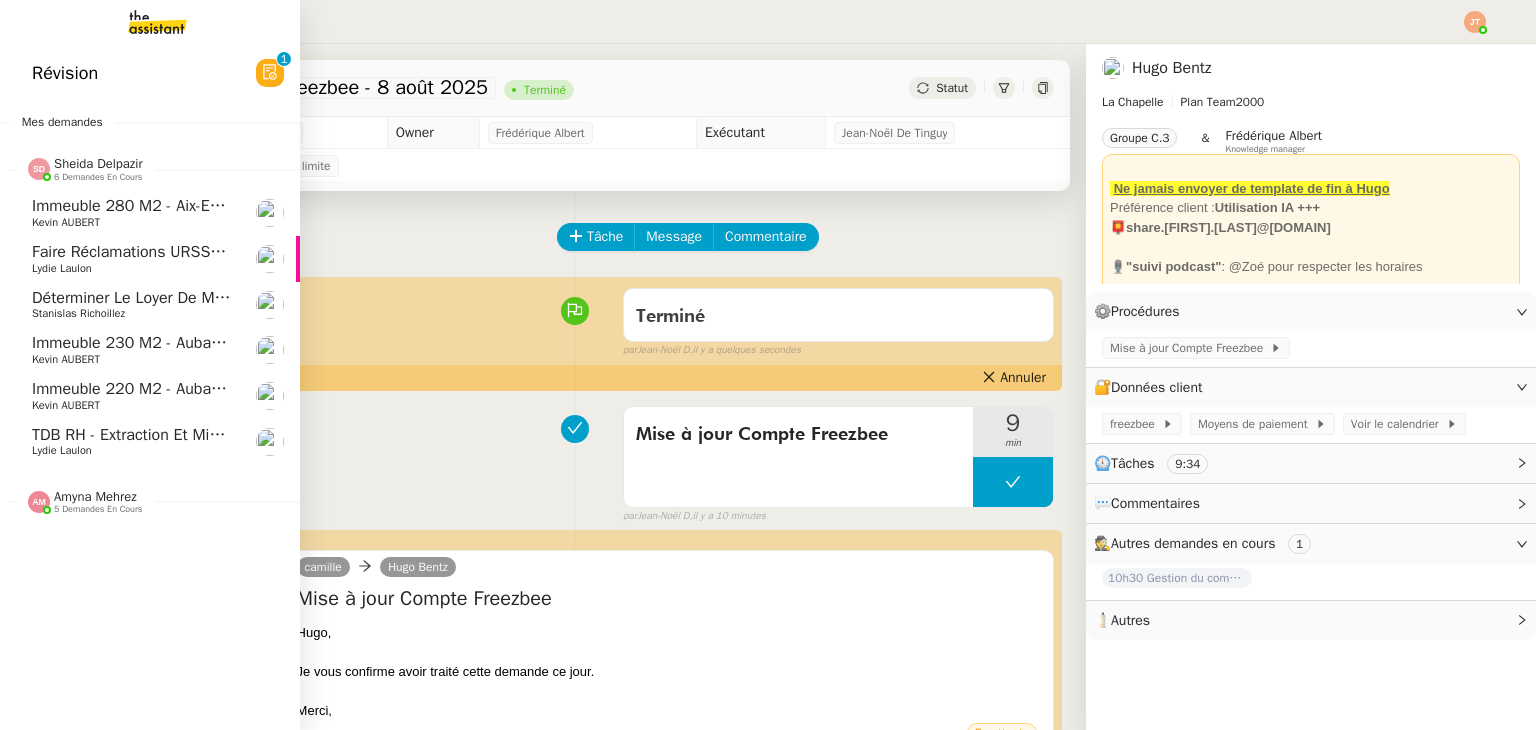 click on "6 demandes en cours" 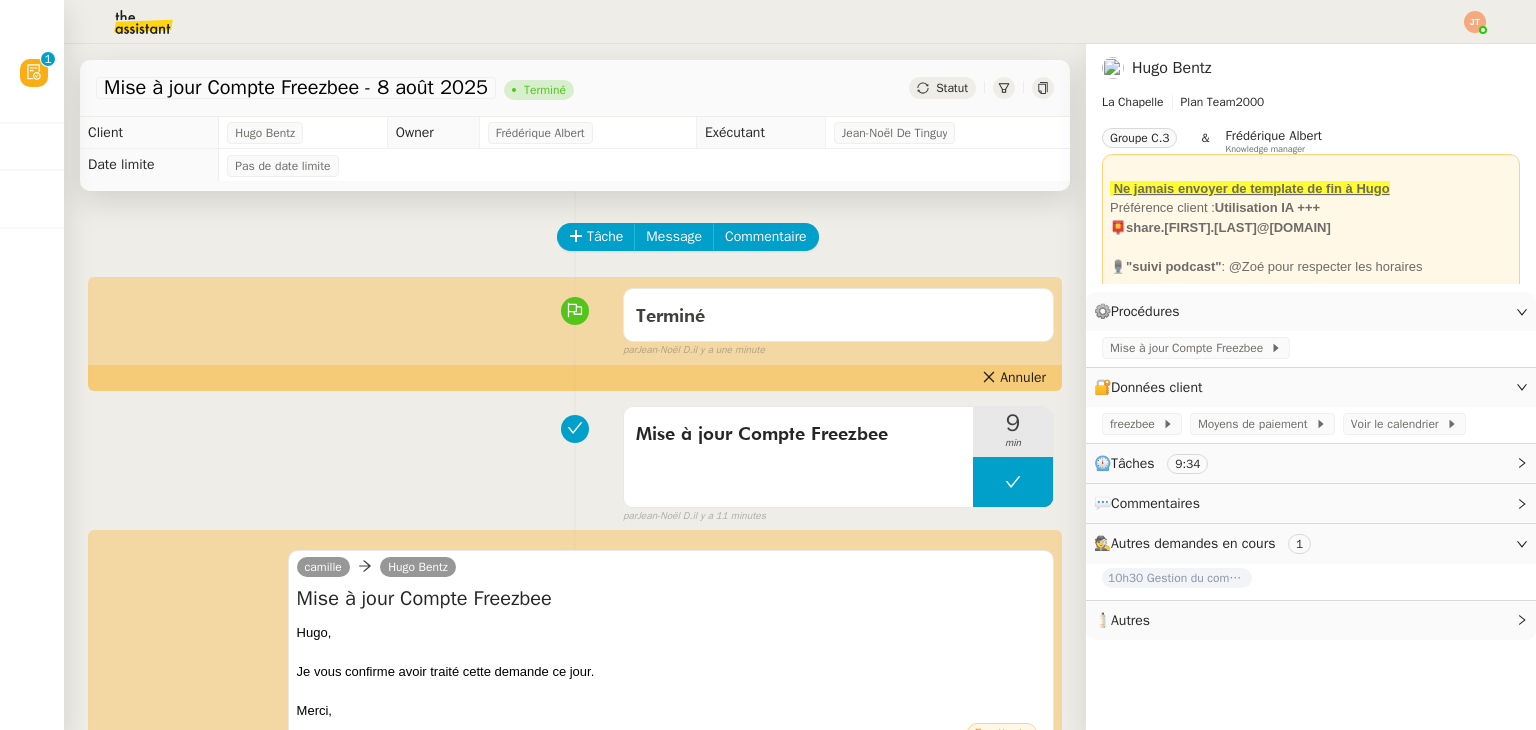 click 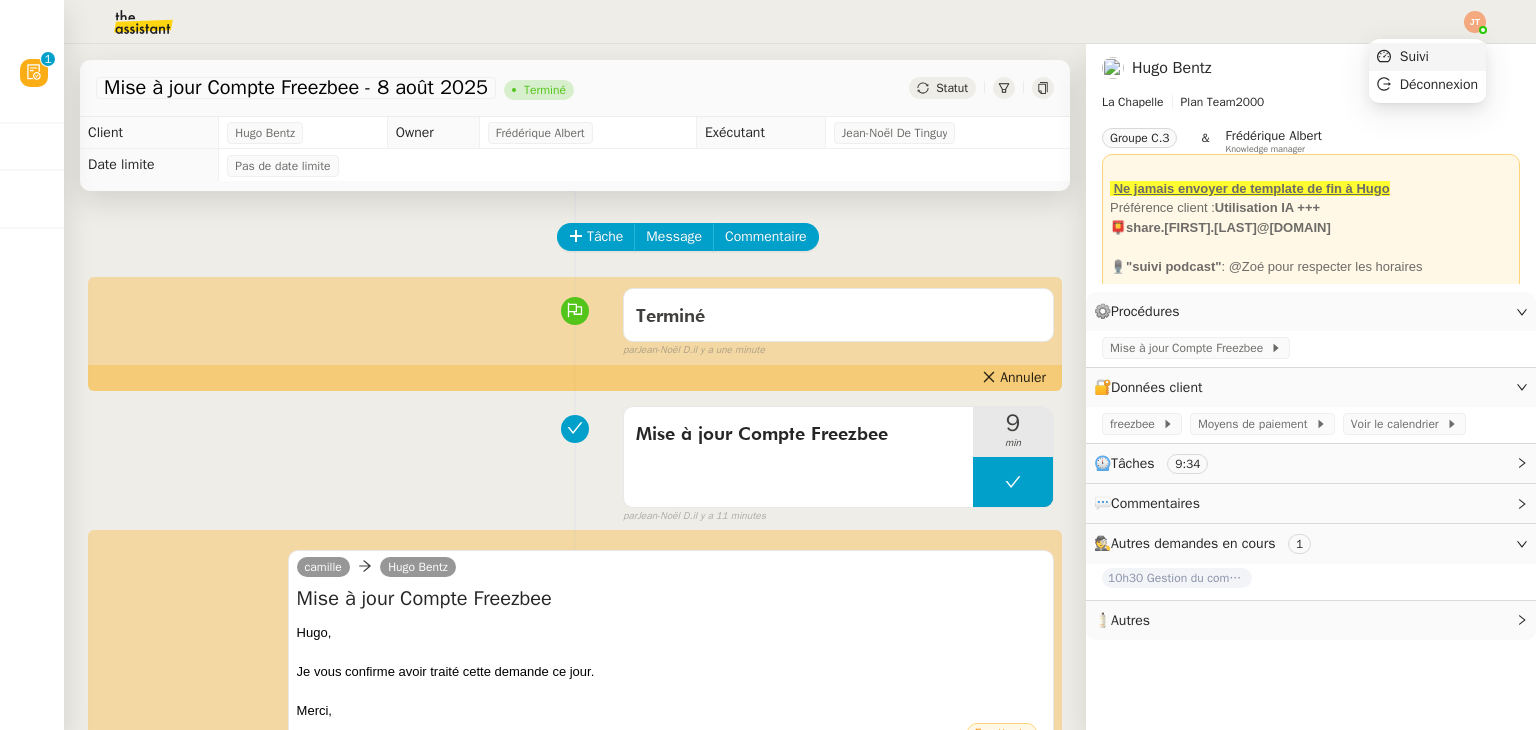 click on "Suivi" at bounding box center (1414, 56) 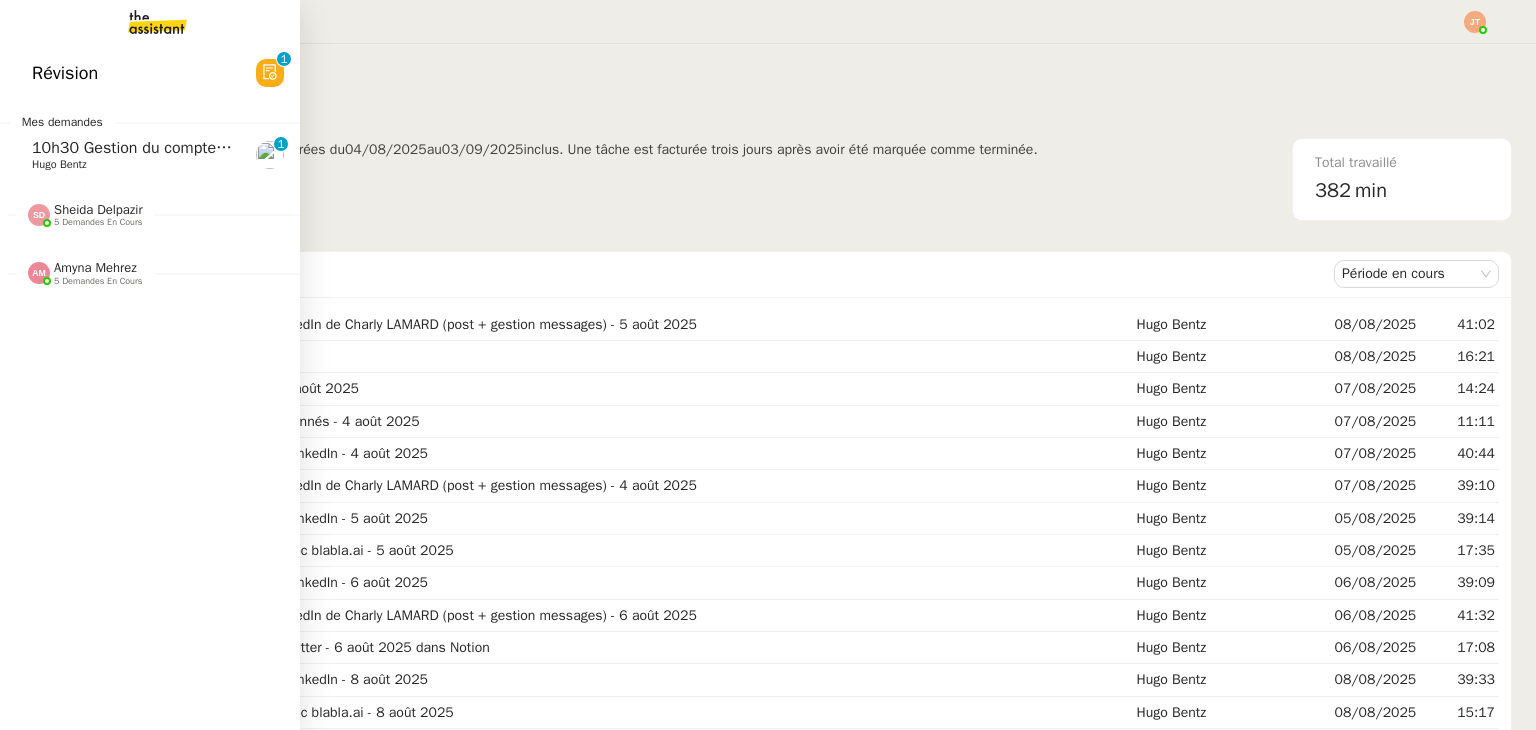 click on "10h30 Gestion du compte LinkedIn de Charly LAMARD (post + gestion messages) - 8 août 2025" 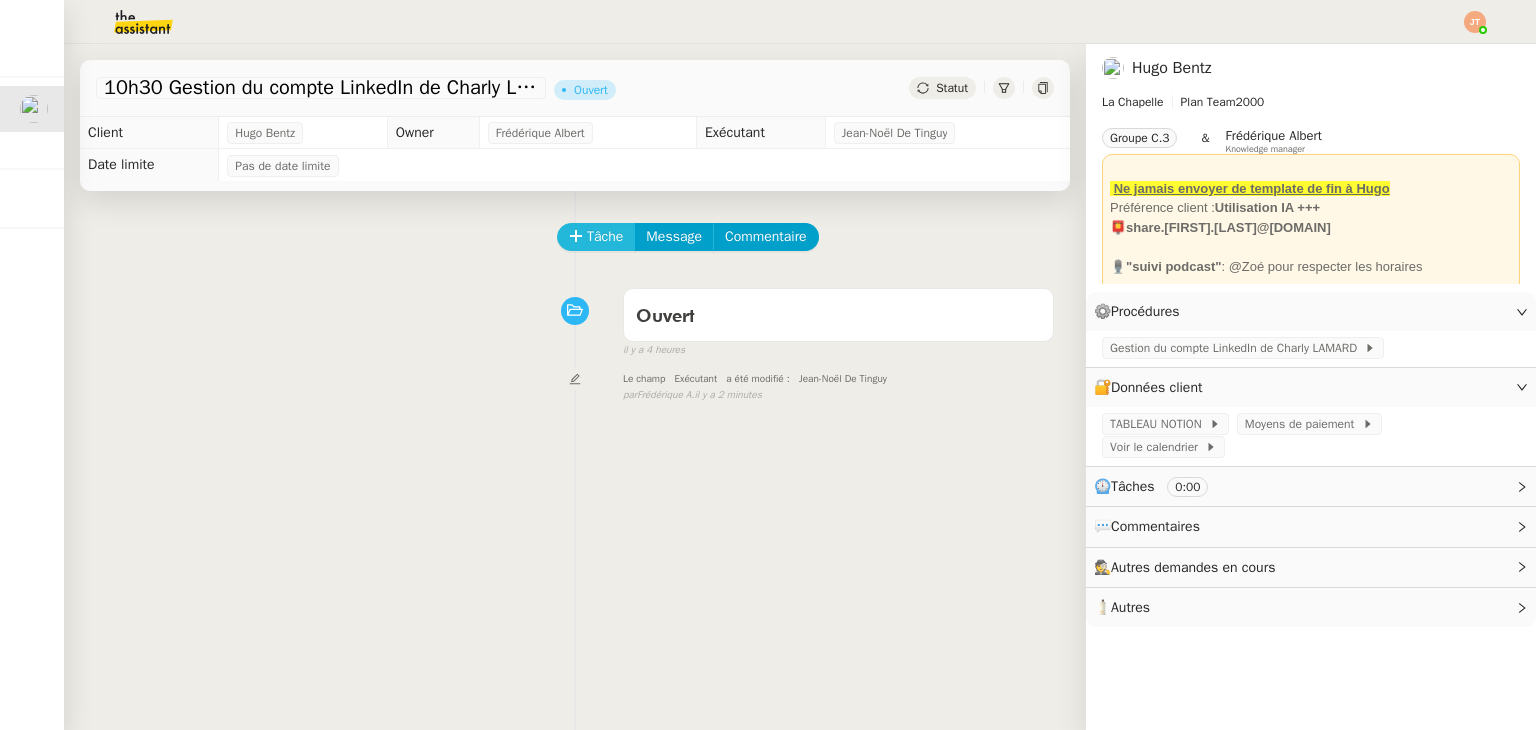 click on "Tâche" 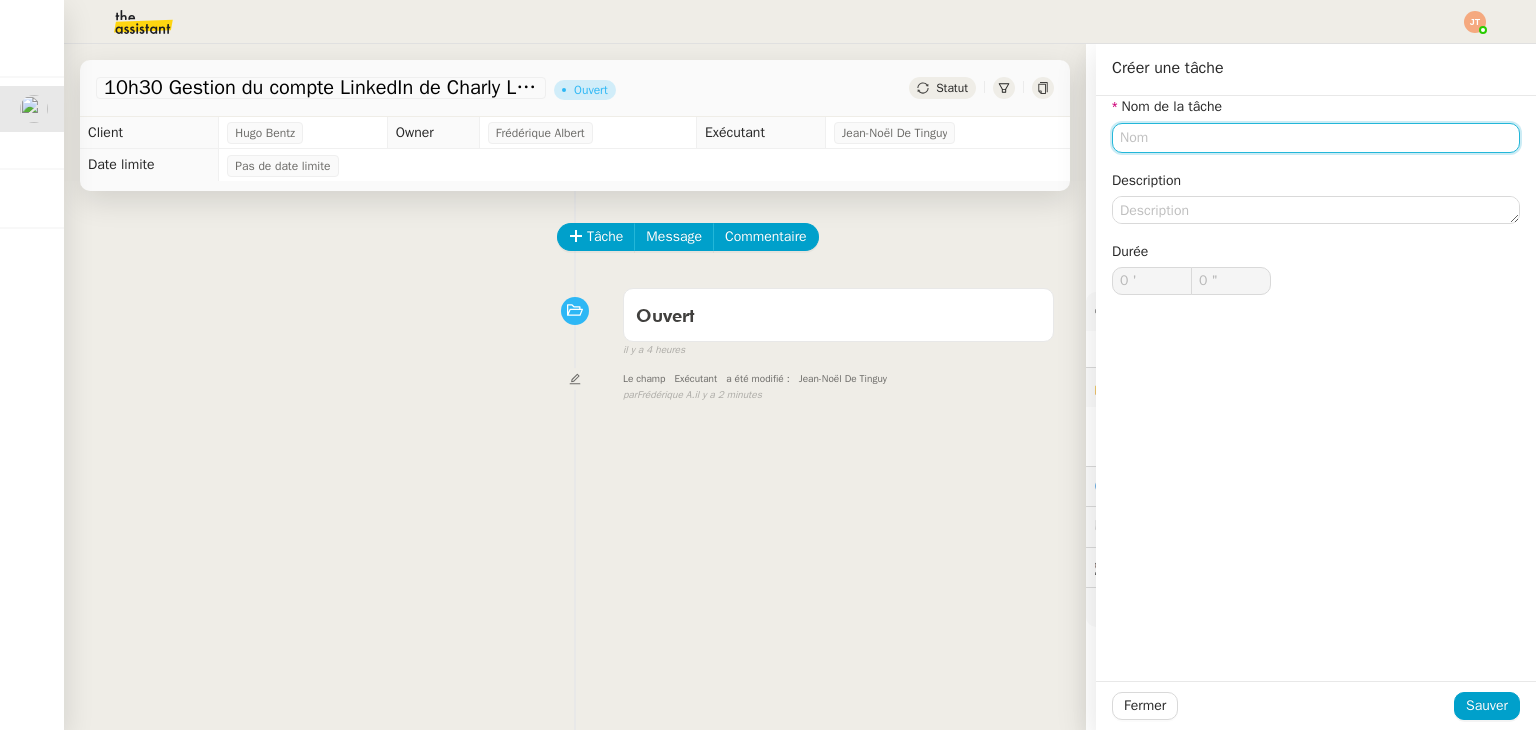 click 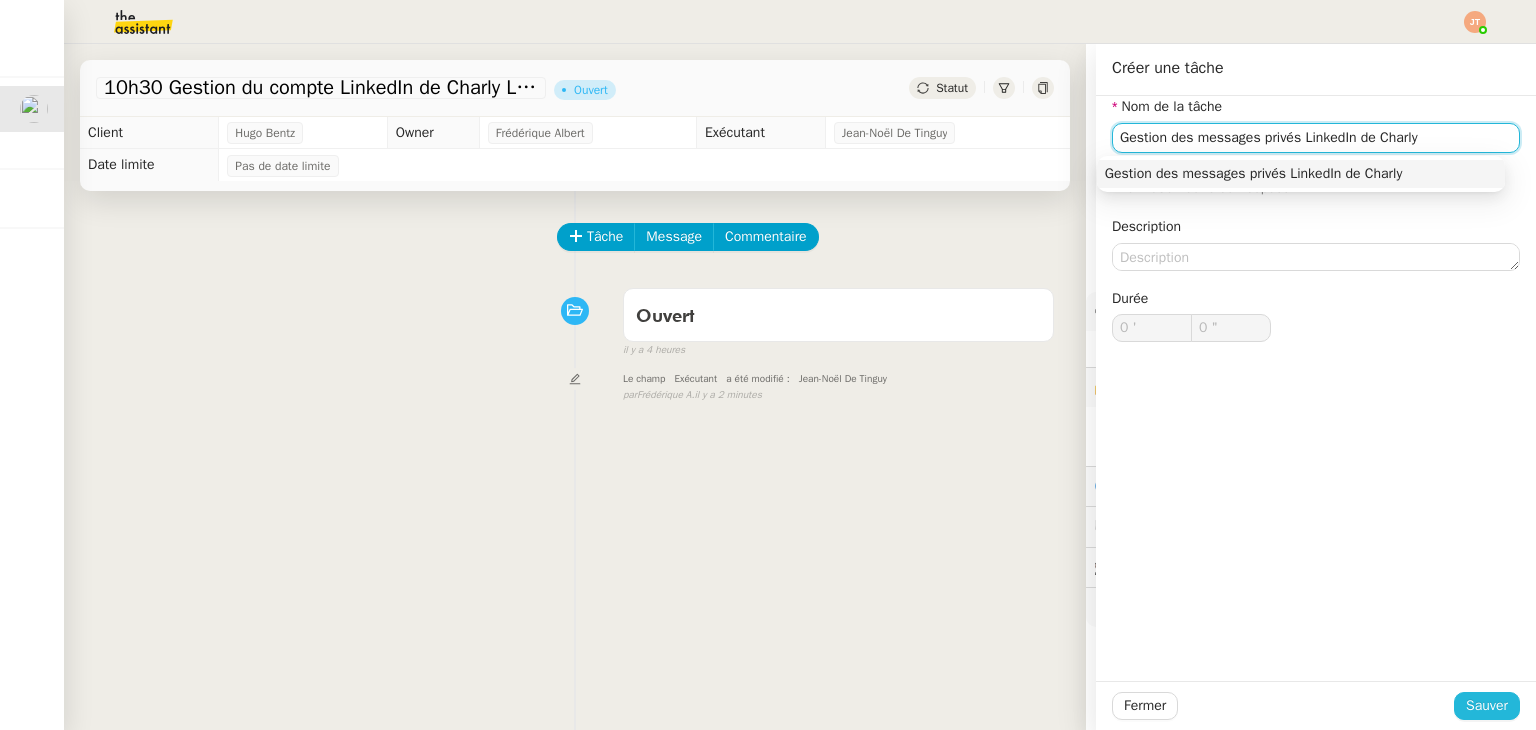 type on "Gestion des messages privés LinkedIn de Charly" 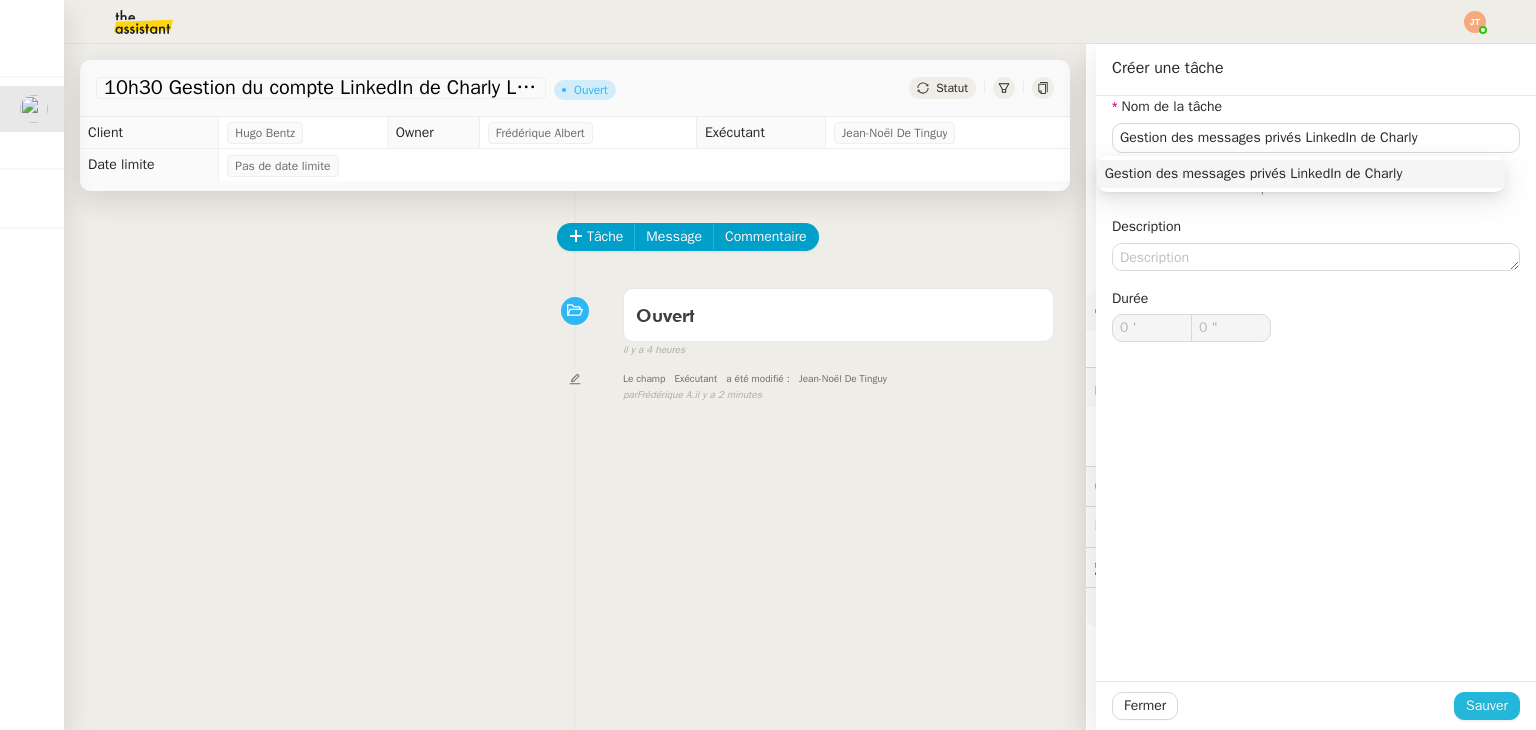 click on "Sauver" 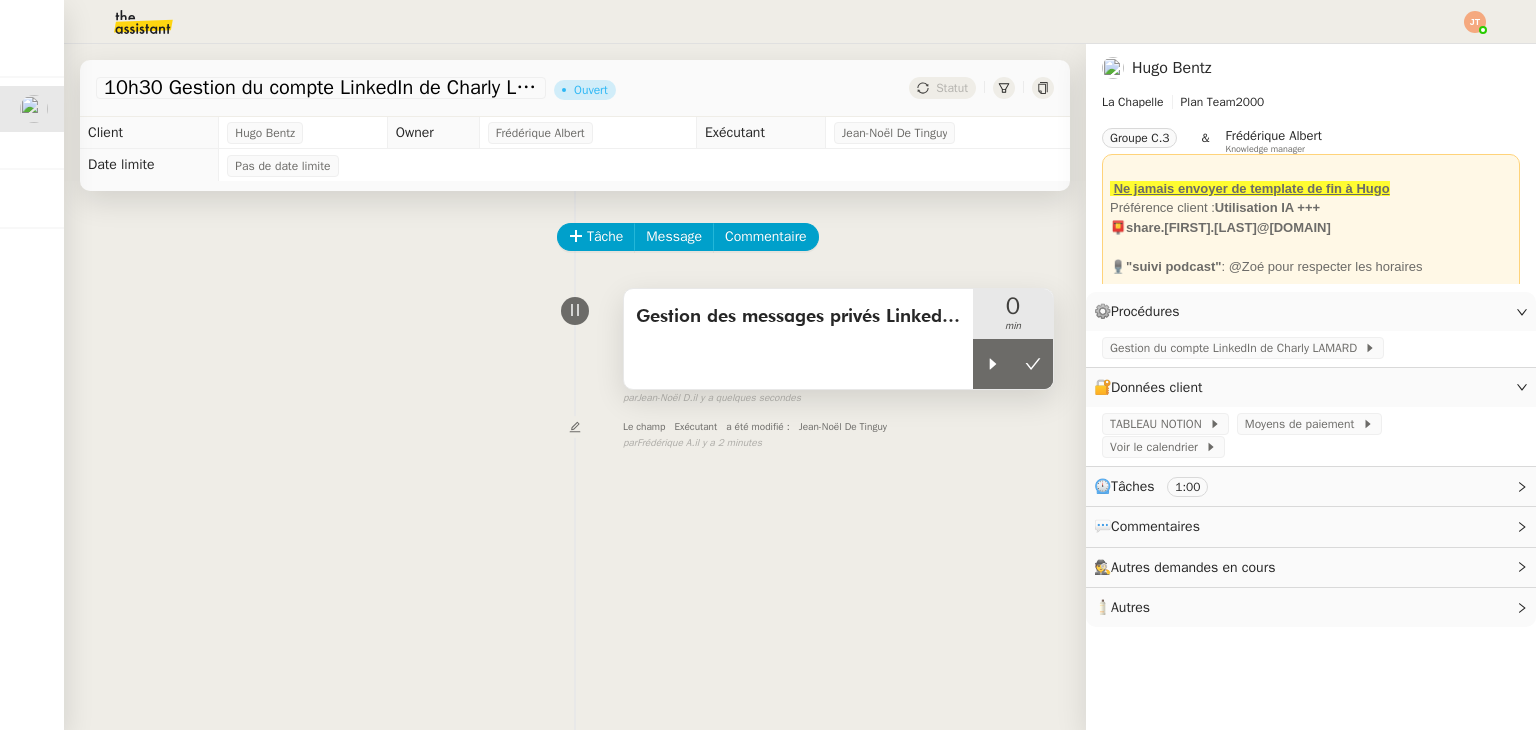 click on "Gestion des messages privés LinkedIn de Charly" at bounding box center [798, 339] 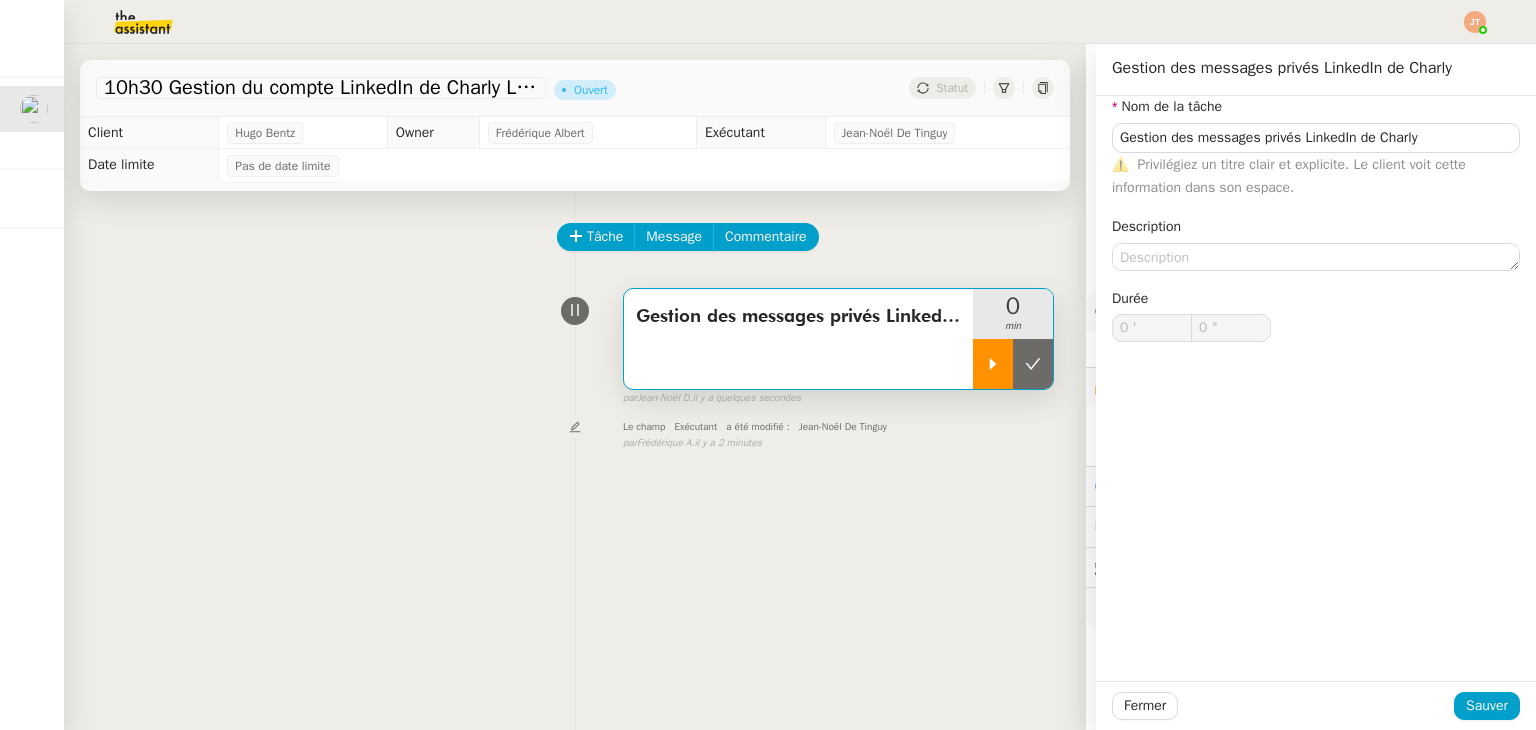 click at bounding box center [993, 364] 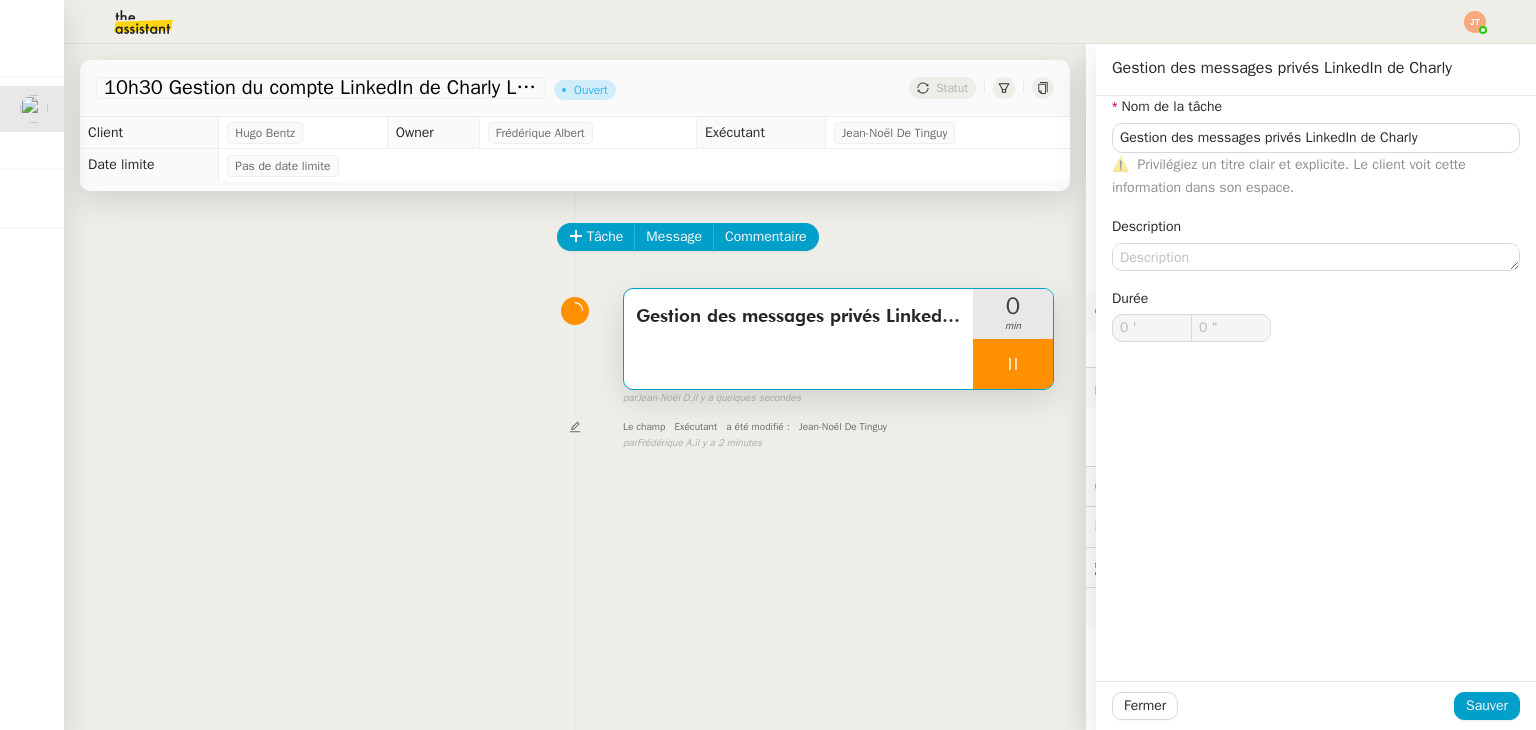 type on "Gestion des messages privés LinkedIn de Charly" 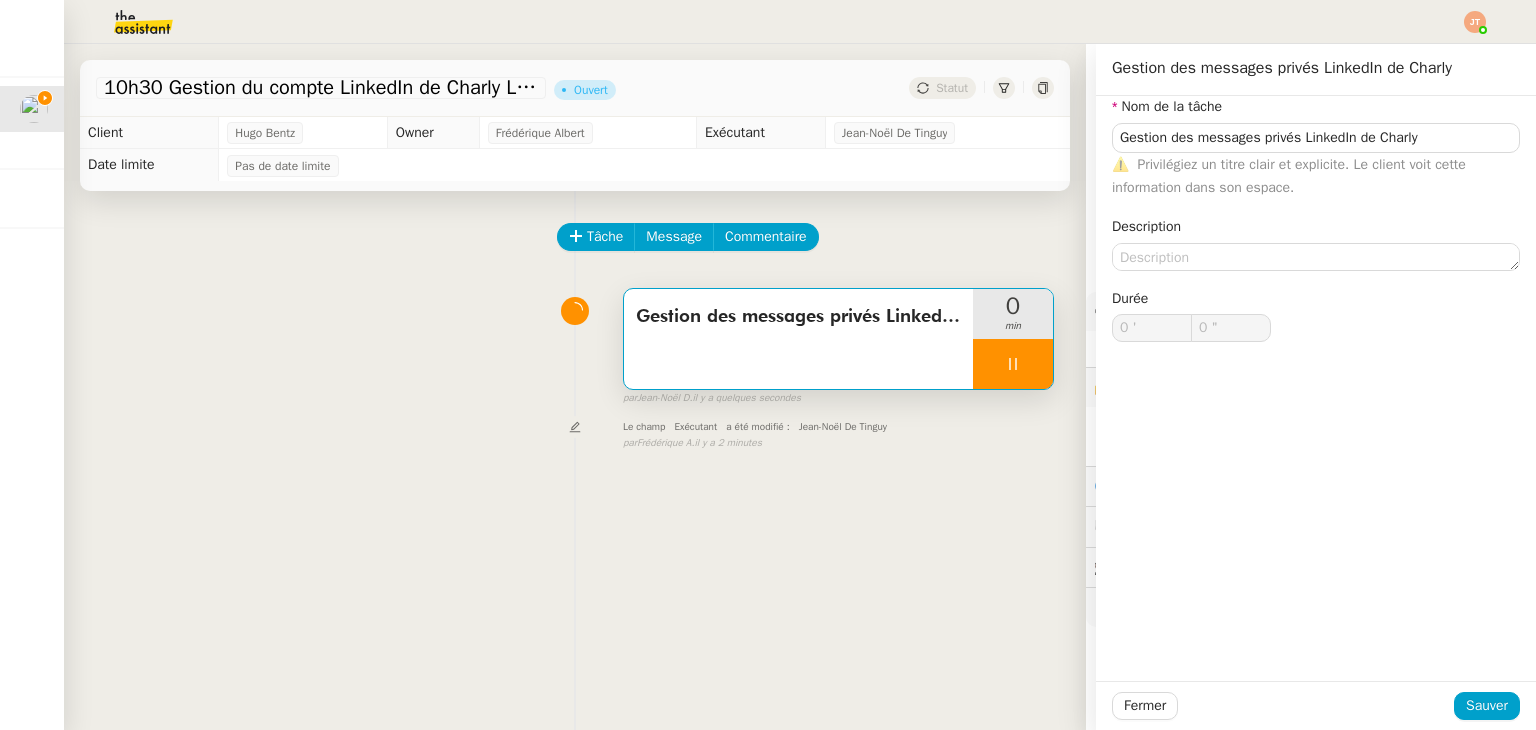 type on "Gestion des messages privés LinkedIn de Charly" 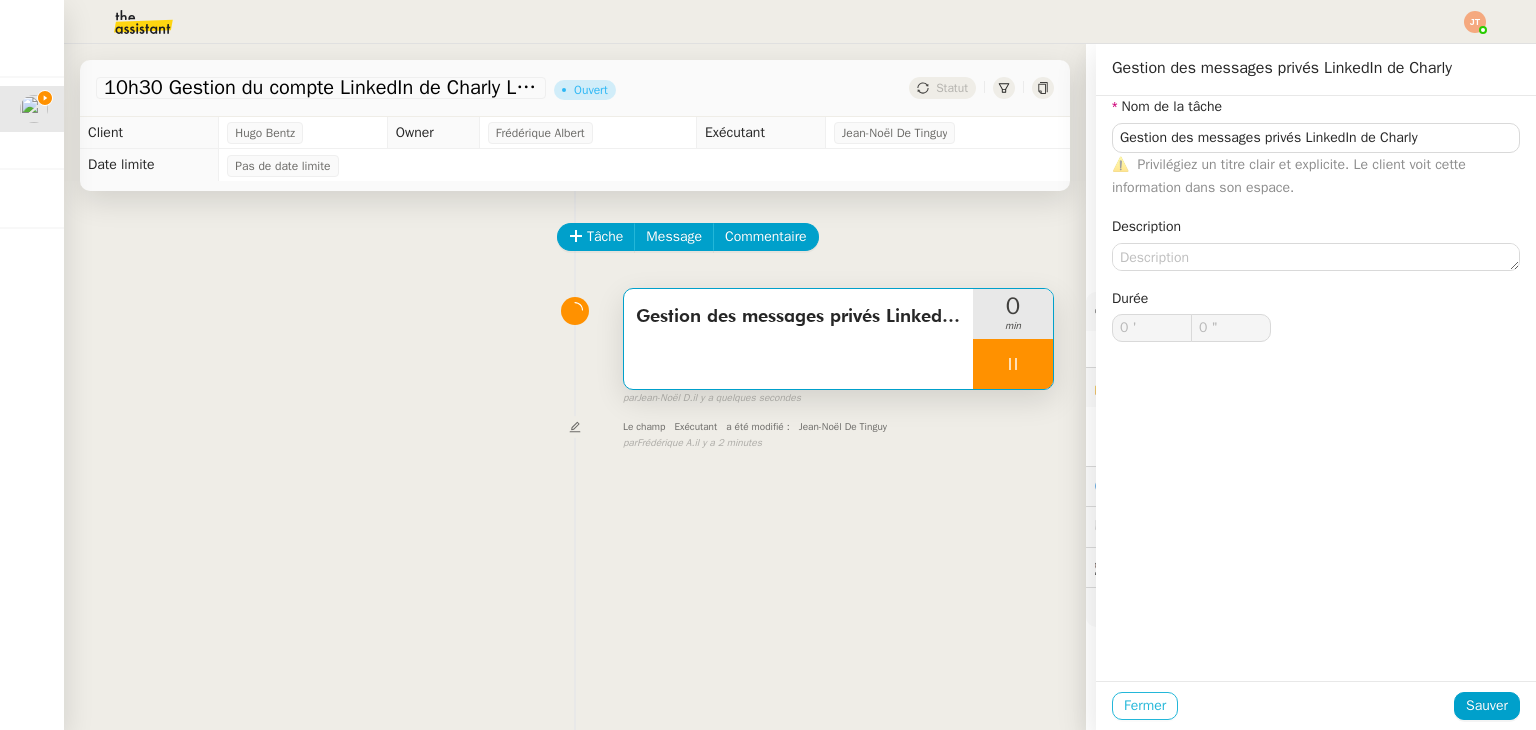 type on "1 "" 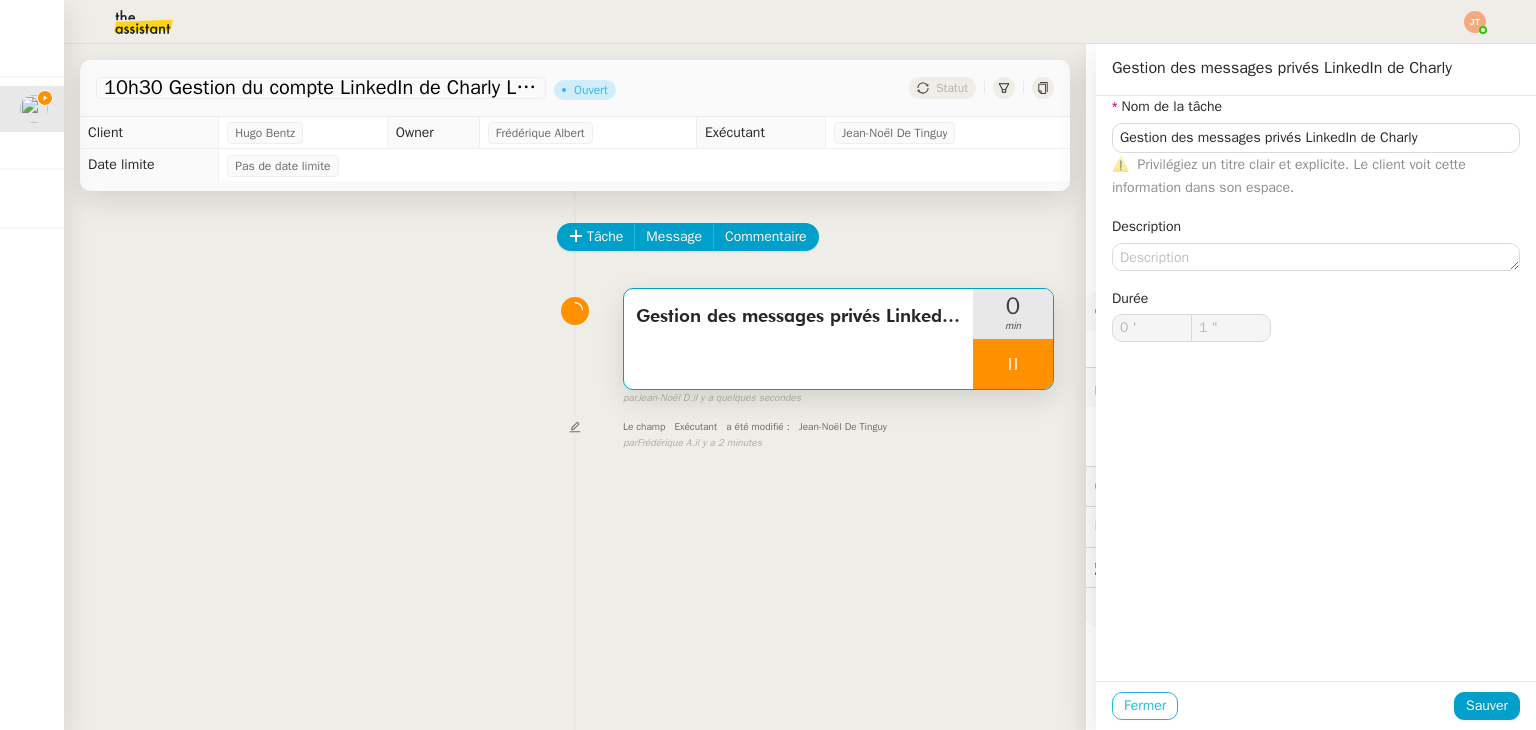 click on "Fermer" 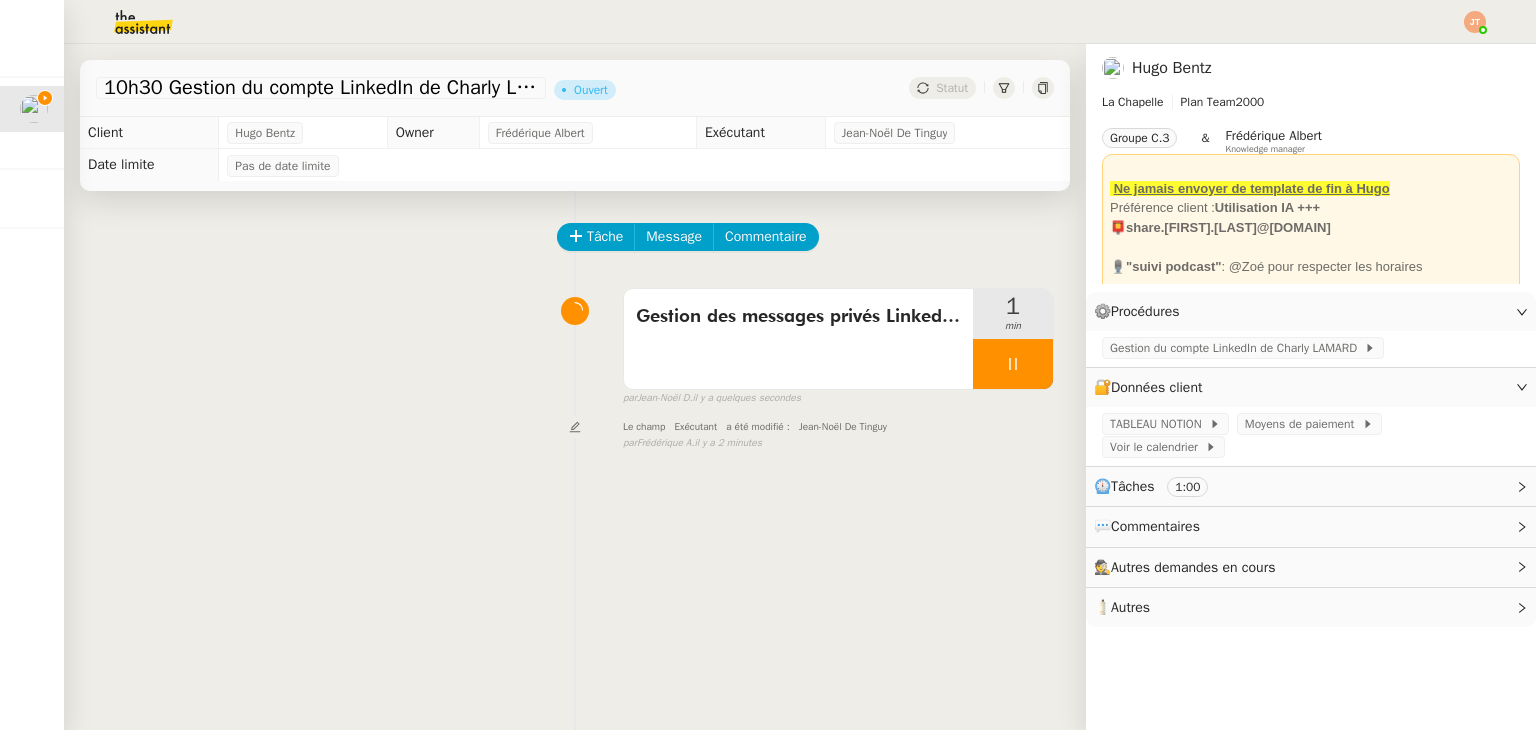 click 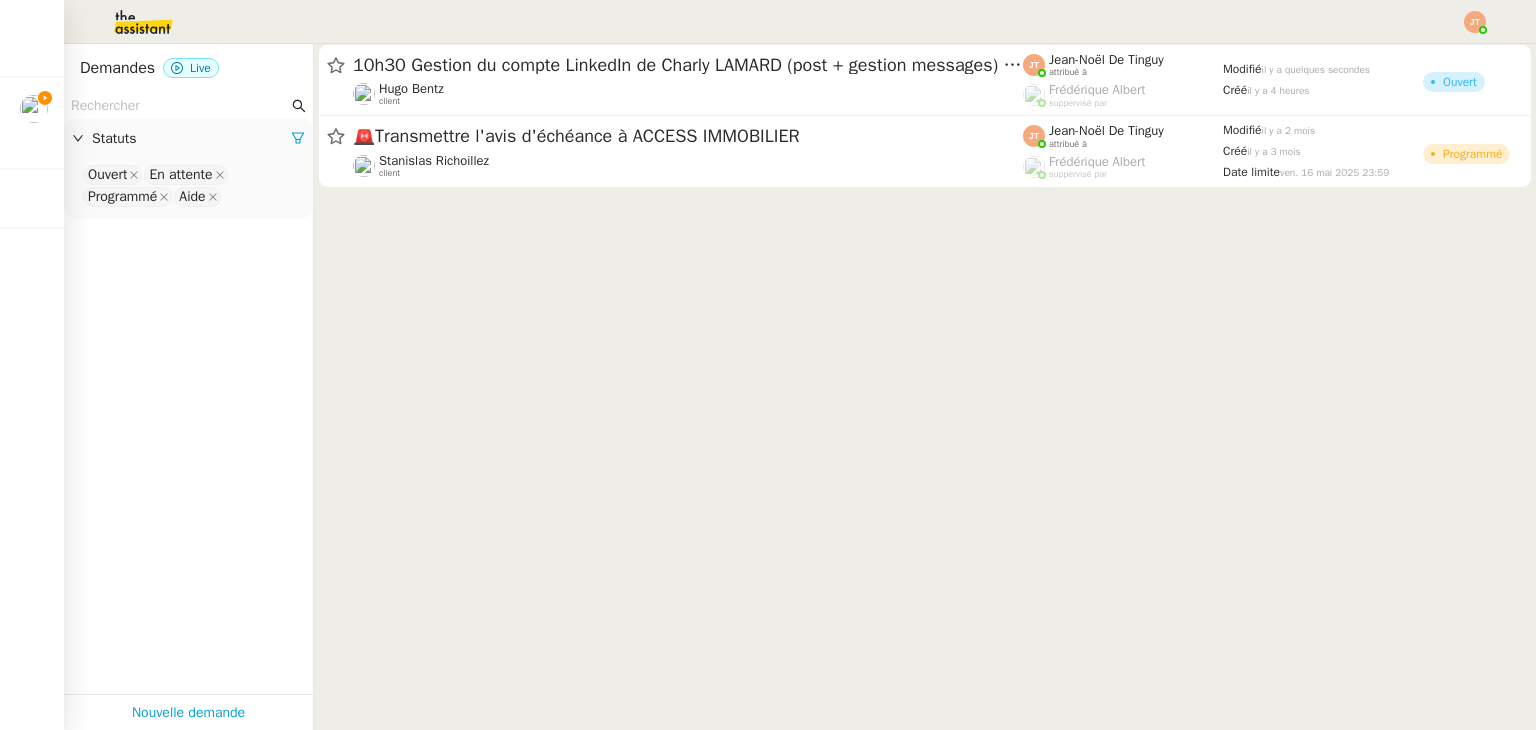 click 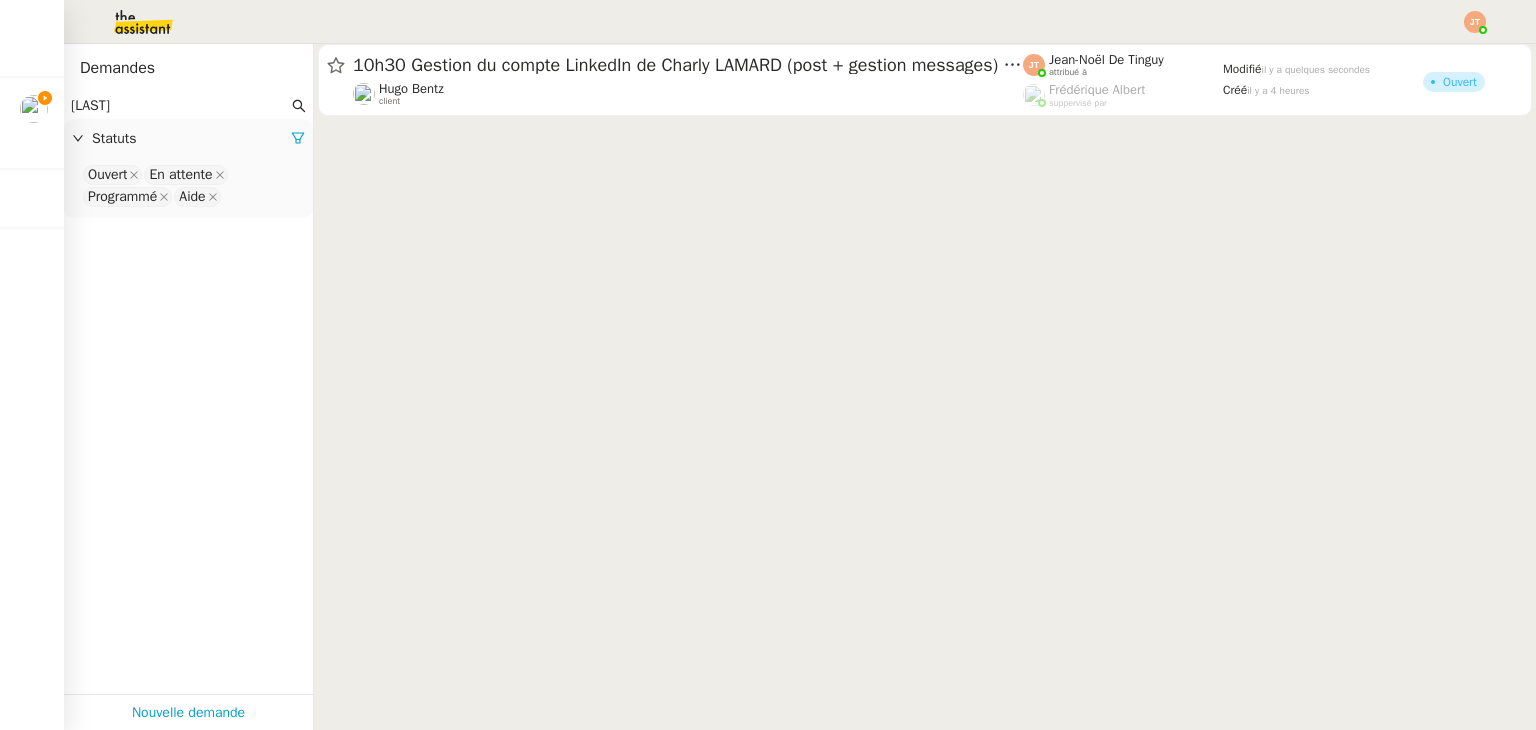 type on "bentz" 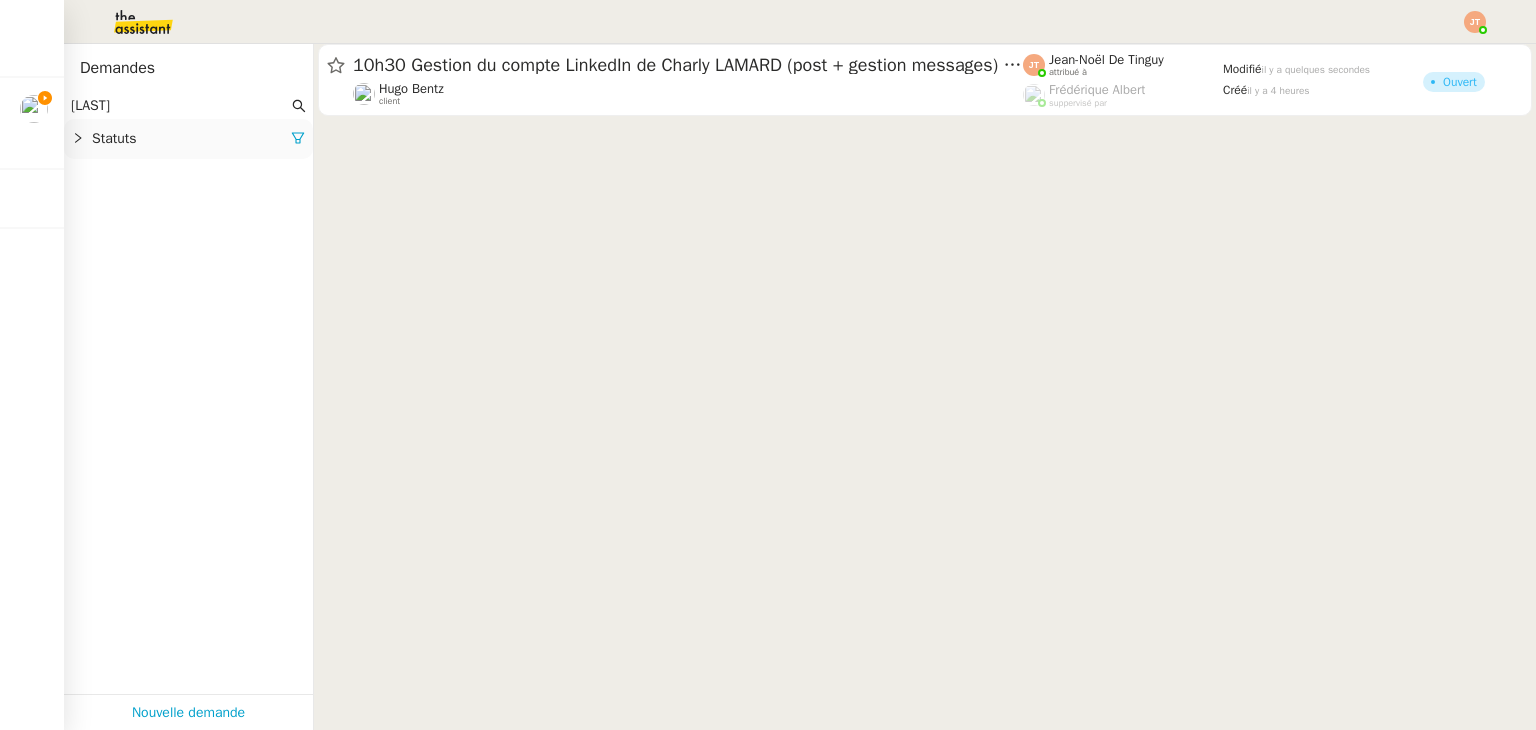 click on "Statuts" 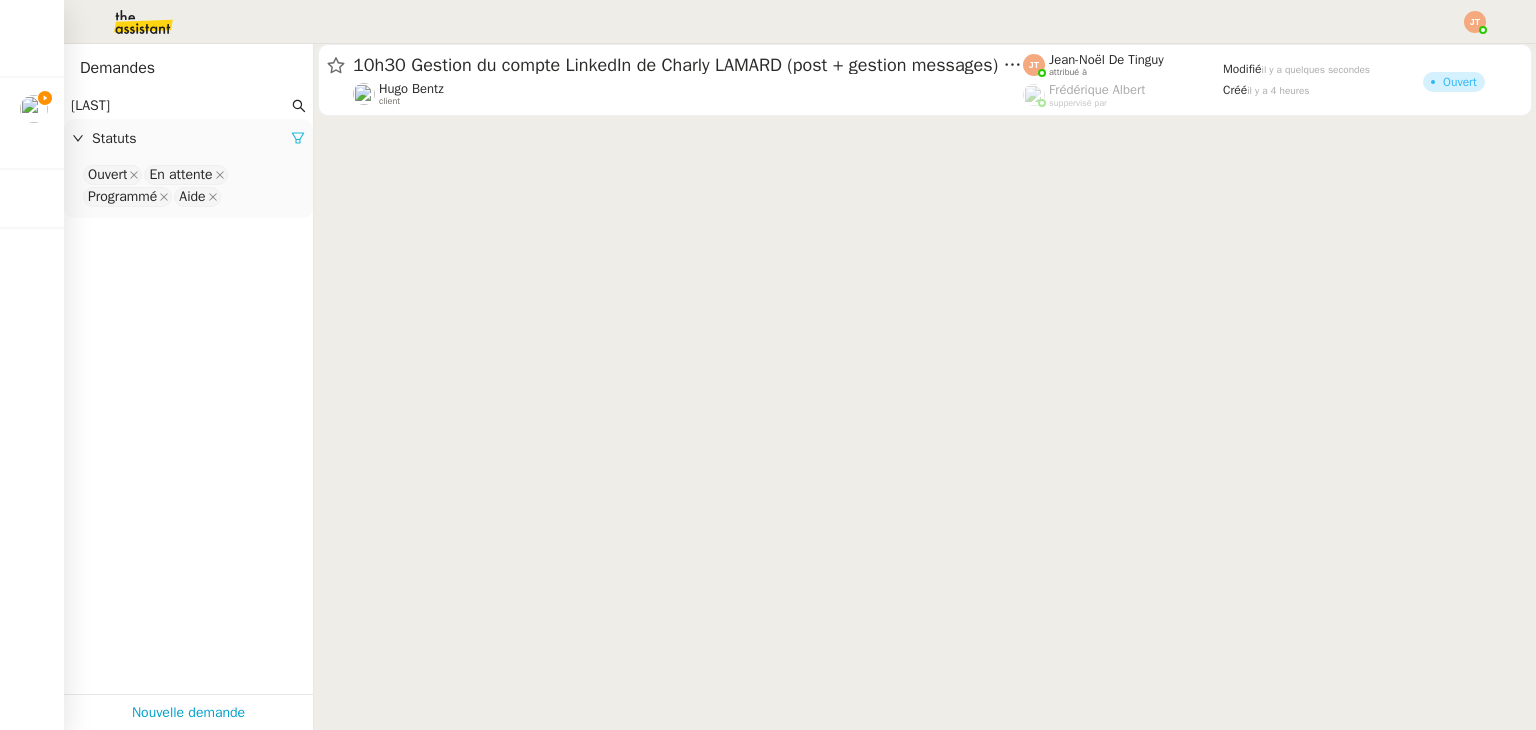 click 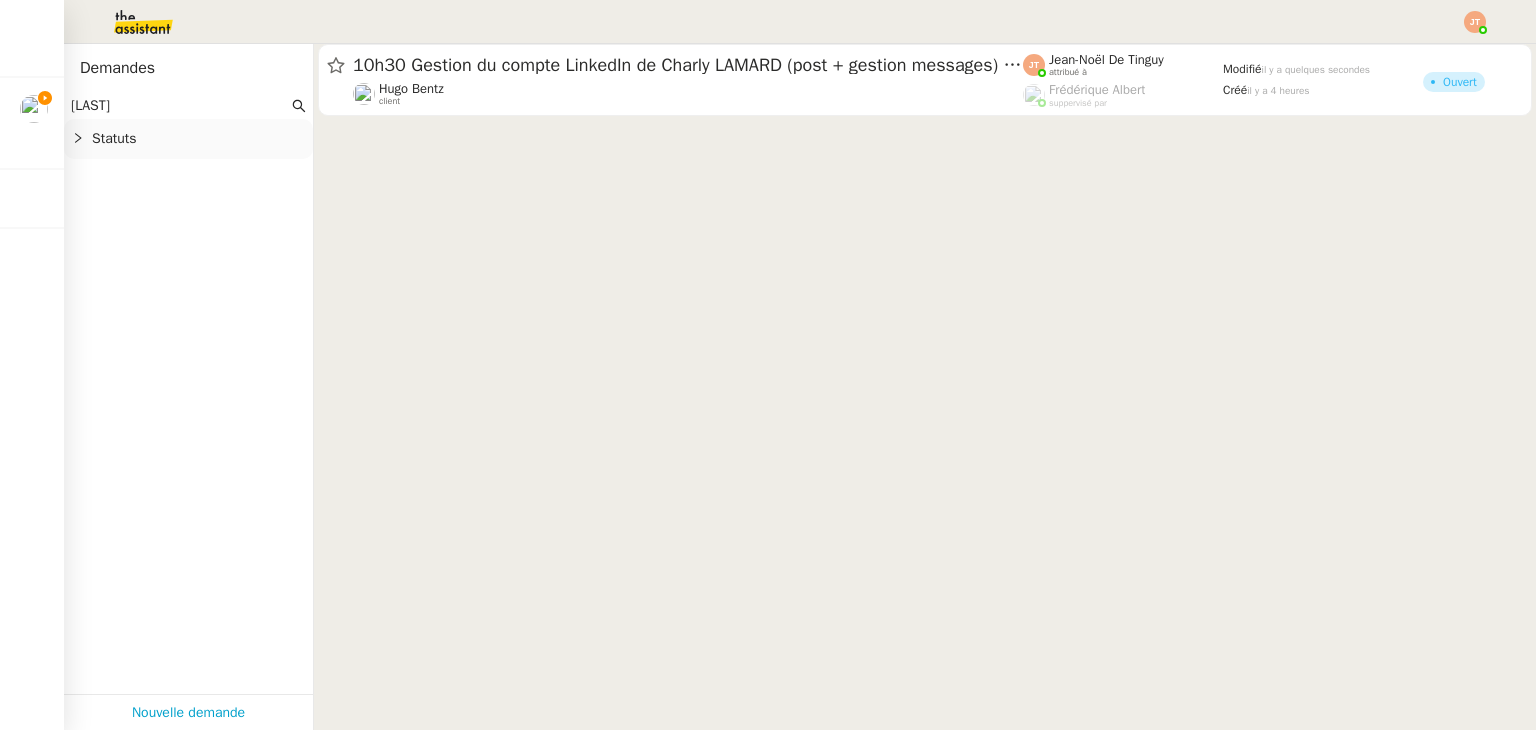 click on "Statuts" 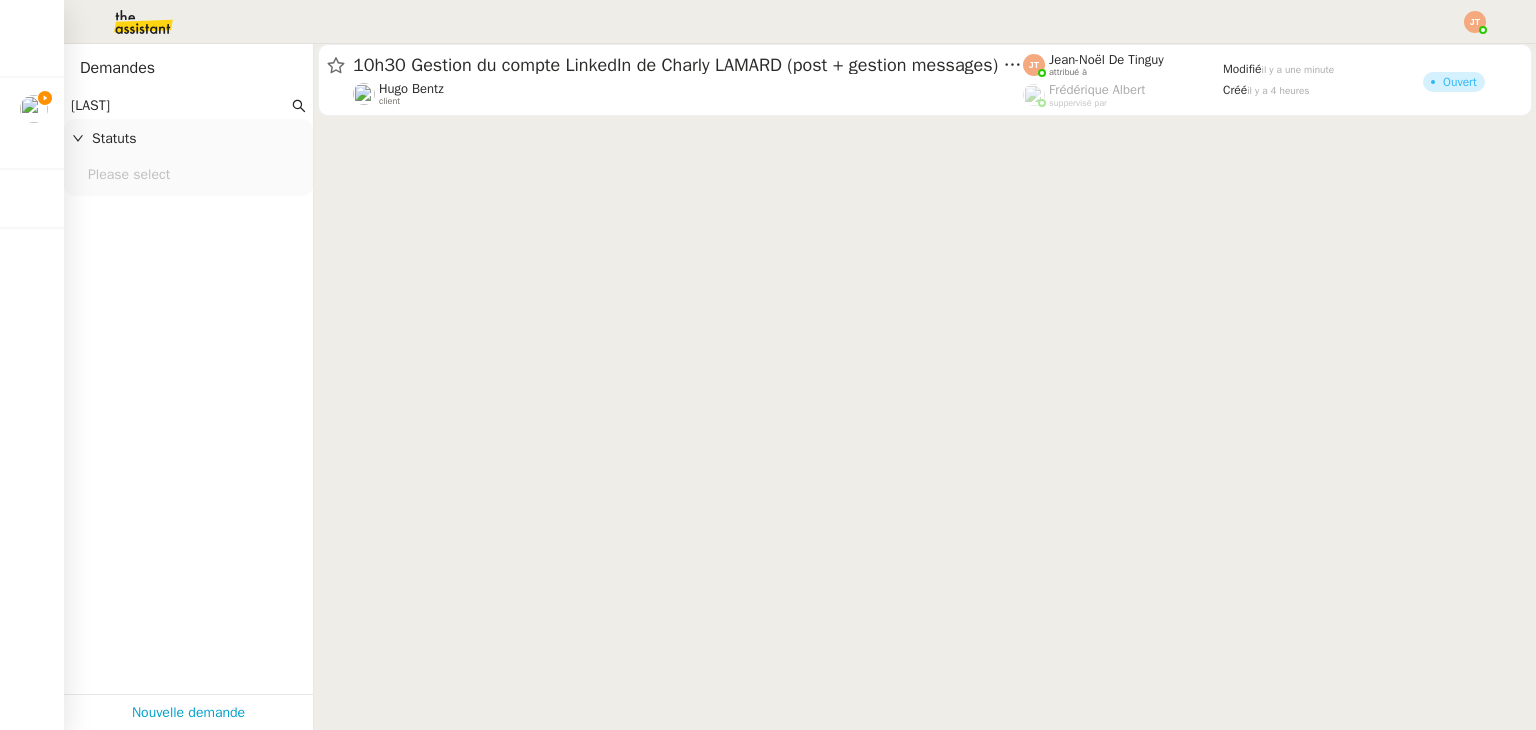 click on "Please select" 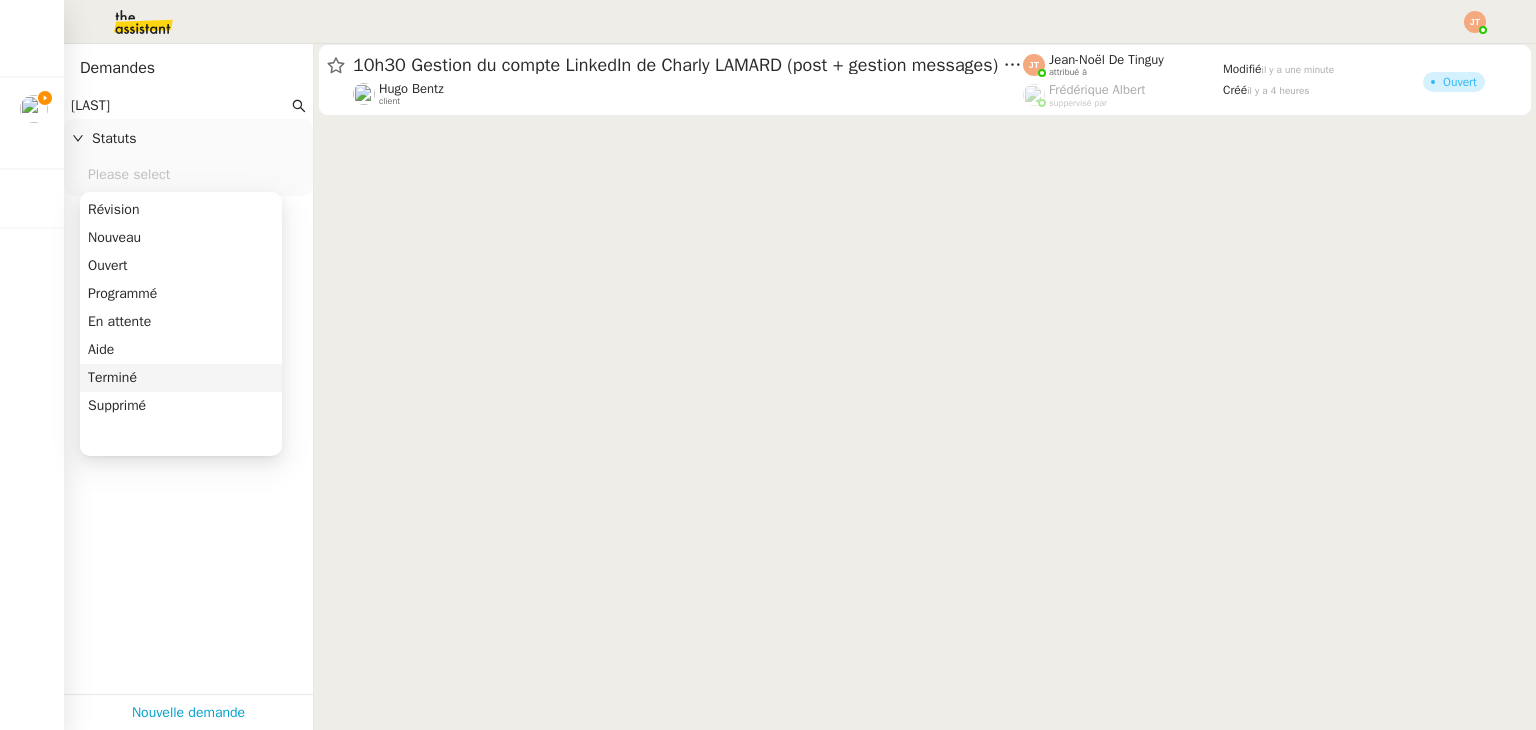 click on "Terminé" at bounding box center (181, 378) 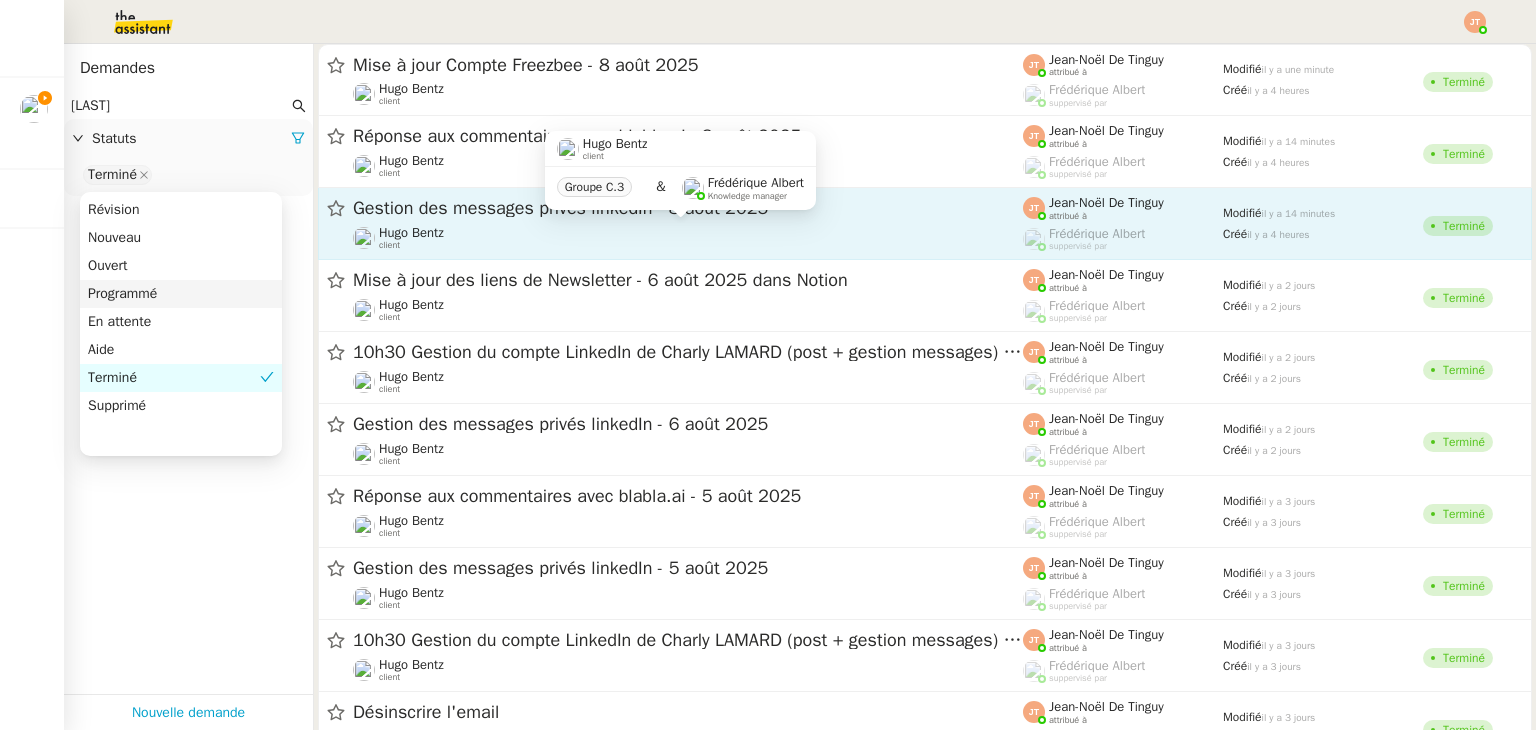 click on "Hugo Bentz" 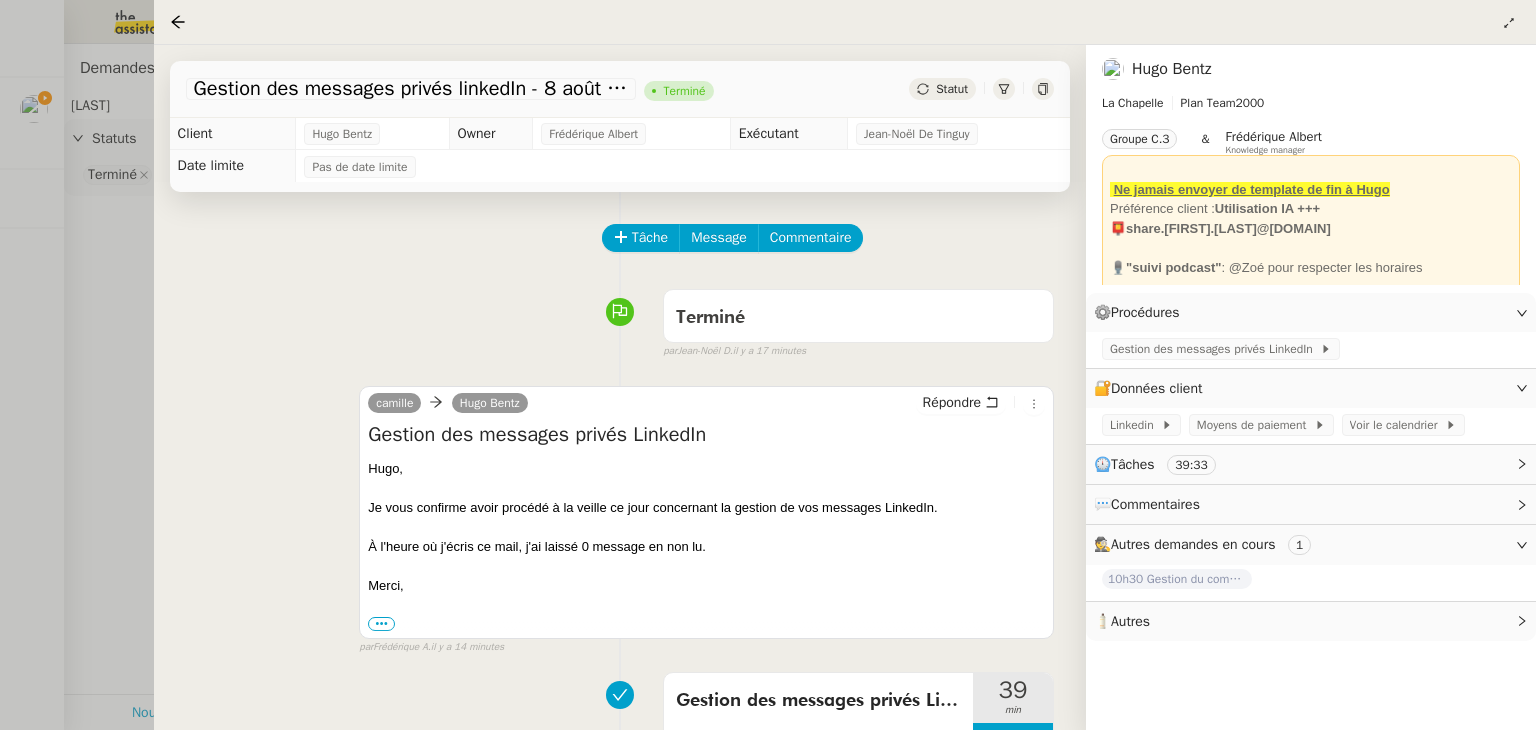 click at bounding box center (768, 365) 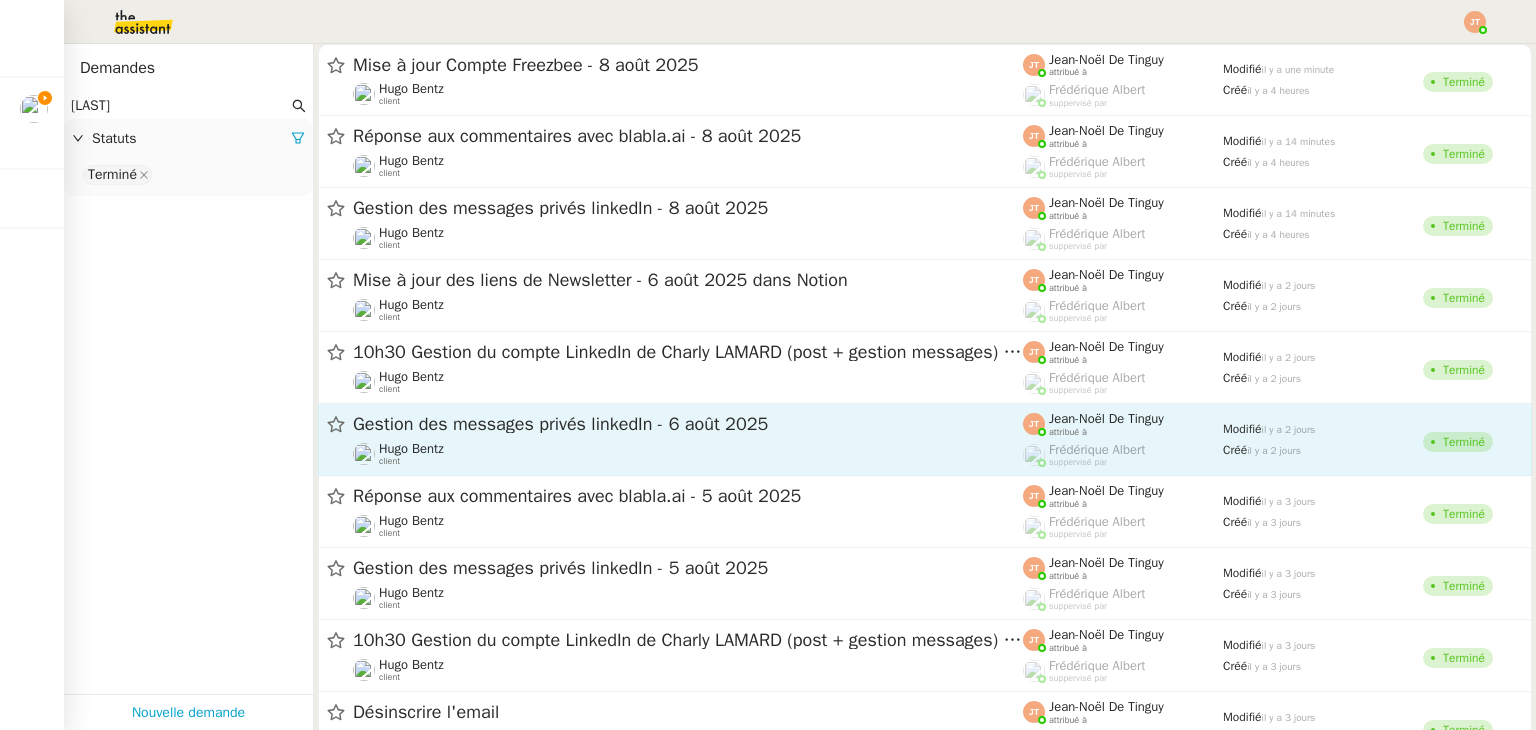 click on "Gestion des messages privés linkedIn - 6 août 2025" 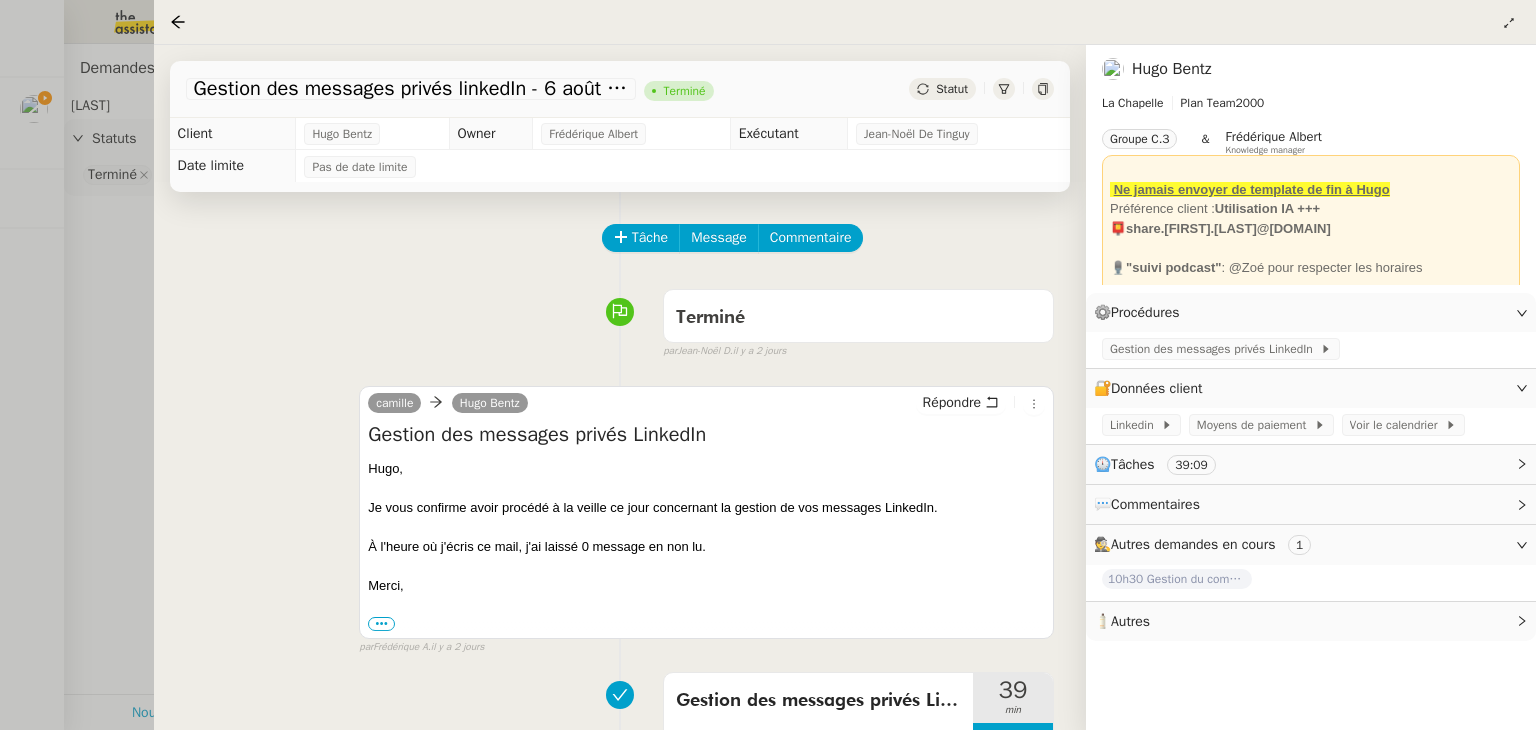 click at bounding box center [768, 365] 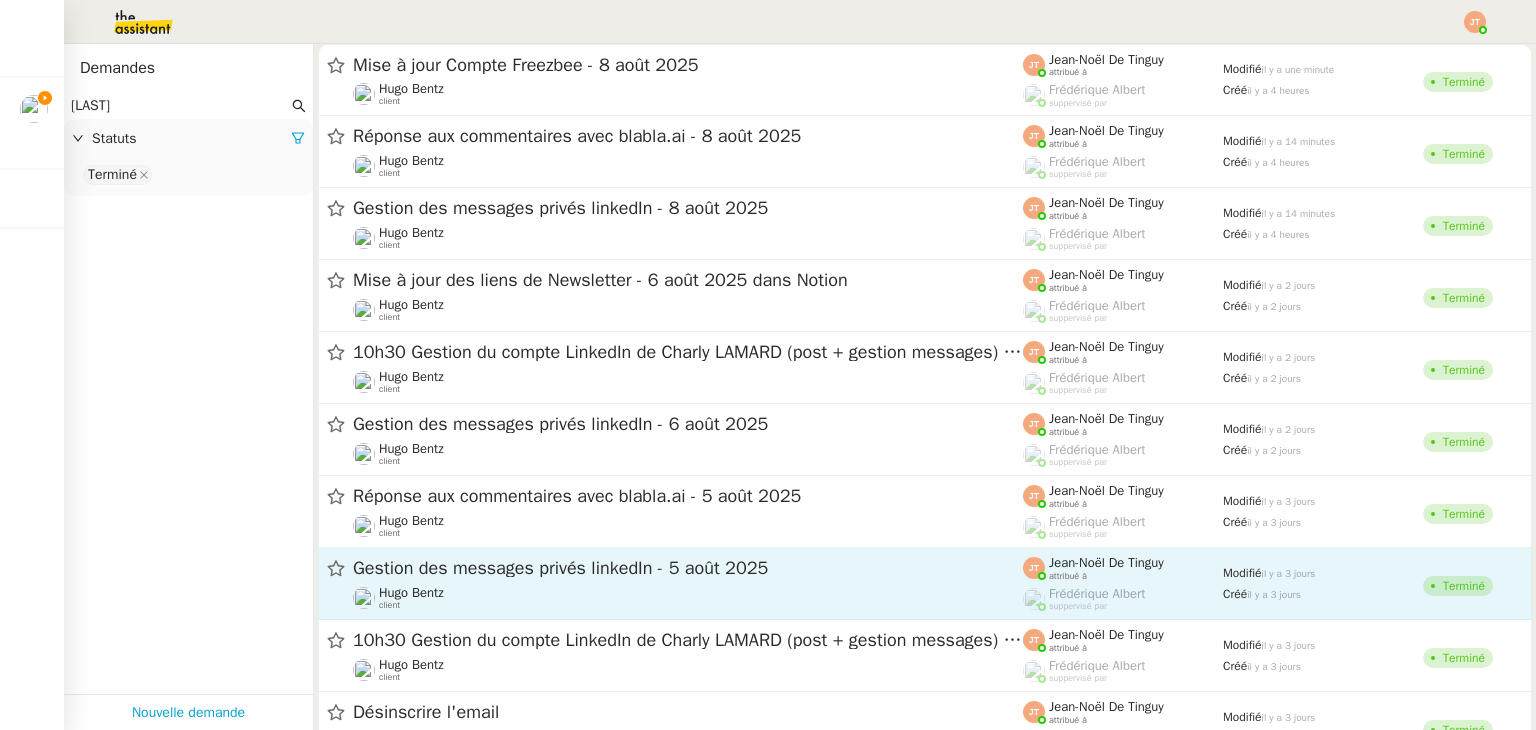 click on "Mes demandes 10h30 Gestion du compte LinkedIn de Charly LAMARD (post + gestion messages) - 8 août 2025    Hugo Bentz    Sheida Delpazir    6 demandes en cours    Immeuble 280 m2 - Aix-en-Provence 13100 - 1 349 000€    Kevin AUBERT    Faire réclamations URSSAF pour Sodilandes    Lydie Laulon    Déterminer le loyer de marché et l'indexation    Stanislas Richoillez    Immeuble 230 m2 - Aubagne 13400 - 555 000€    Kevin AUBERT    Immeuble 220 m2 - Aubagne 13400 - 450 000€    Kevin AUBERT    TDB RH - Extraction et mise à jour Absences / Turnover - août 2025    Lydie Laulon    Amyna Mehrez    5 demandes en cours    Sous-procédure 2 : Édition des brouillons de facturation - août 2025    Mathias Hombourger    Sous-procédure 1 : Actualisation du fichier de suivi - août 2025    Mathias Hombourger    Gestion boite mail Sylvie & John - 8 août 2025    Sylvie Magnaval    Changement d'adresse - SOGECAP     Sylvie Magnaval    Nettoyer les doublons de la base de contacts" at bounding box center [768, 365] 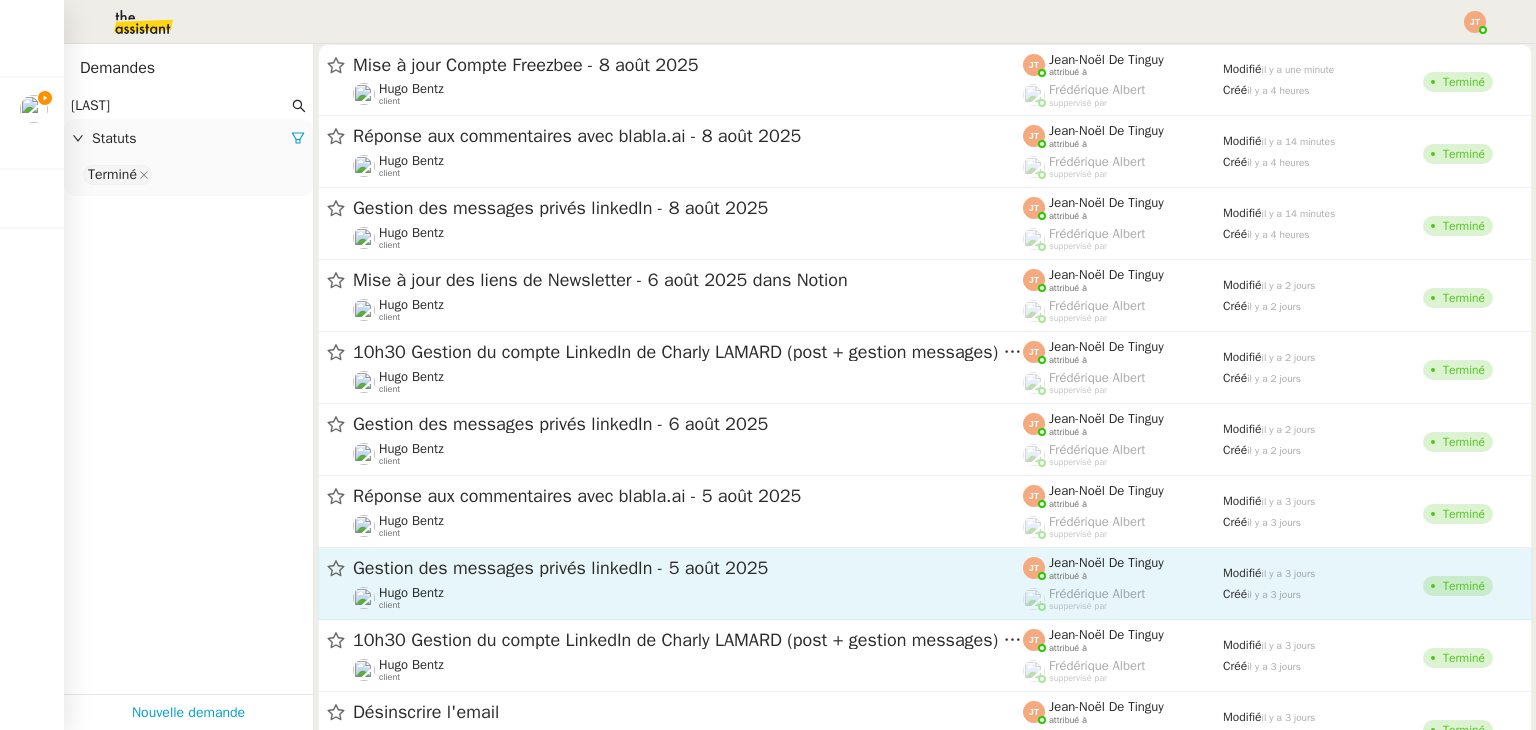 click on "Gestion des messages privés linkedIn - 5 août 2025" 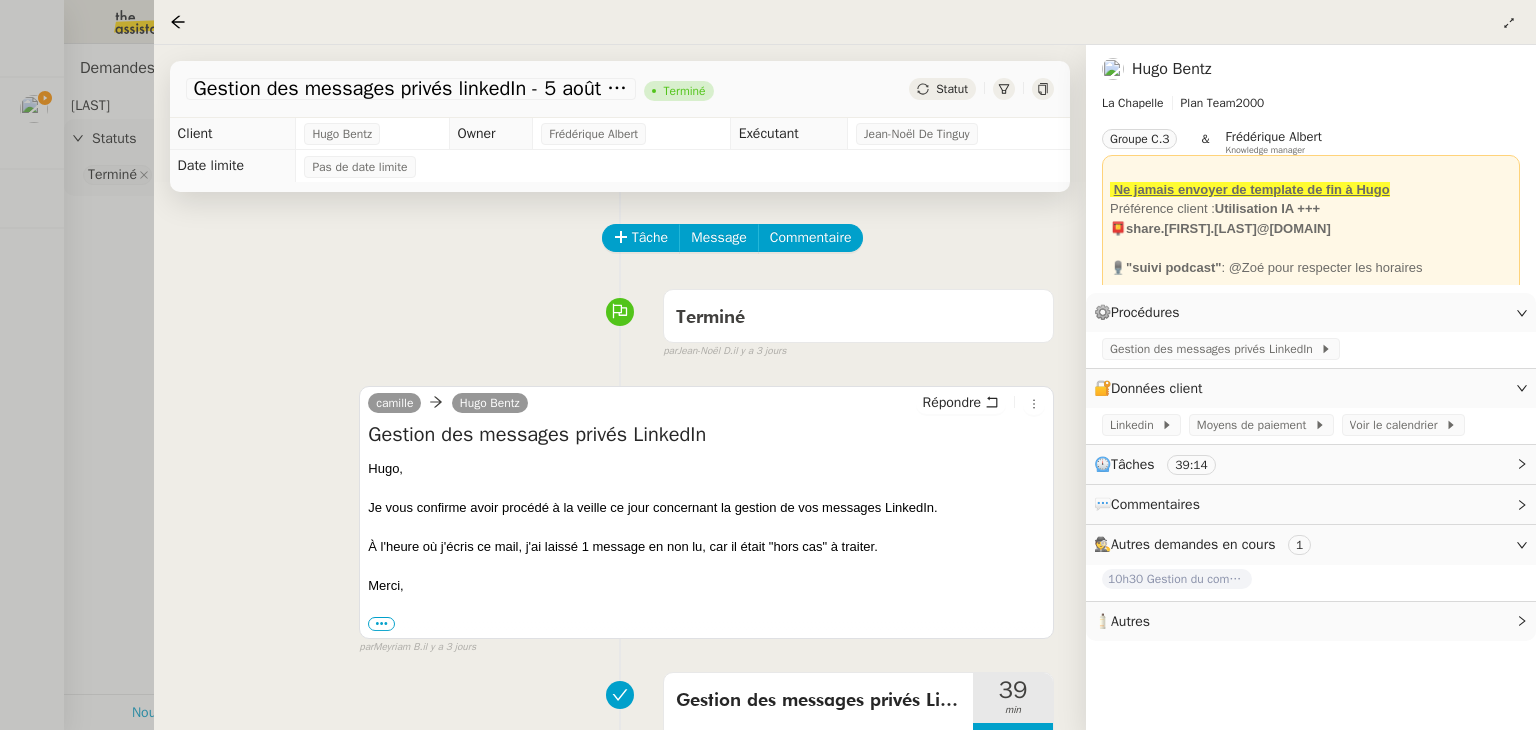 click at bounding box center (768, 365) 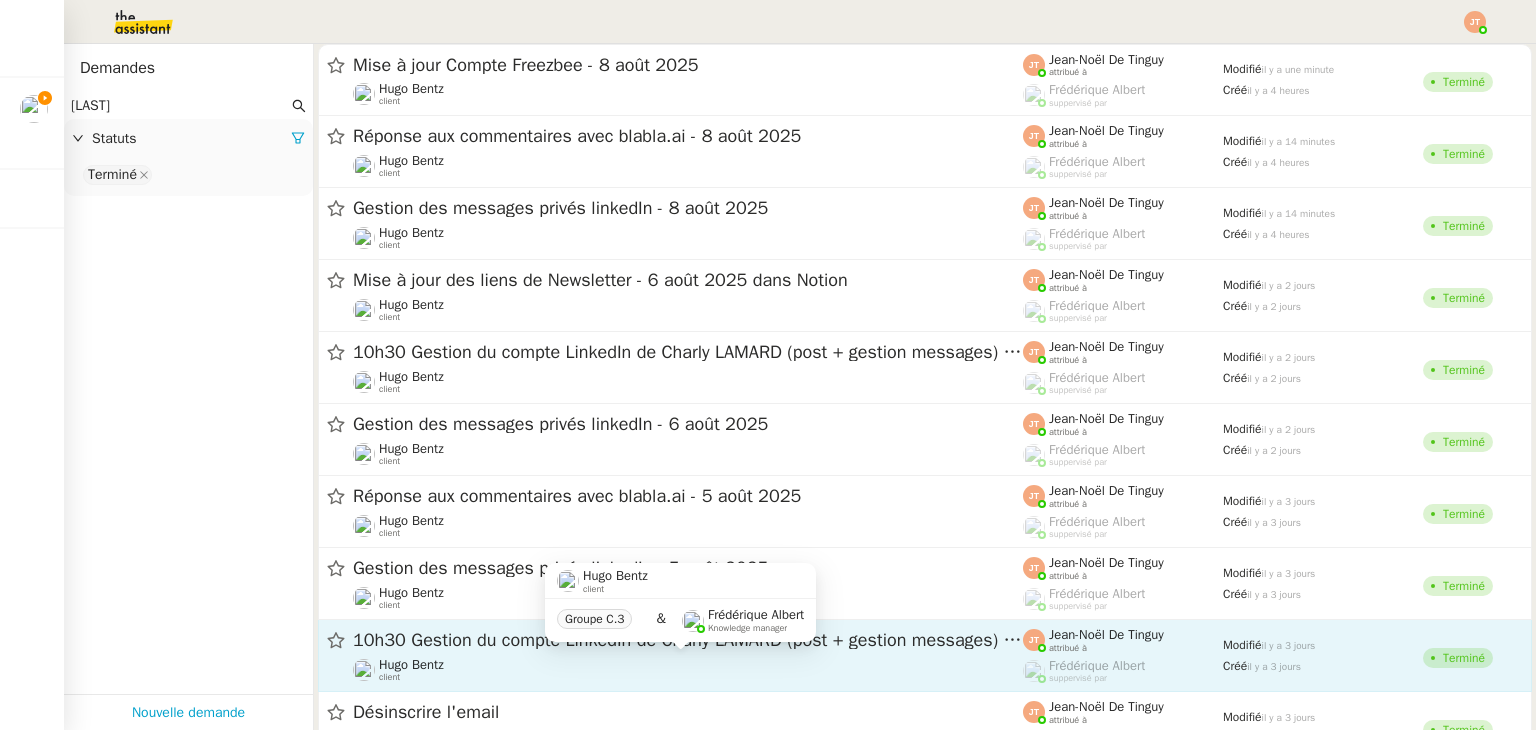 click on "Hugo Bentz    client" 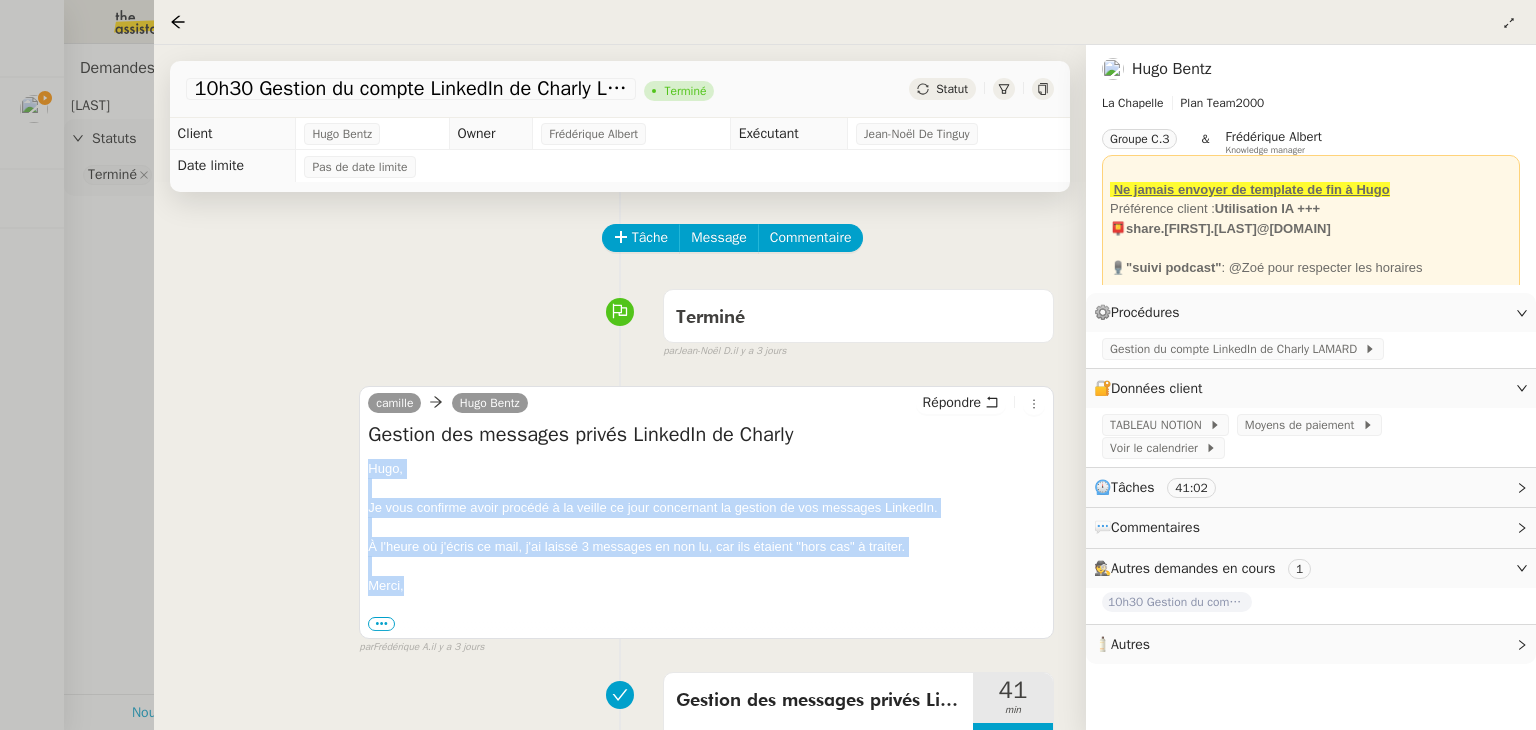 drag, startPoint x: 368, startPoint y: 469, endPoint x: 417, endPoint y: 576, distance: 117.68602 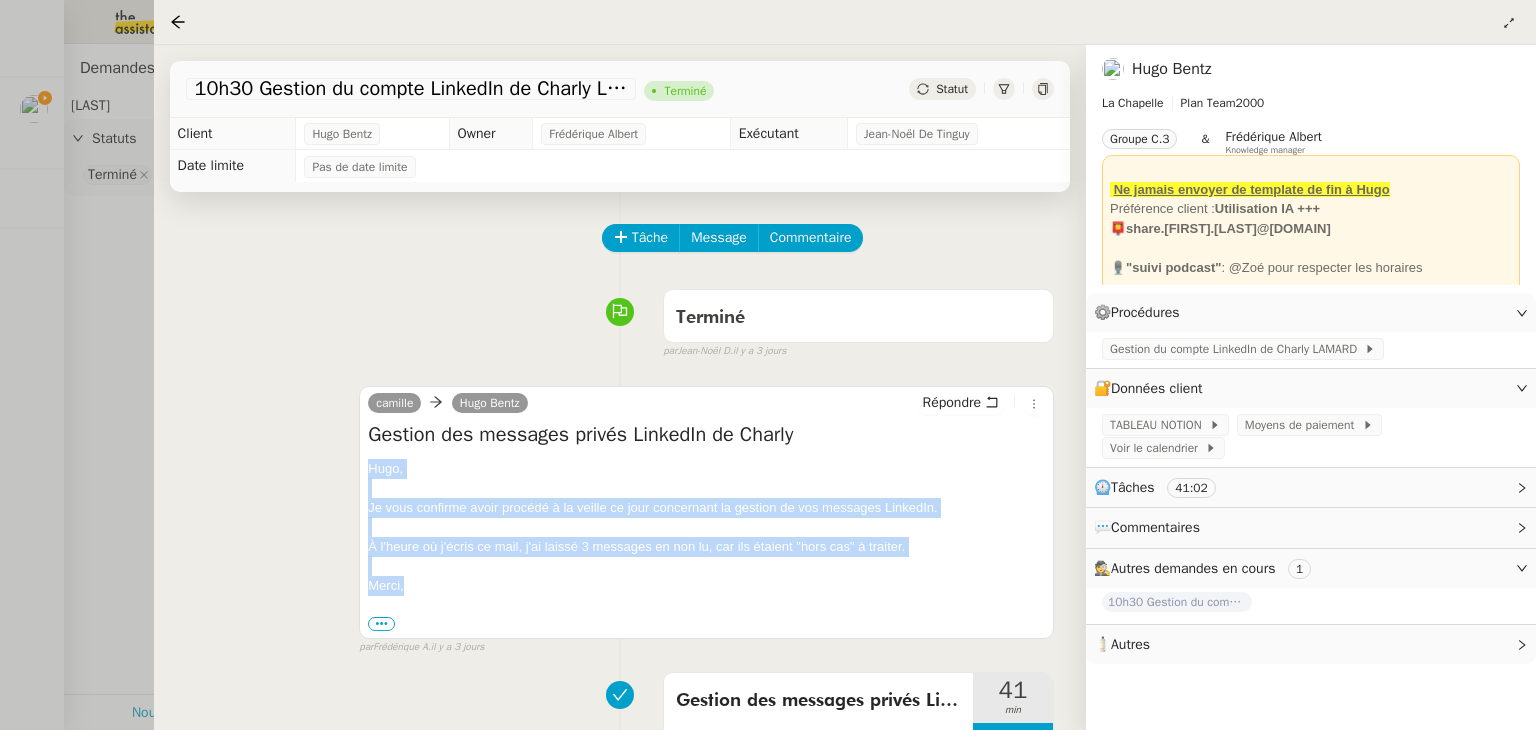 click on "Hugo, Je vous confirme avoir procédé à la veille ce jour concernant la gestion de vos messages LinkedIn. À l'heure où j'écris ce mail, j'ai laissé 3 messages en non lu, car ils étaient "hors cas" à traiter. Merci,
•••
Camille
Personal Assistant  •  La Chapelle
camille@theassistant.com" at bounding box center [706, 546] 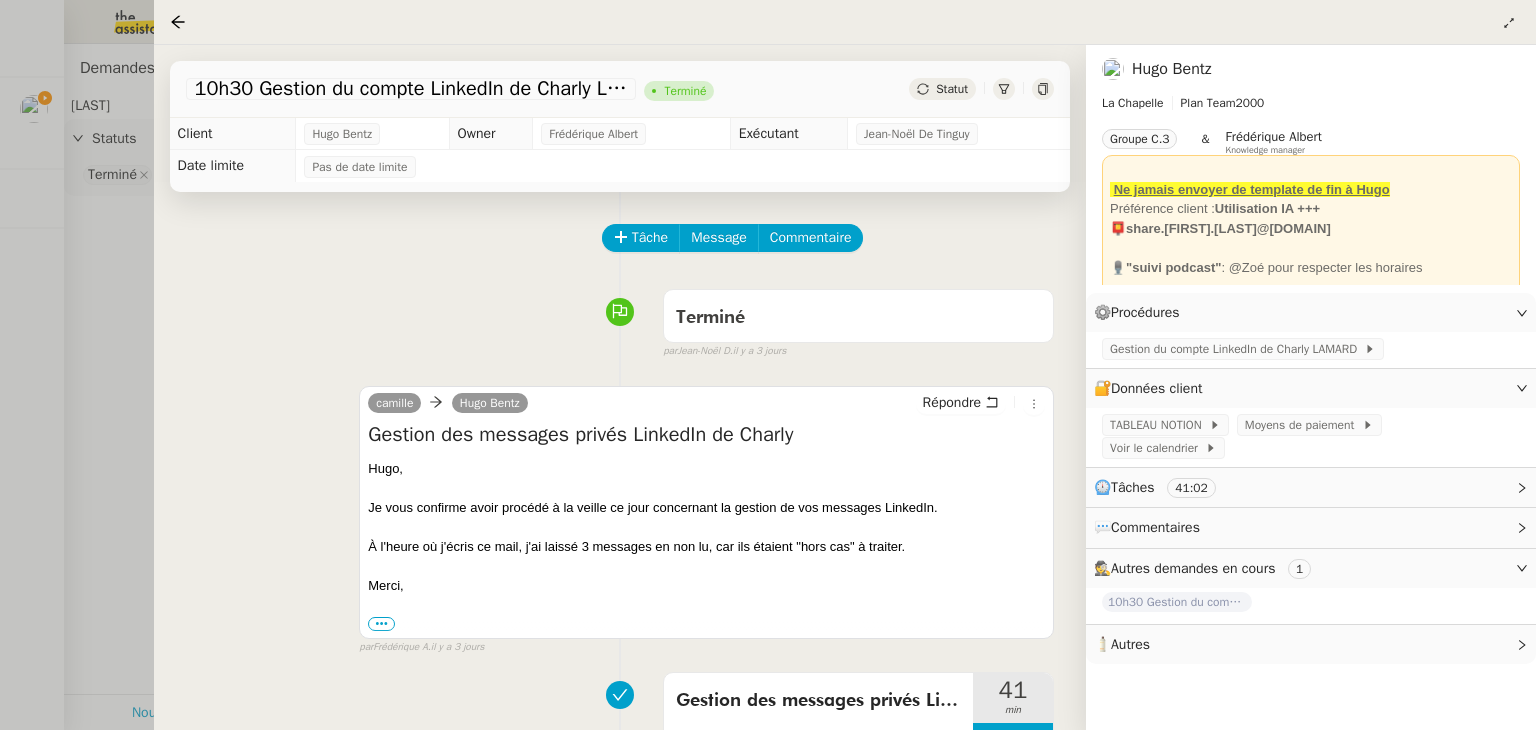 drag, startPoint x: 117, startPoint y: 262, endPoint x: 92, endPoint y: 214, distance: 54.120235 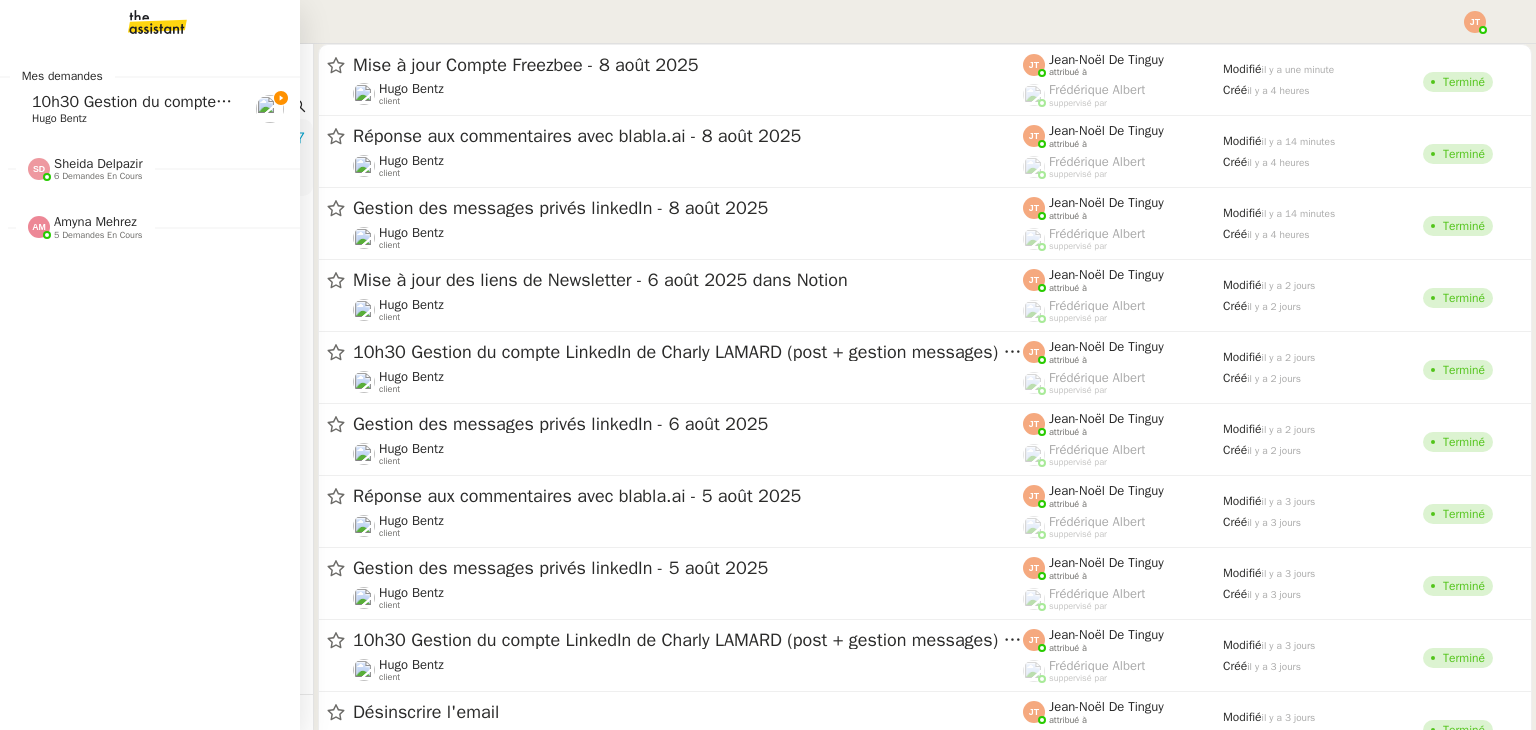 click on "10h30 Gestion du compte LinkedIn de Charly LAMARD (post + gestion messages) - 8 août 2025" 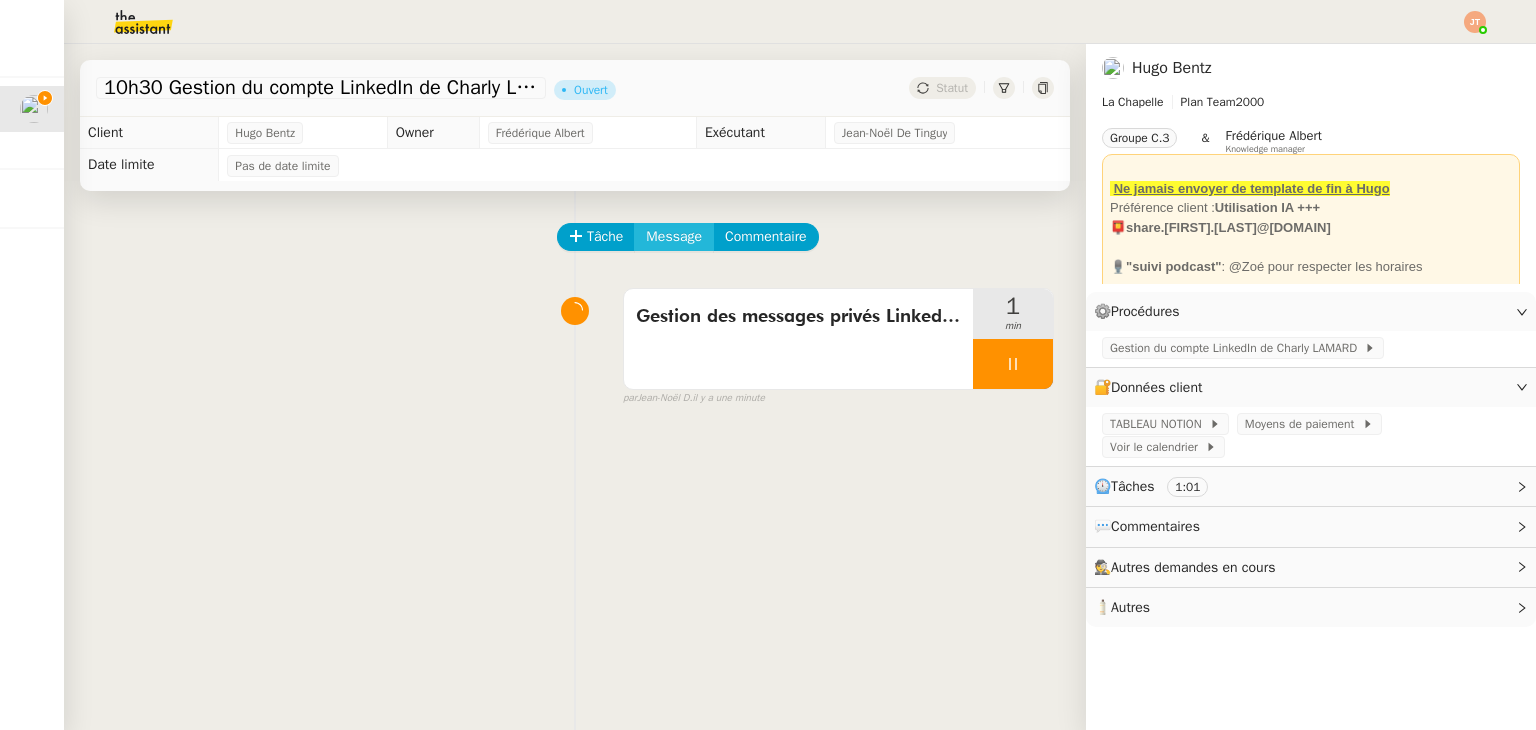 click on "Message" 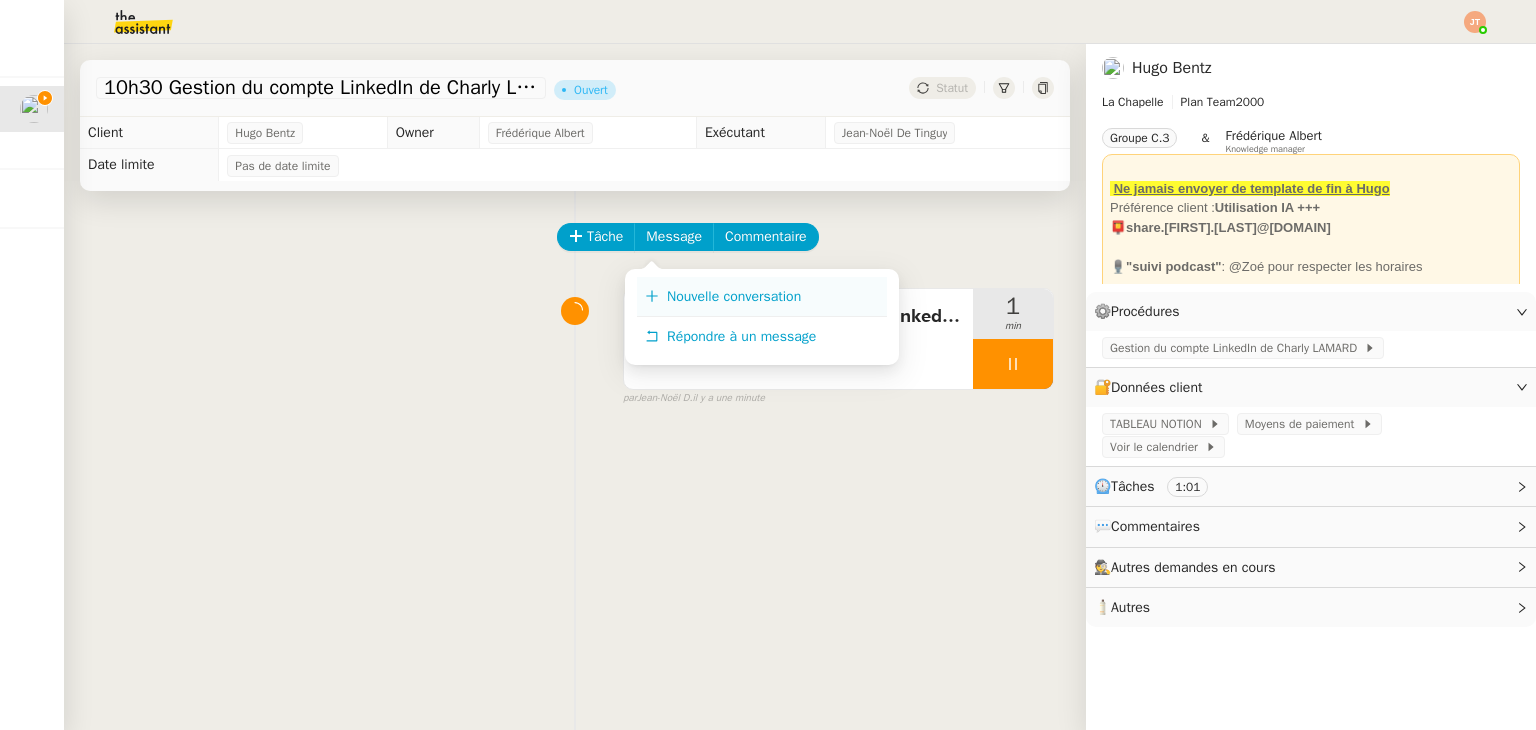 click on "Nouvelle conversation" at bounding box center (762, 297) 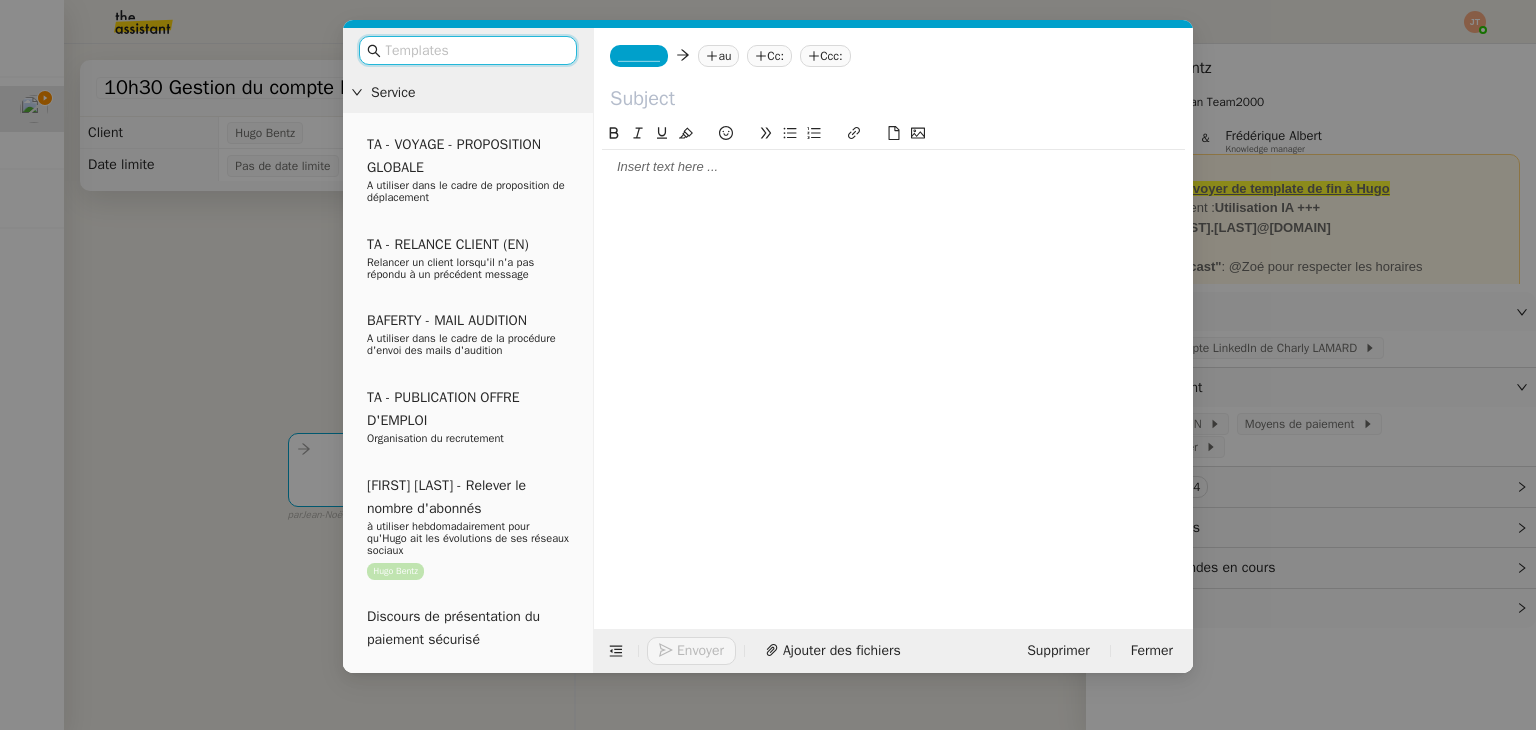 click 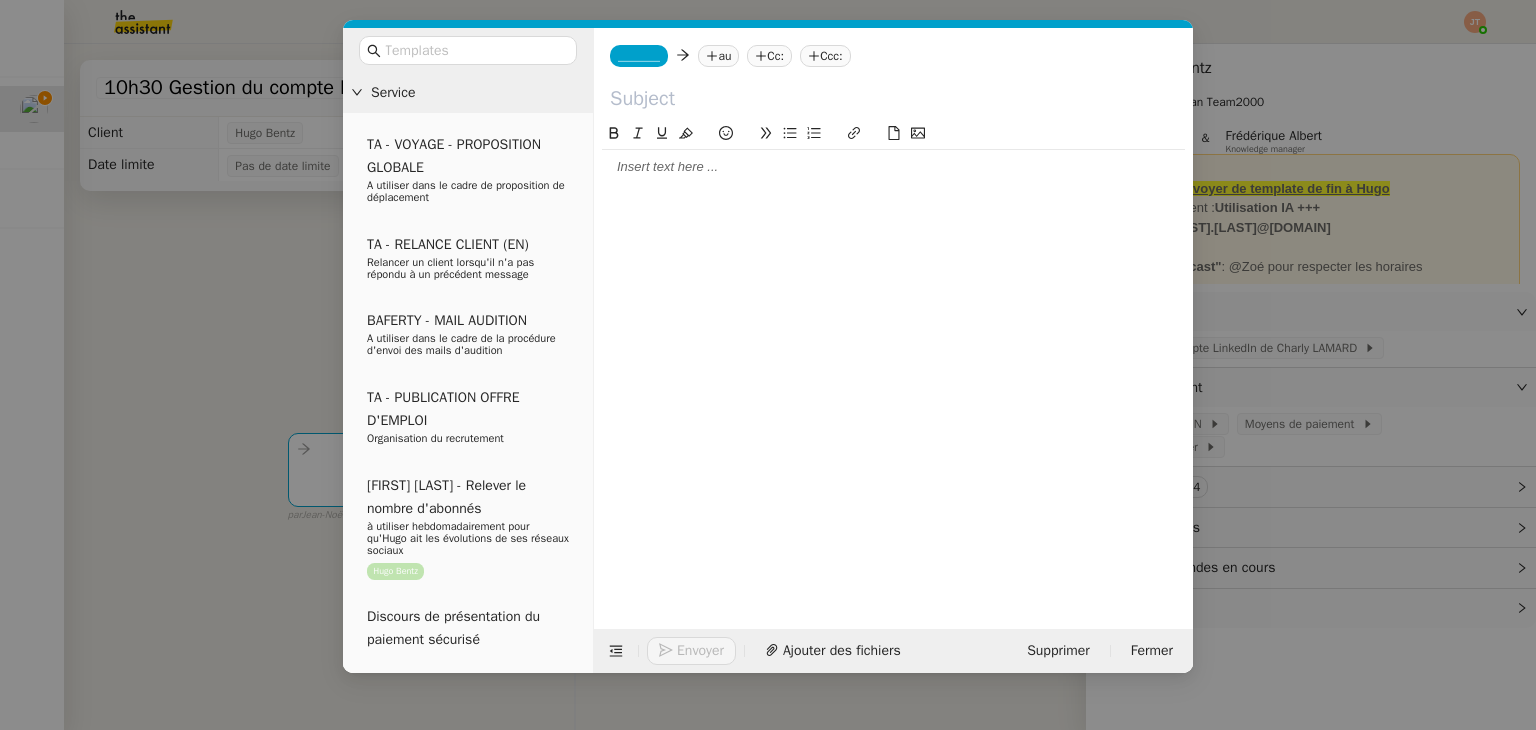 scroll, scrollTop: 0, scrollLeft: 0, axis: both 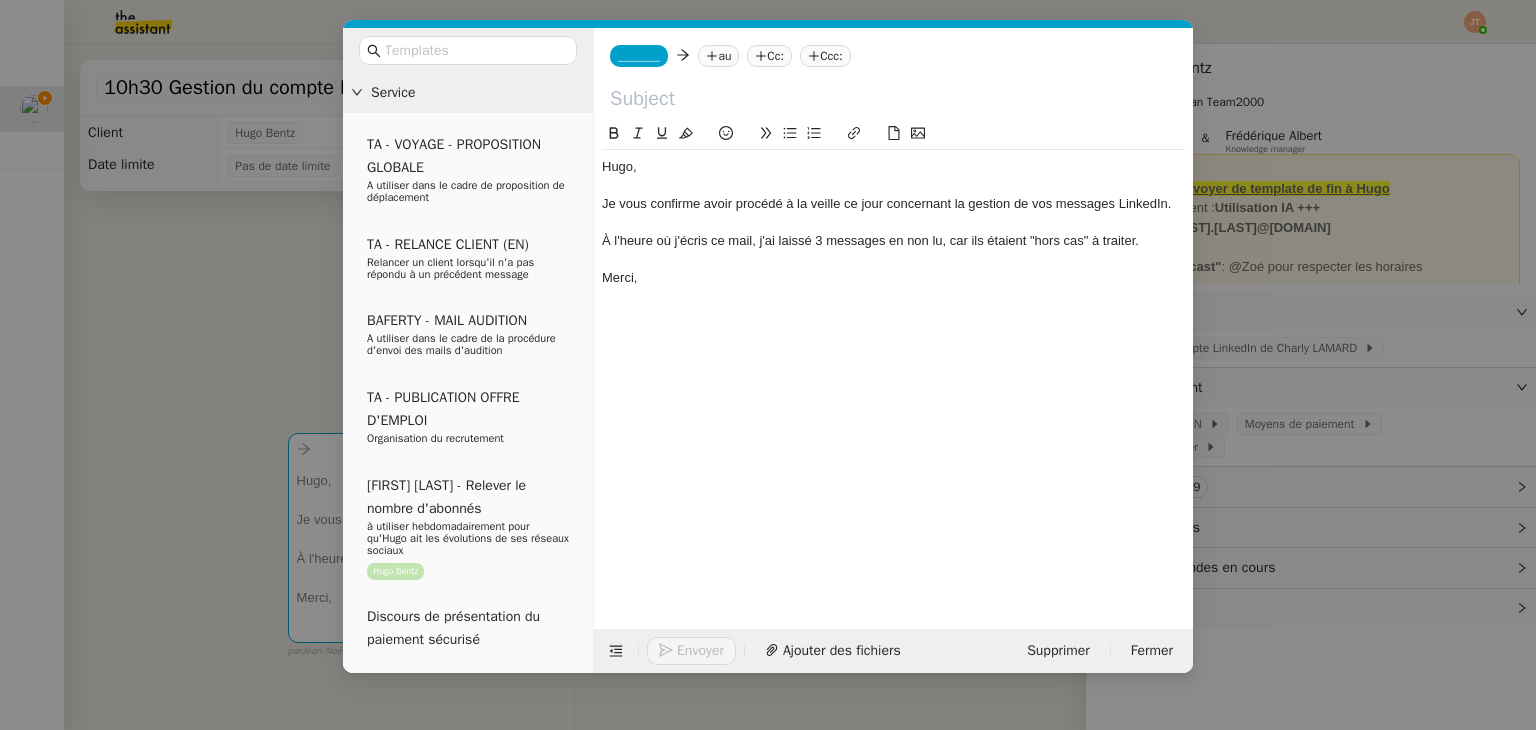 click on "À l'heure où j'écris ce mail, j'ai laissé 3 messages en non lu, car ils étaient "hors cas" à traiter." 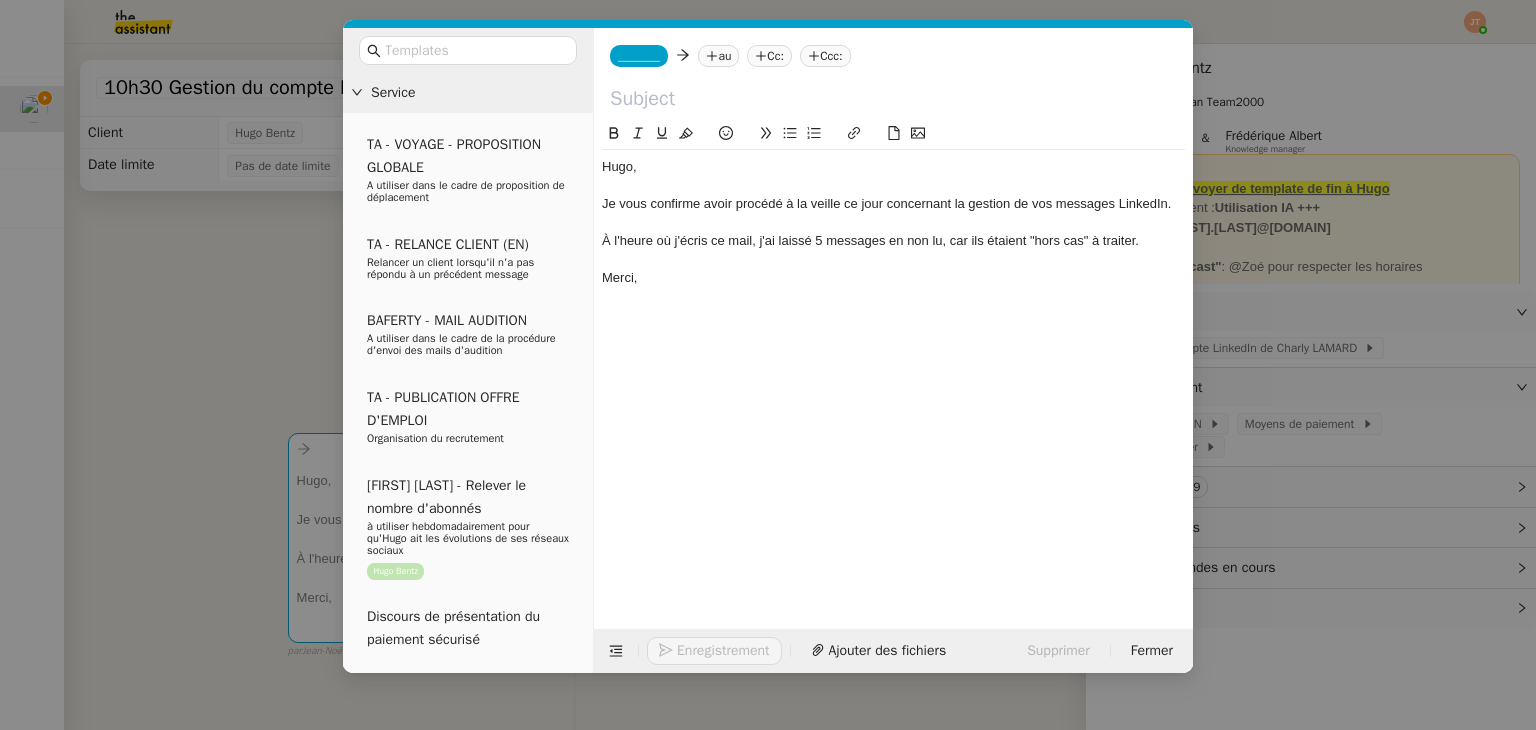 click on "Service TA - VOYAGE - PROPOSITION GLOBALE    A utiliser dans le cadre de proposition de déplacement TA - RELANCE CLIENT (EN)    Relancer un client lorsqu'il n'a pas répondu à un précédent message BAFERTY - MAIL AUDITION    A utiliser dans le cadre de la procédure d'envoi des mails d'audition TA - PUBLICATION OFFRE D'EMPLOI     Organisation du recrutement Hugo Bentz - Relever le nombre d'abonnés    à utiliser hebdomadairement pour qu'Hugo ait les évolutions de ses réseaux sociaux  Hugo Bentz Discours de présentation du paiement sécurisé    TA - VOYAGES - PROPOSITION ITINERAIRE    Soumettre les résultats d'une recherche TA - CONFIRMATION PAIEMENT (EN)    Confirmer avec le client de modèle de transaction - Attention Plan Pro nécessaire. TA - COURRIER EXPEDIE (recommandé)    A utiliser dans le cadre de l'envoi d'un courrier recommandé TA - PARTAGE DE CALENDRIER (EN)    A utiliser pour demander au client de partager son calendrier afin de faciliter l'accès et la gestion" at bounding box center (768, 365) 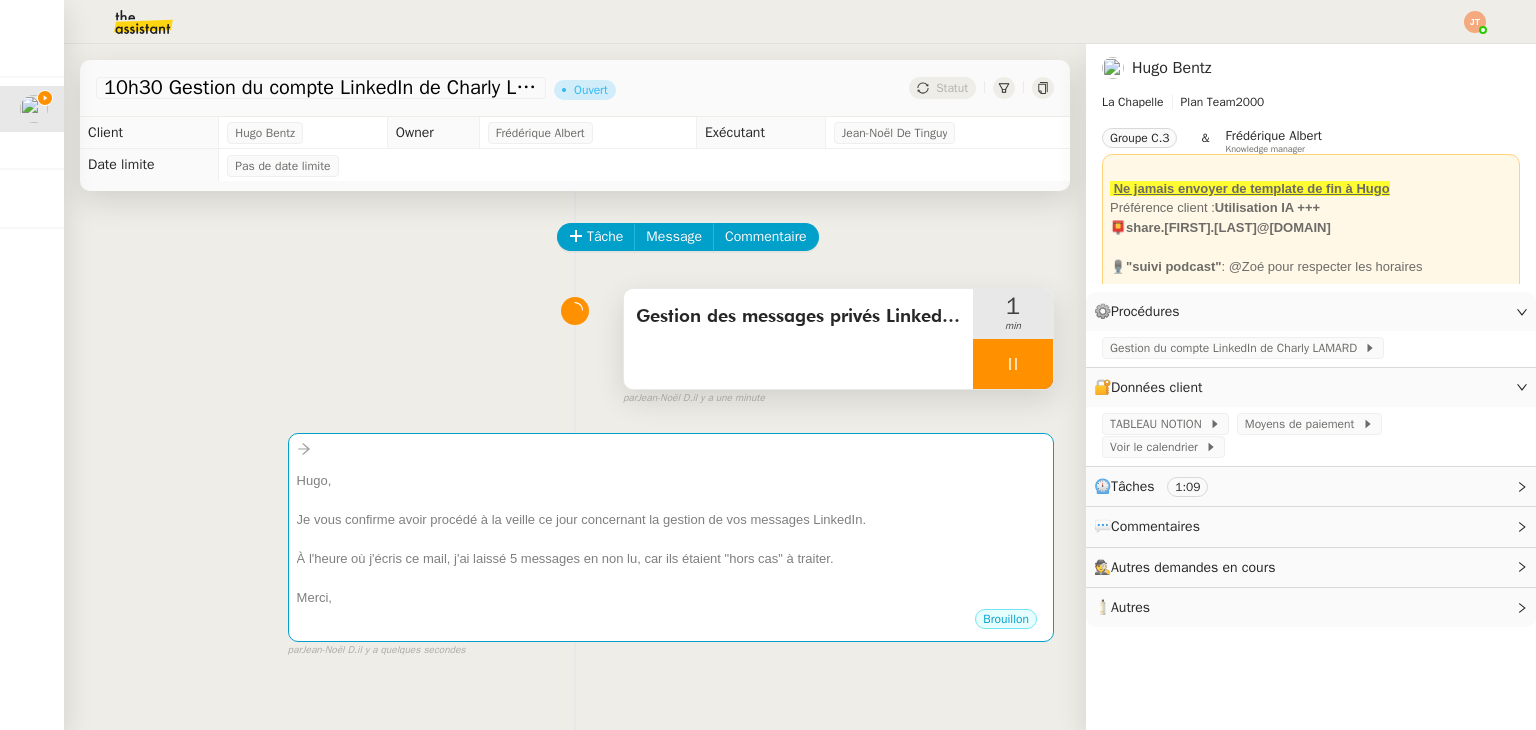 click on "Gestion des messages privés LinkedIn de Charly" at bounding box center [798, 317] 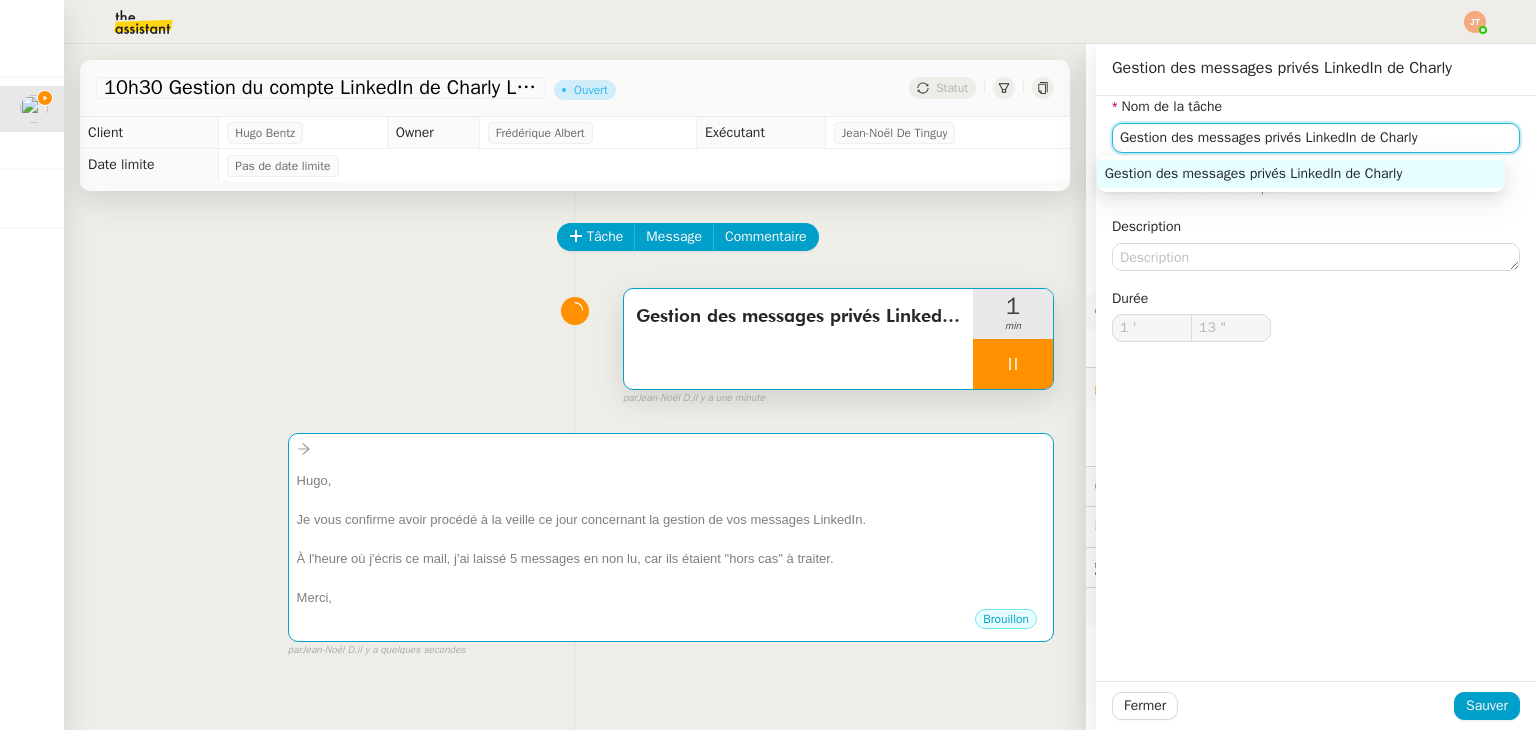 drag, startPoint x: 1413, startPoint y: 146, endPoint x: 1007, endPoint y: 145, distance: 406.00122 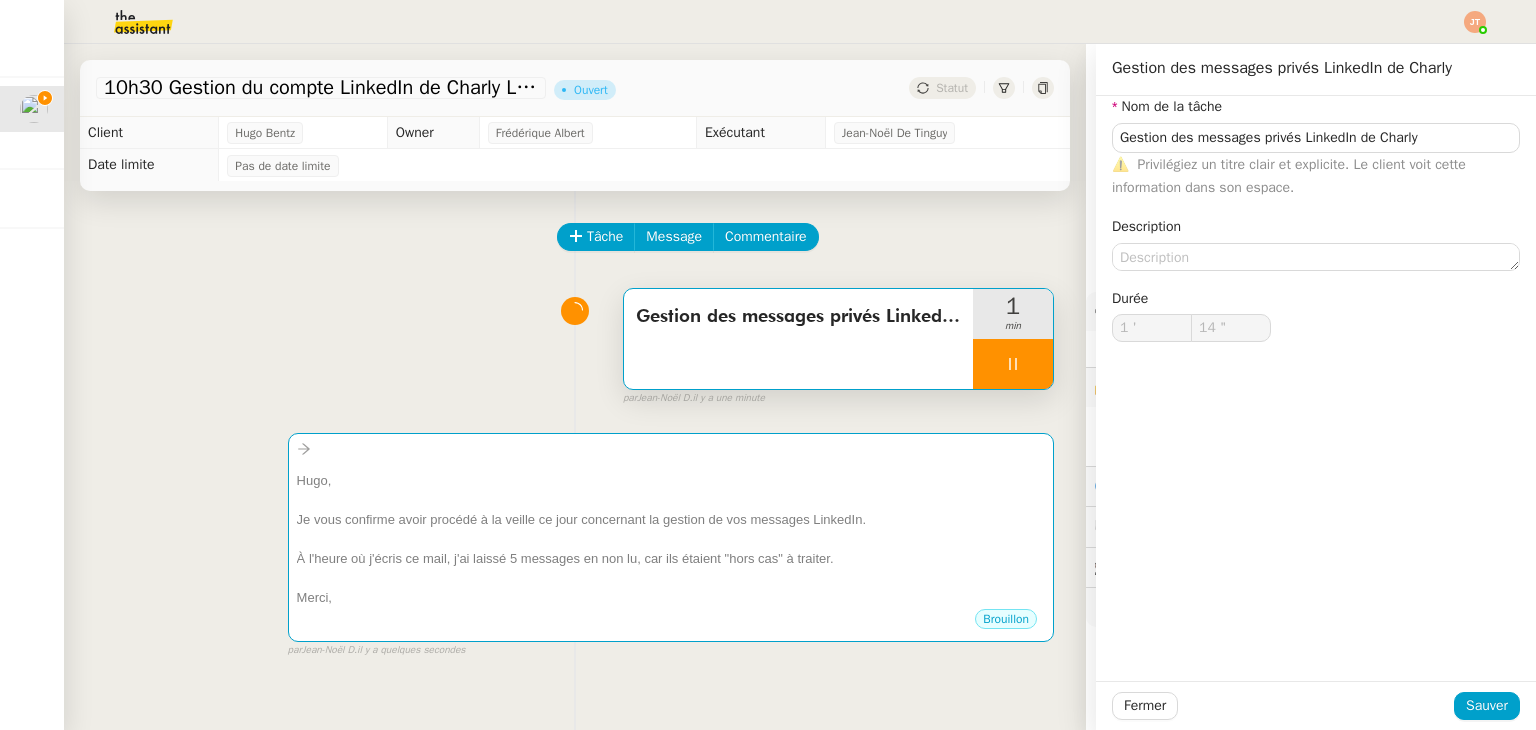 click on "Fermer Sauver" 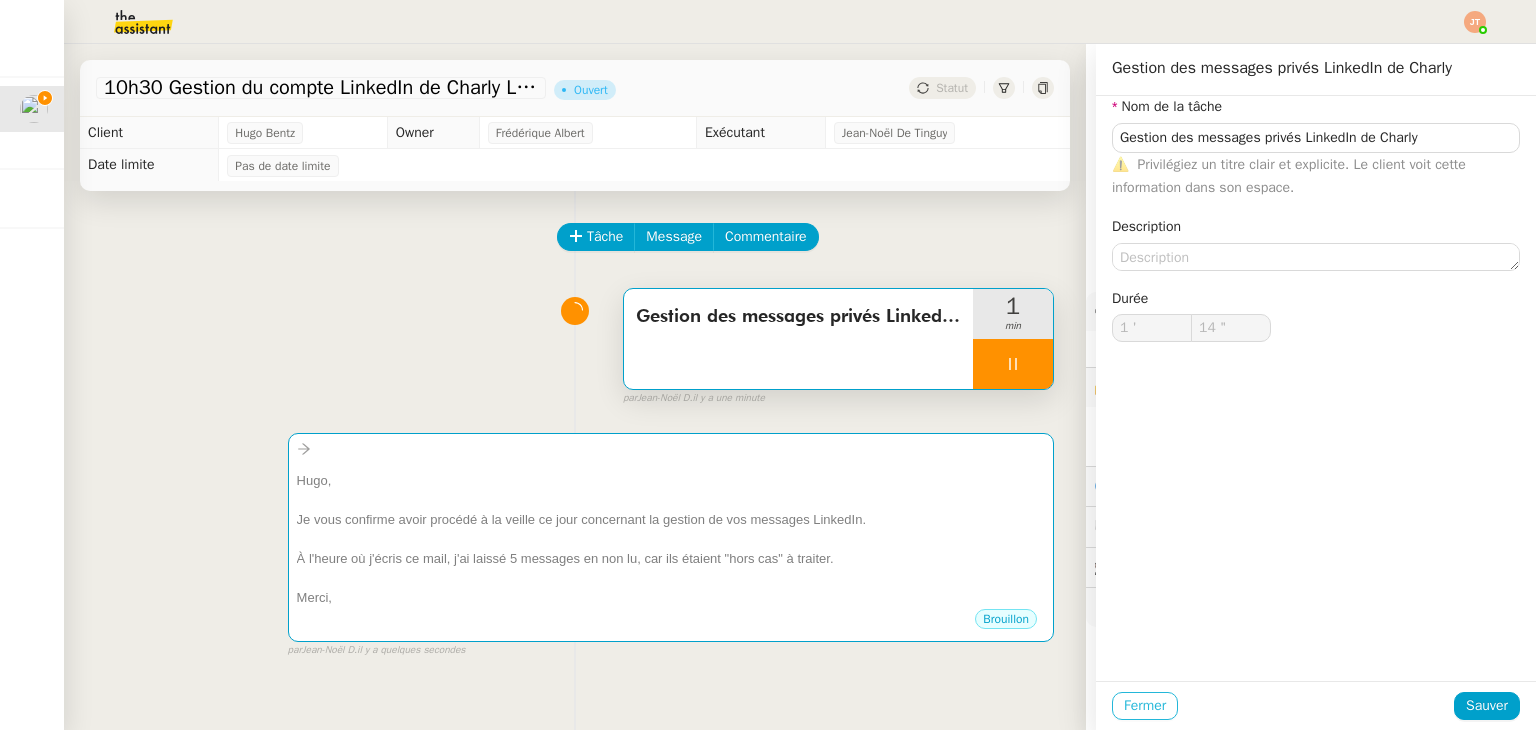 type on "15 "" 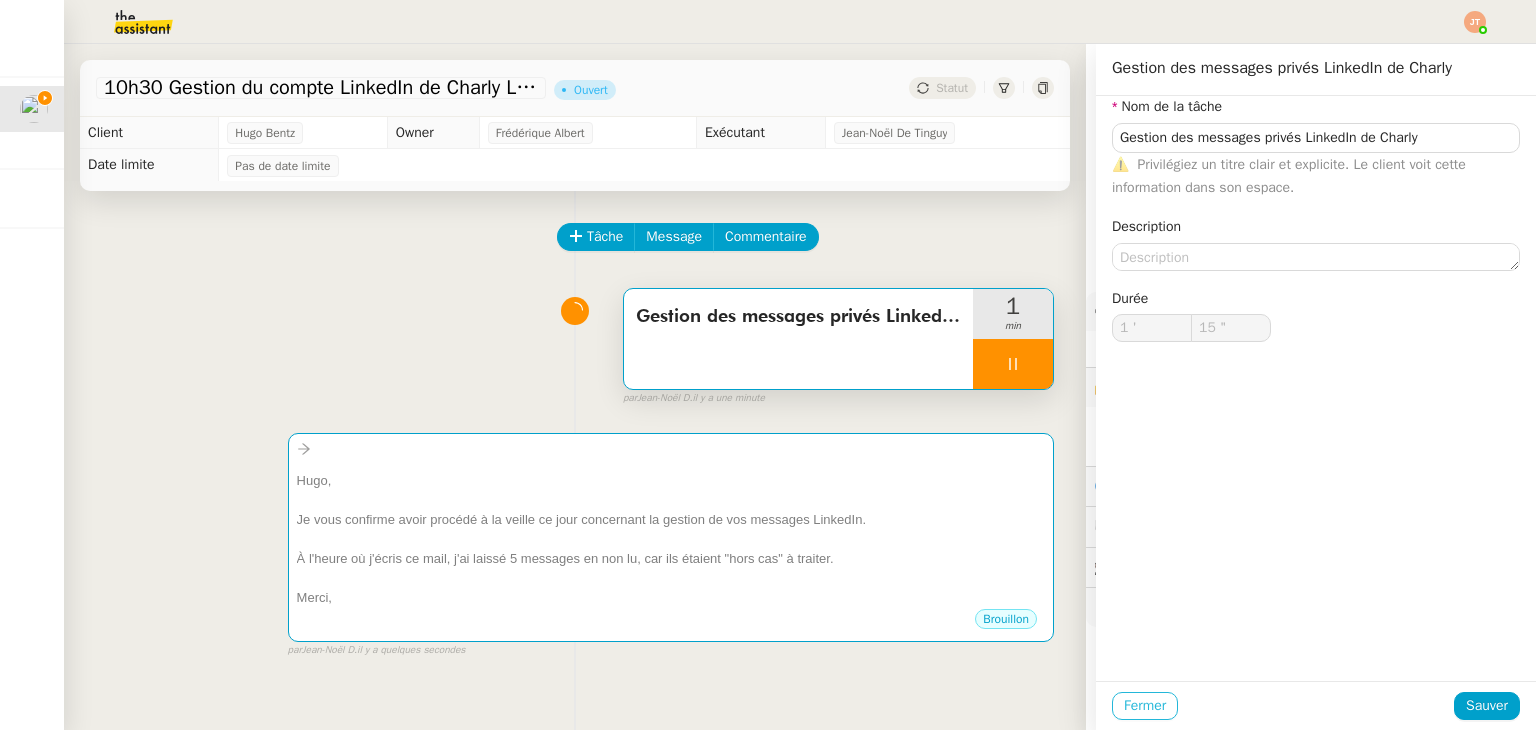 click on "Fermer" 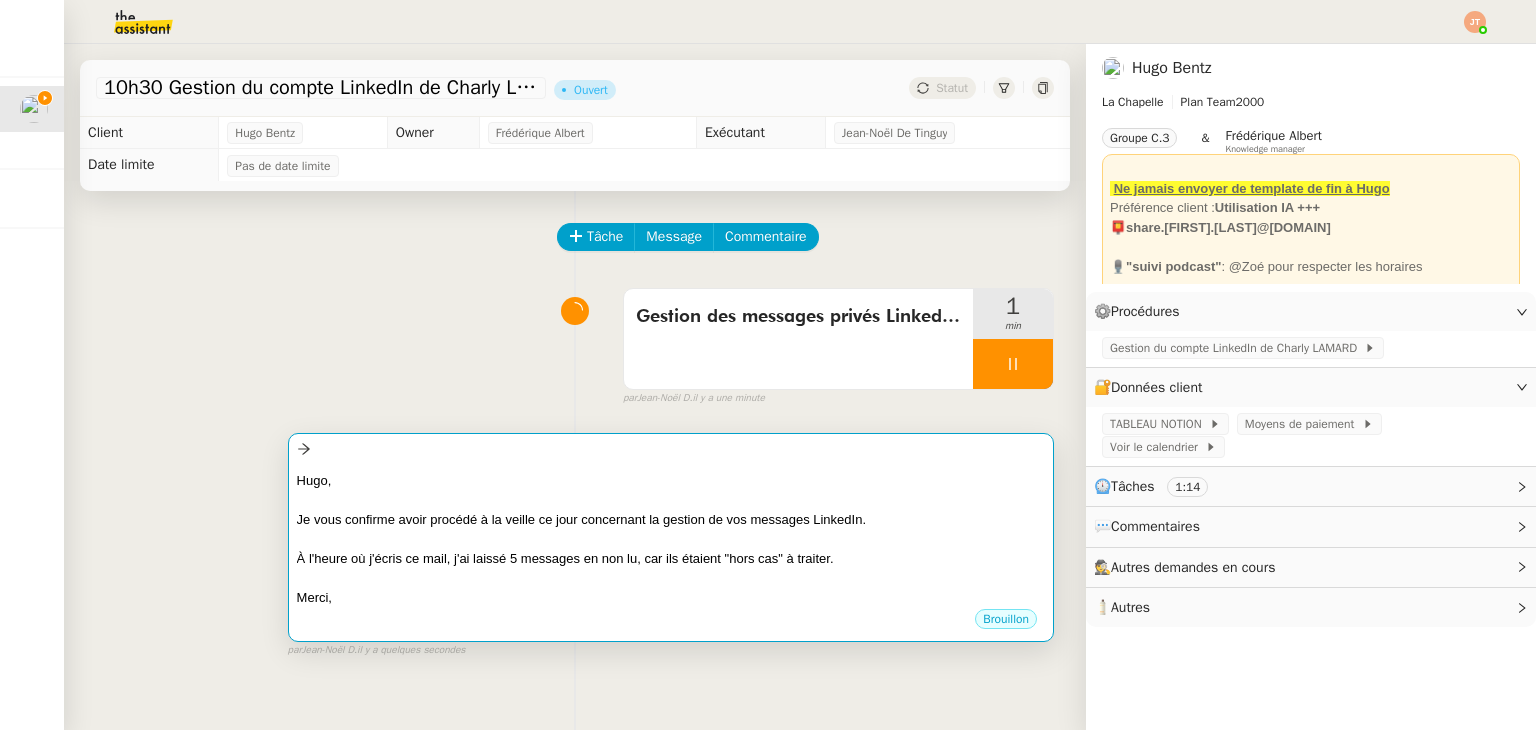 click at bounding box center [671, 539] 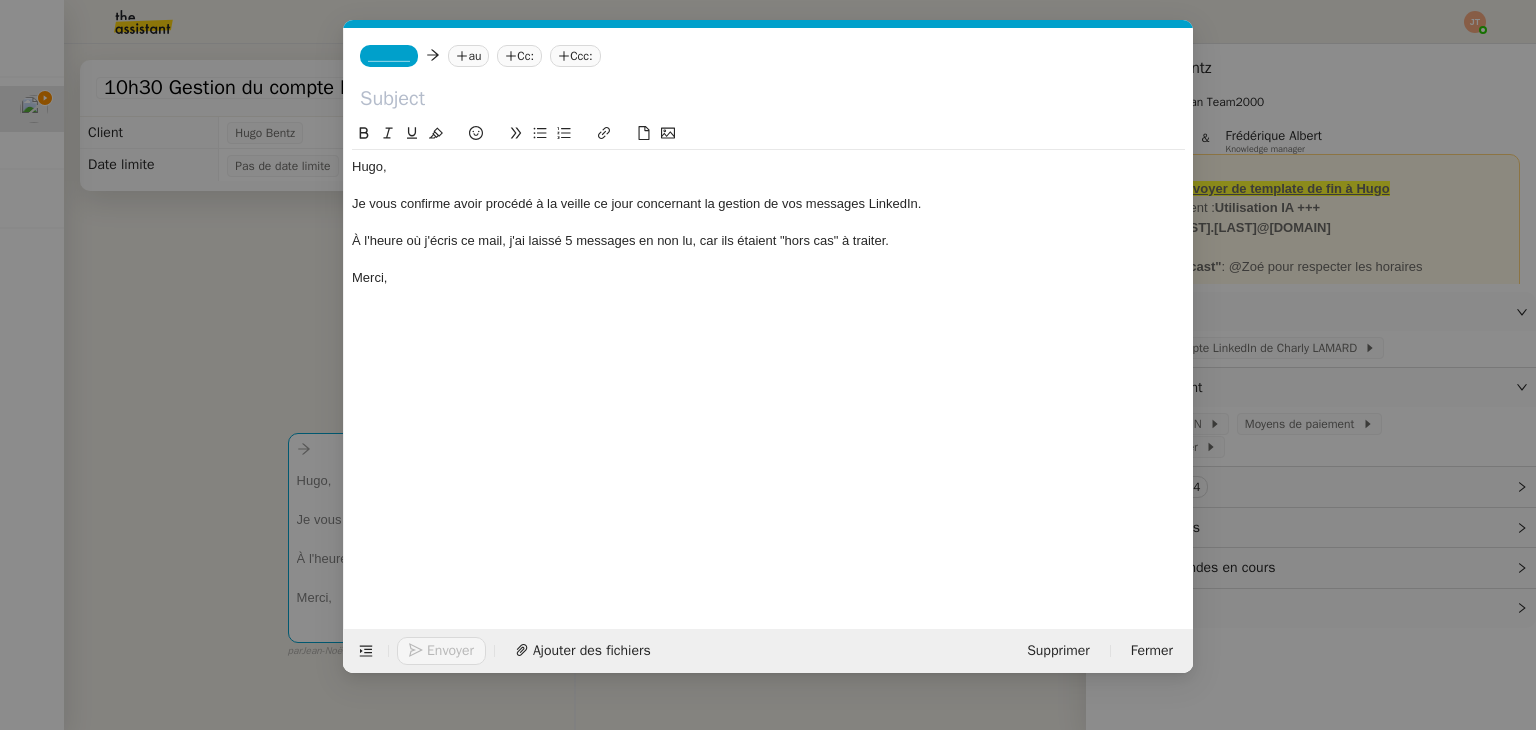 scroll, scrollTop: 0, scrollLeft: 42, axis: horizontal 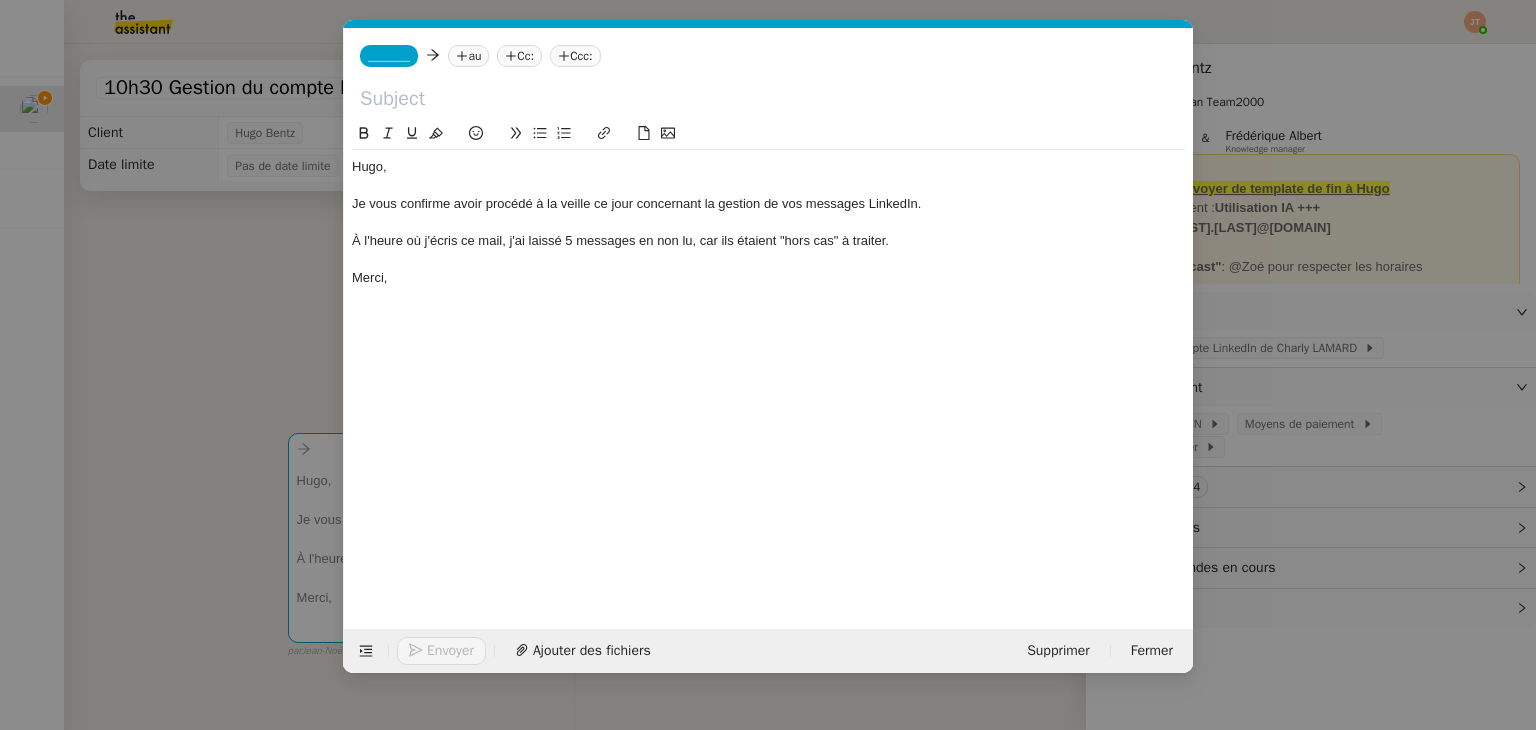 click 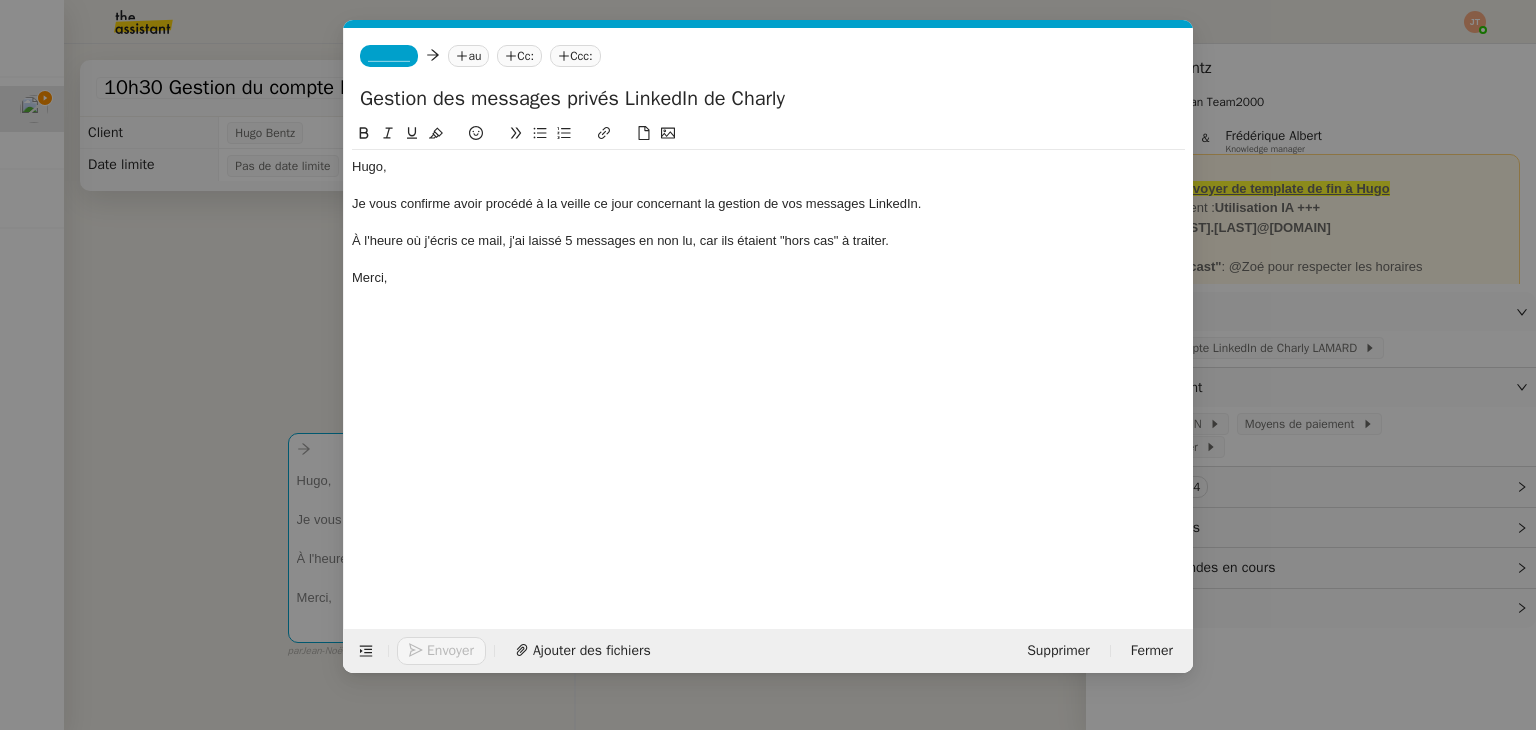 type on "Gestion des messages privés LinkedIn de Charly" 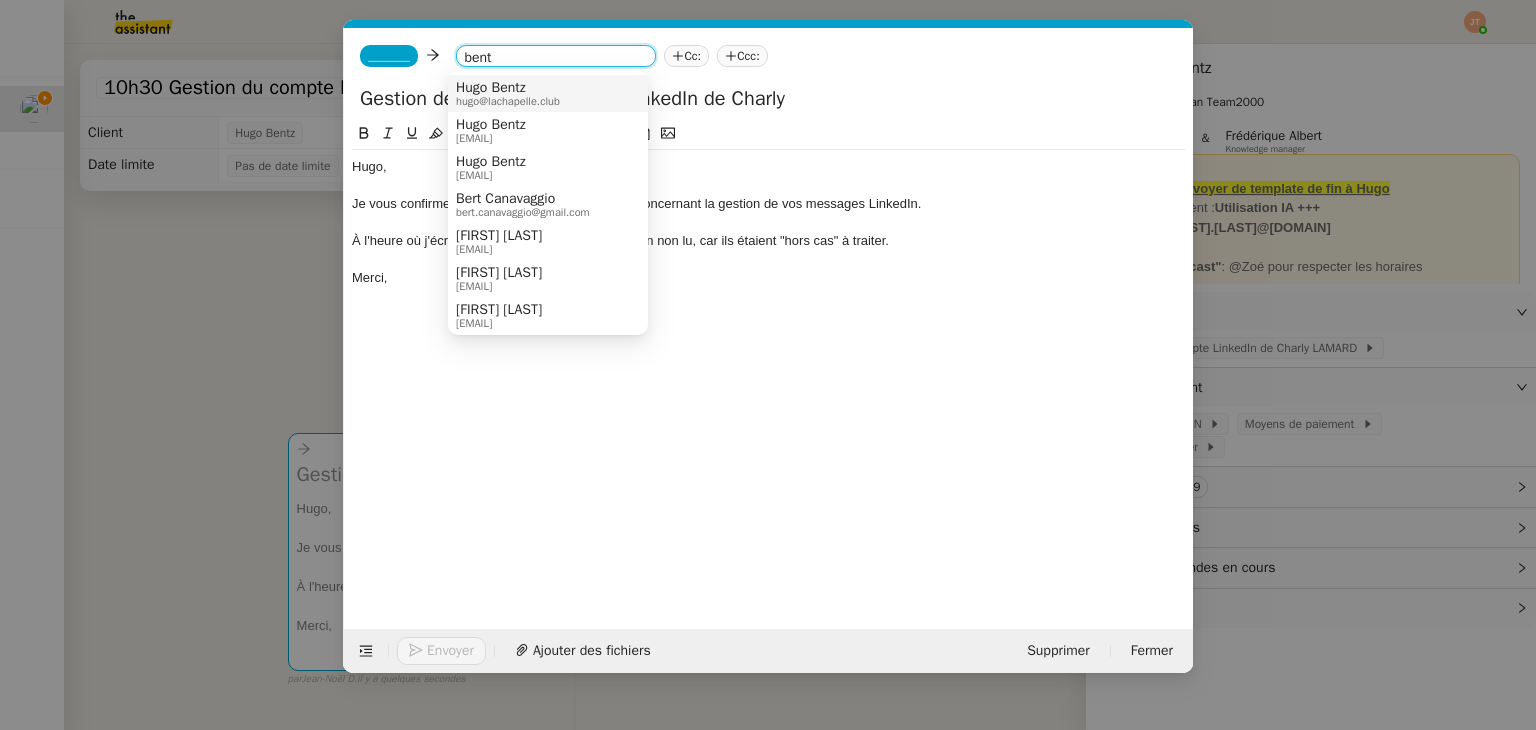 type on "bent" 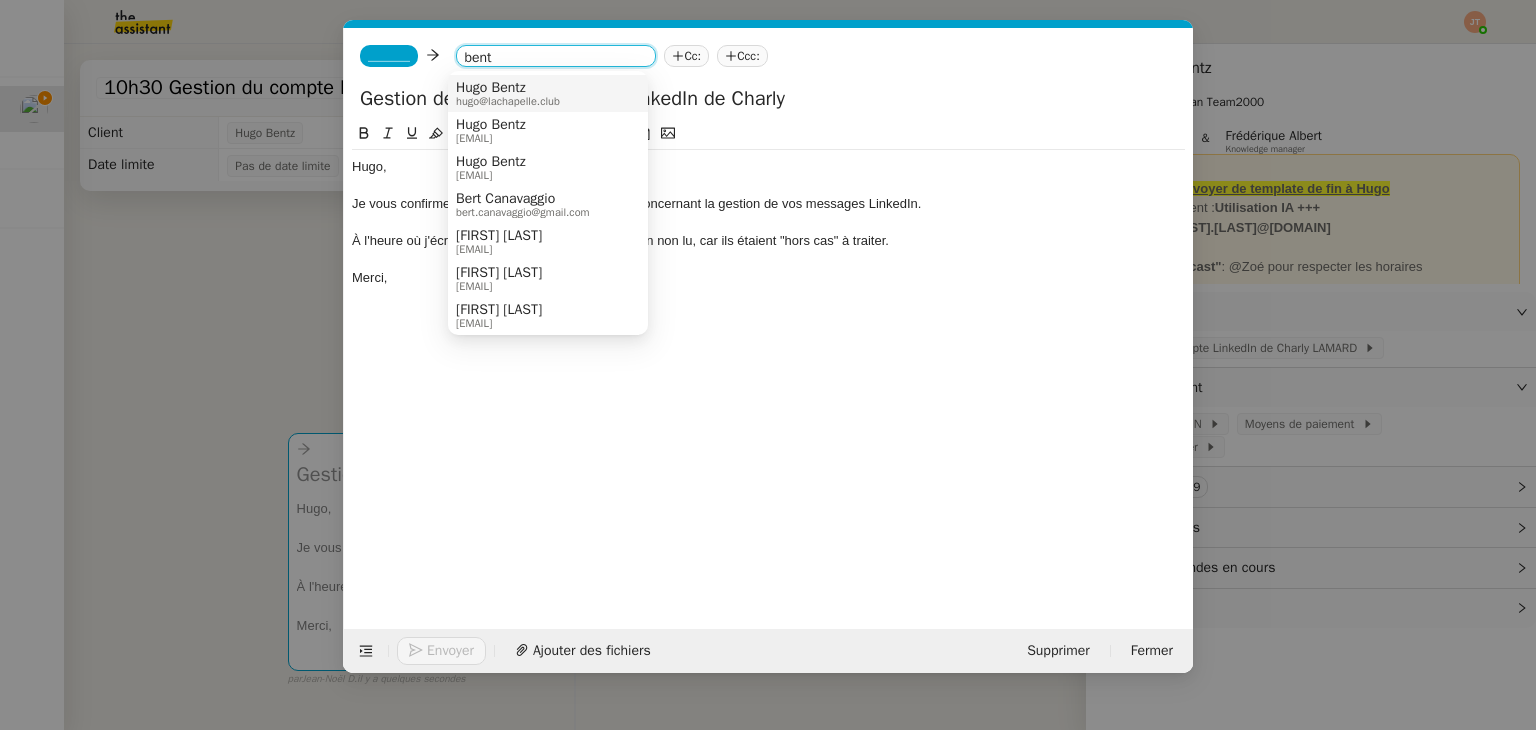 click on "hugo@lachapelle.club" at bounding box center (508, 101) 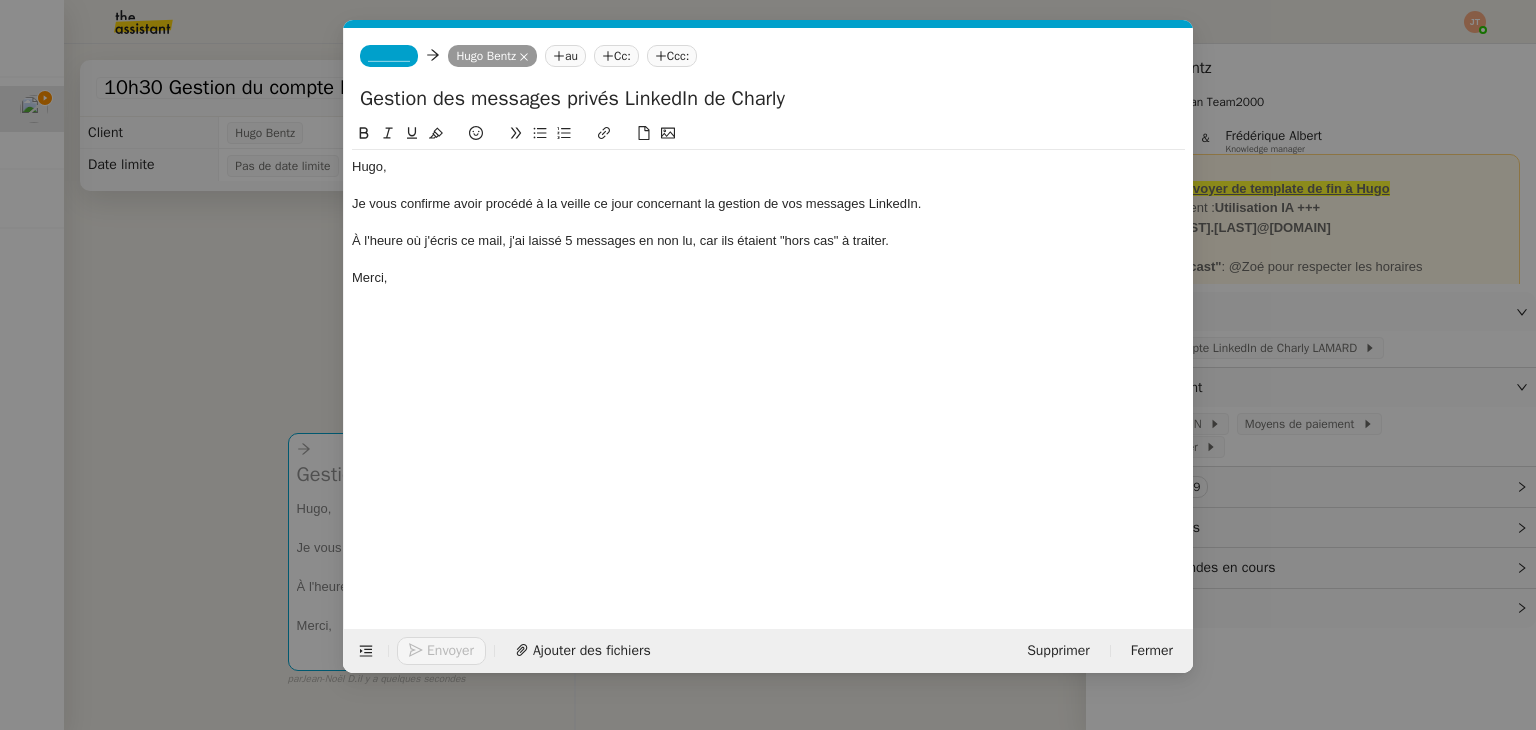 click on "_______" 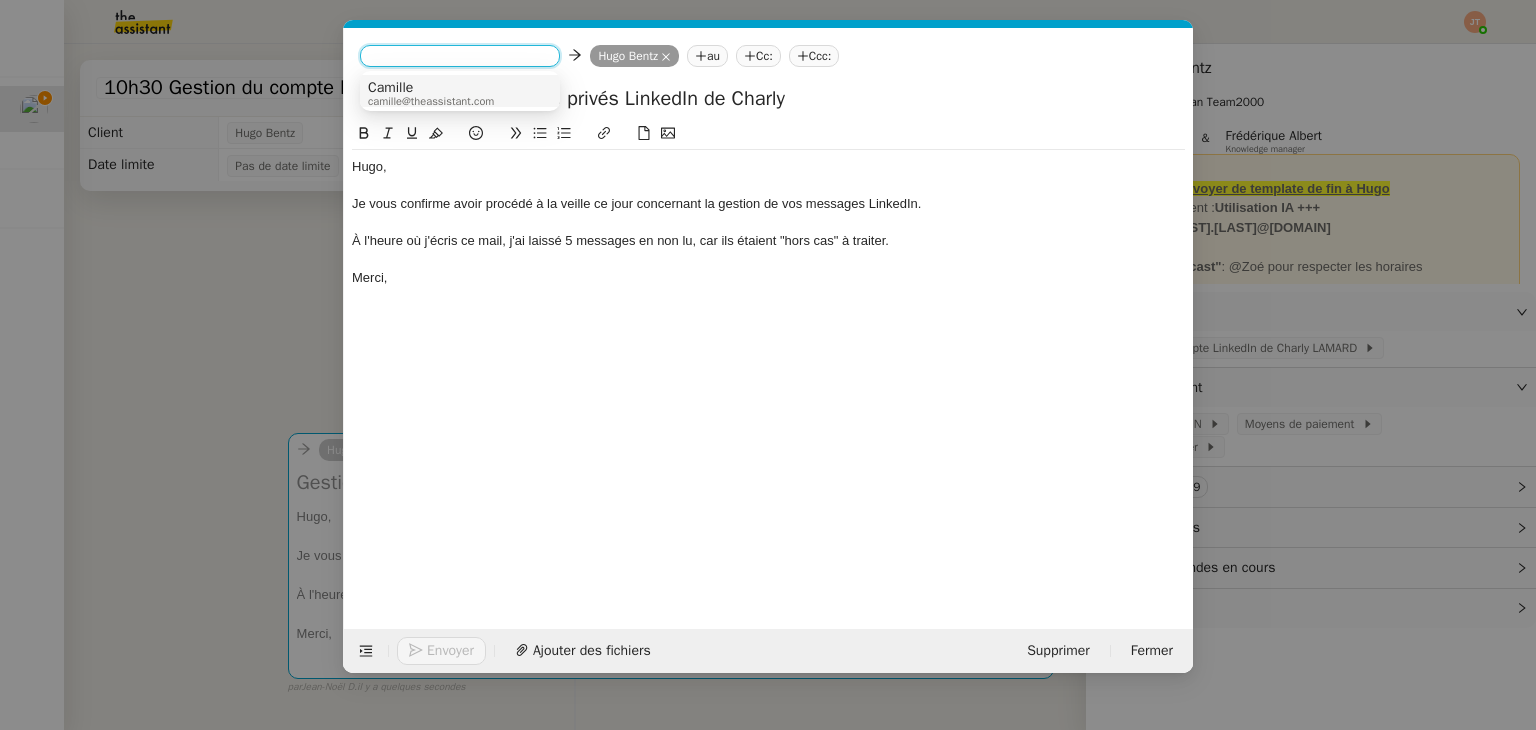 click on "camille@theassistant.com" at bounding box center [431, 101] 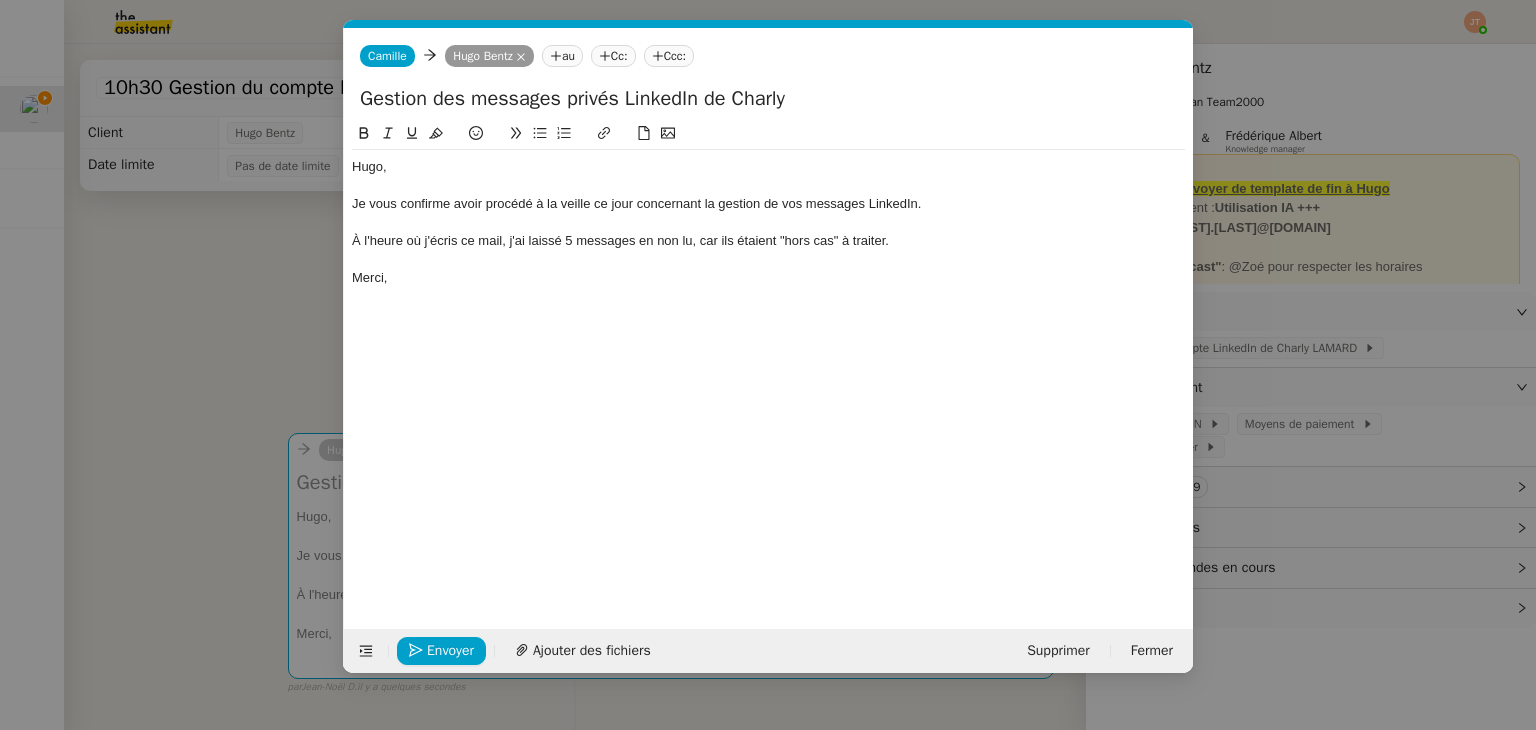 click on "Service TA - VOYAGE - PROPOSITION GLOBALE    A utiliser dans le cadre de proposition de déplacement TA - RELANCE CLIENT (EN)    Relancer un client lorsqu'il n'a pas répondu à un précédent message BAFERTY - MAIL AUDITION    A utiliser dans le cadre de la procédure d'envoi des mails d'audition TA - PUBLICATION OFFRE D'EMPLOI     Organisation du recrutement Hugo Bentz - Relever le nombre d'abonnés    à utiliser hebdomadairement pour qu'Hugo ait les évolutions de ses réseaux sociaux  Hugo Bentz Discours de présentation du paiement sécurisé    TA - VOYAGES - PROPOSITION ITINERAIRE    Soumettre les résultats d'une recherche TA - CONFIRMATION PAIEMENT (EN)    Confirmer avec le client de modèle de transaction - Attention Plan Pro nécessaire. TA - COURRIER EXPEDIE (recommandé)    A utiliser dans le cadre de l'envoi d'un courrier recommandé TA - PARTAGE DE CALENDRIER (EN)    A utiliser pour demander au client de partager son calendrier afin de faciliter l'accès et la gestion" at bounding box center [768, 365] 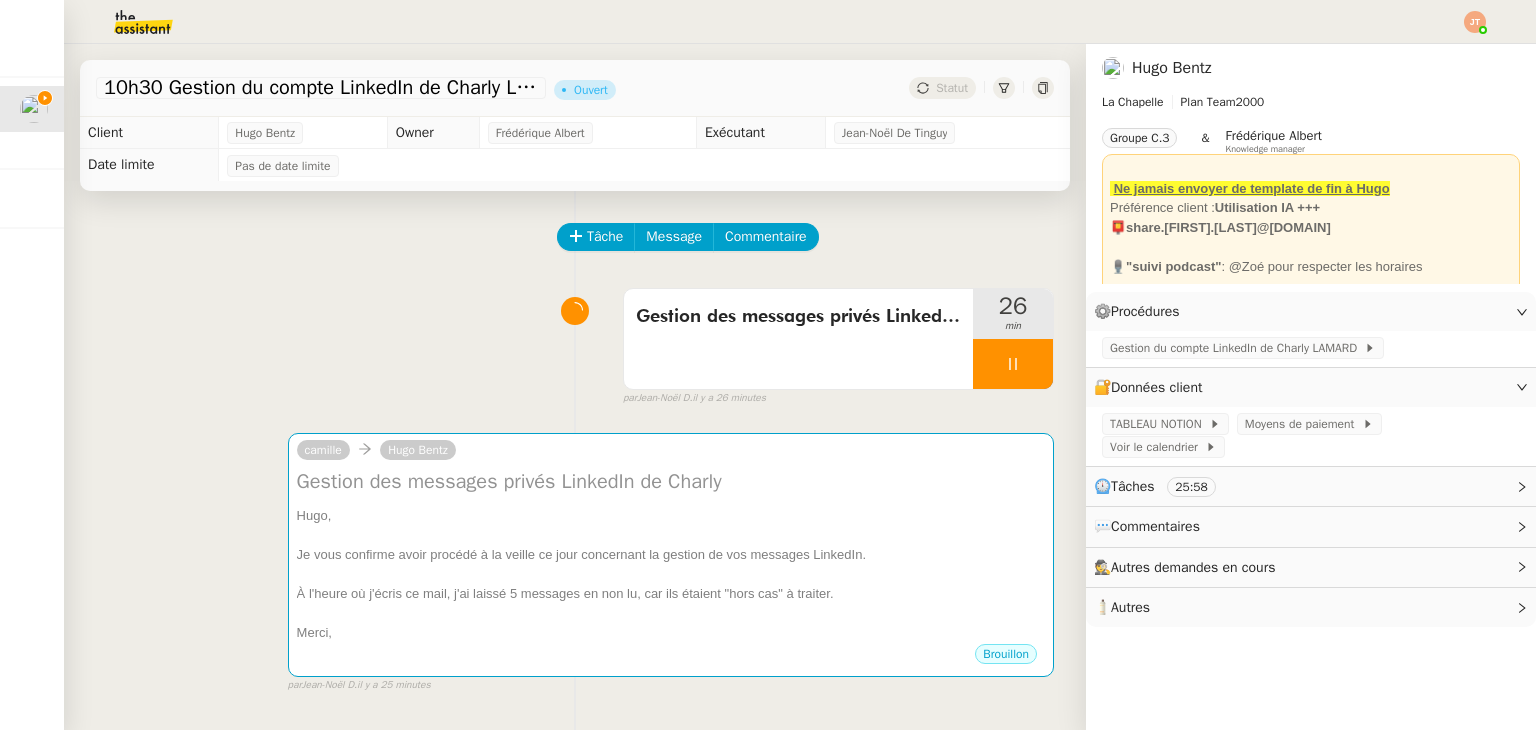 click on "Gestion des messages privés LinkedIn de Charly     26 min false par   Jean-Noël D.   il y a 26 minutes" at bounding box center (575, 343) 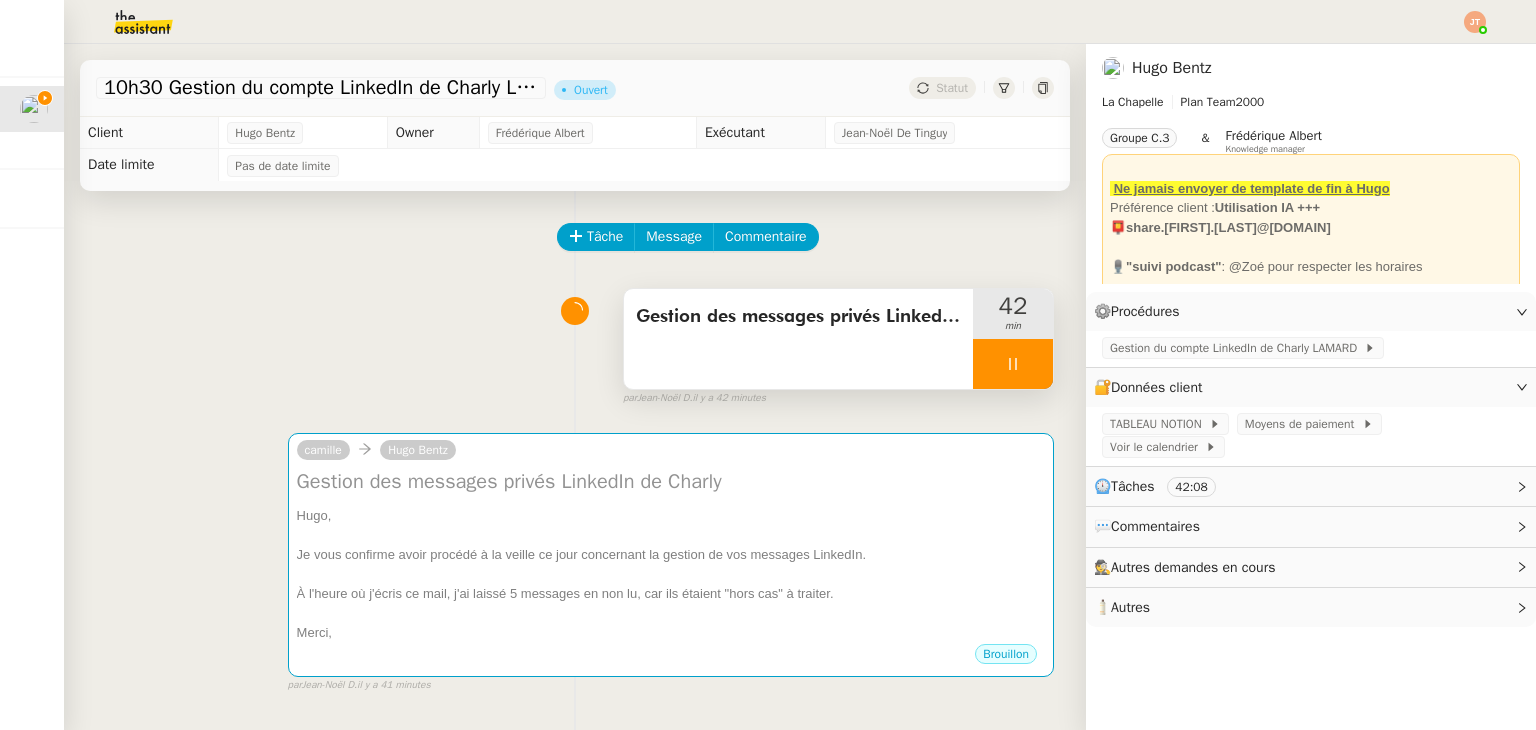 click at bounding box center (1013, 364) 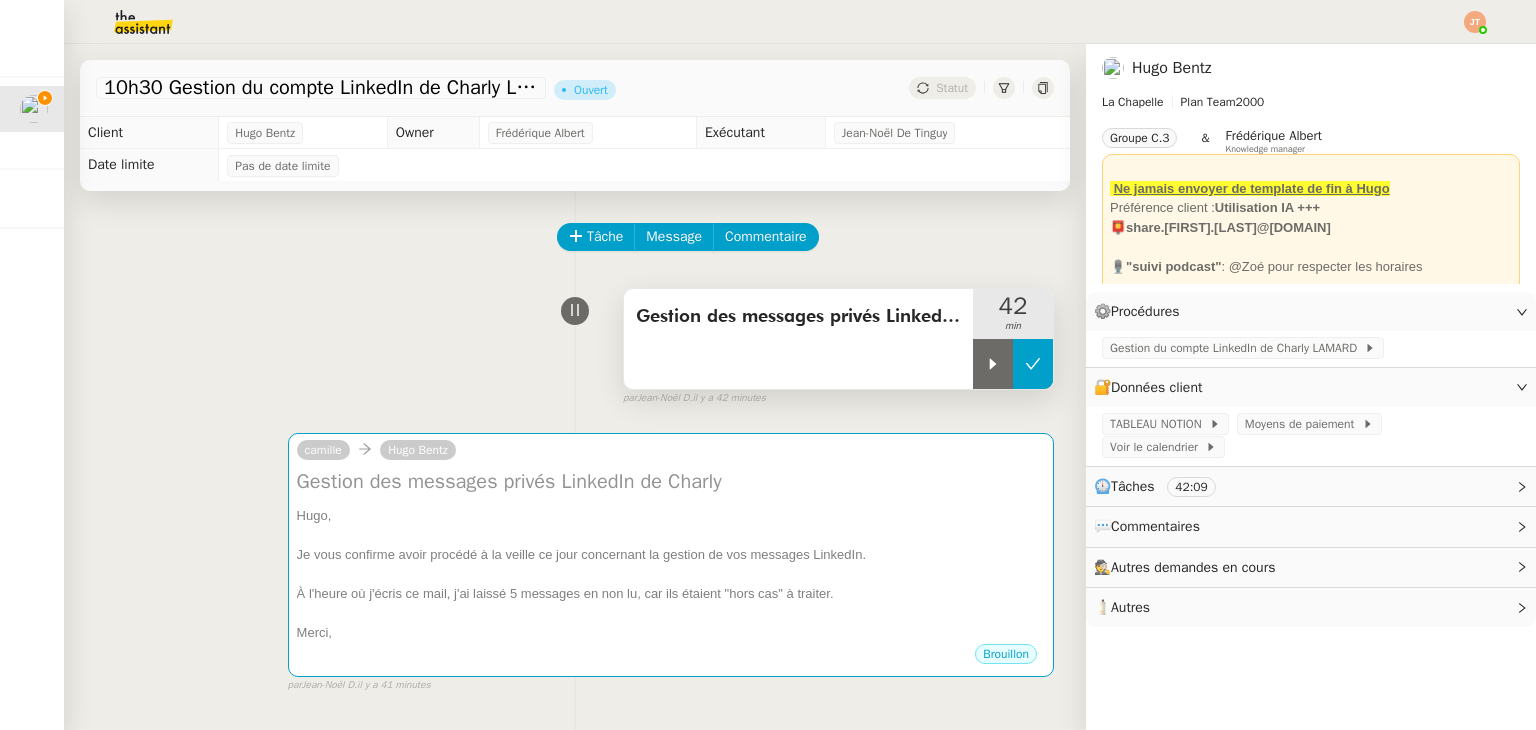 click 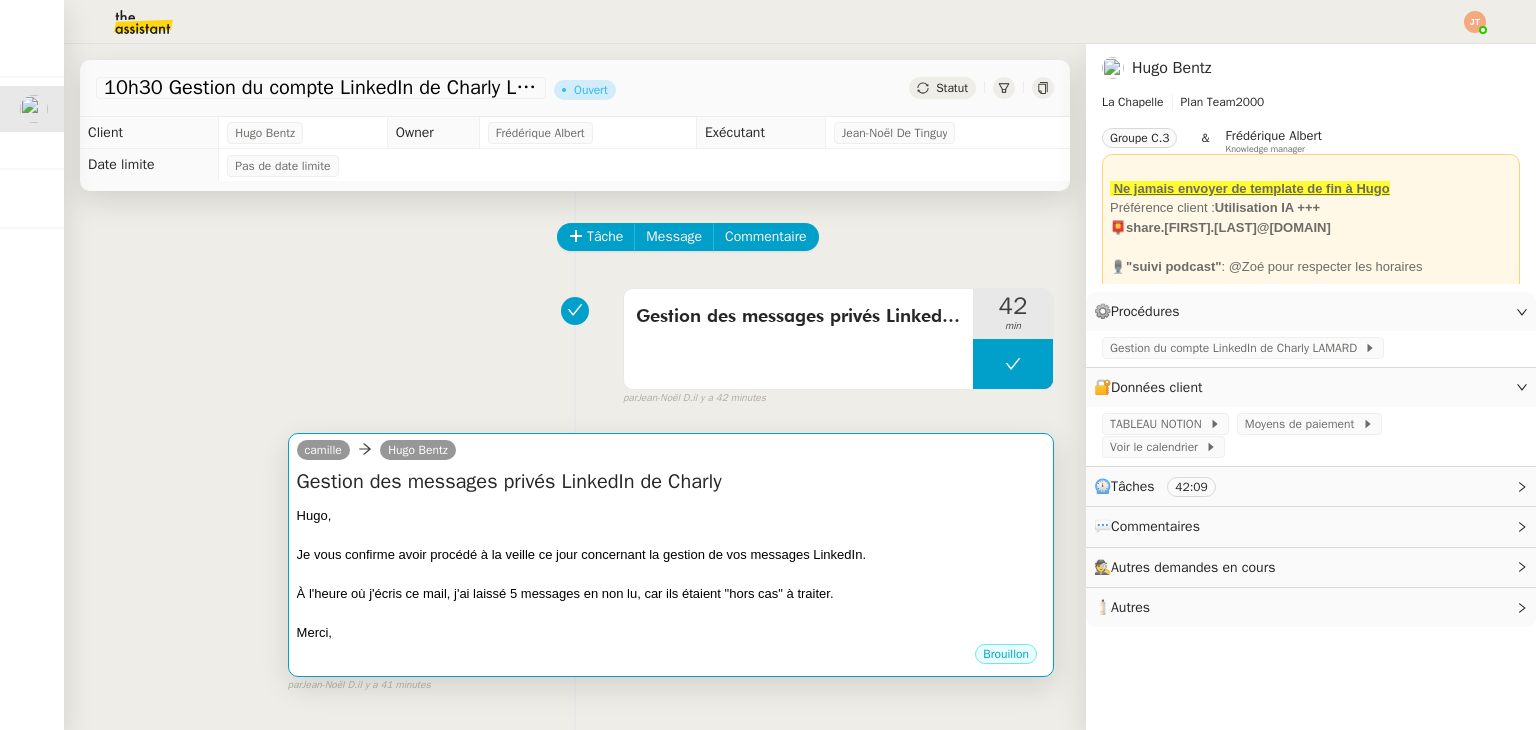 click on "Gestion des messages privés LinkedIn de Charly" at bounding box center (671, 482) 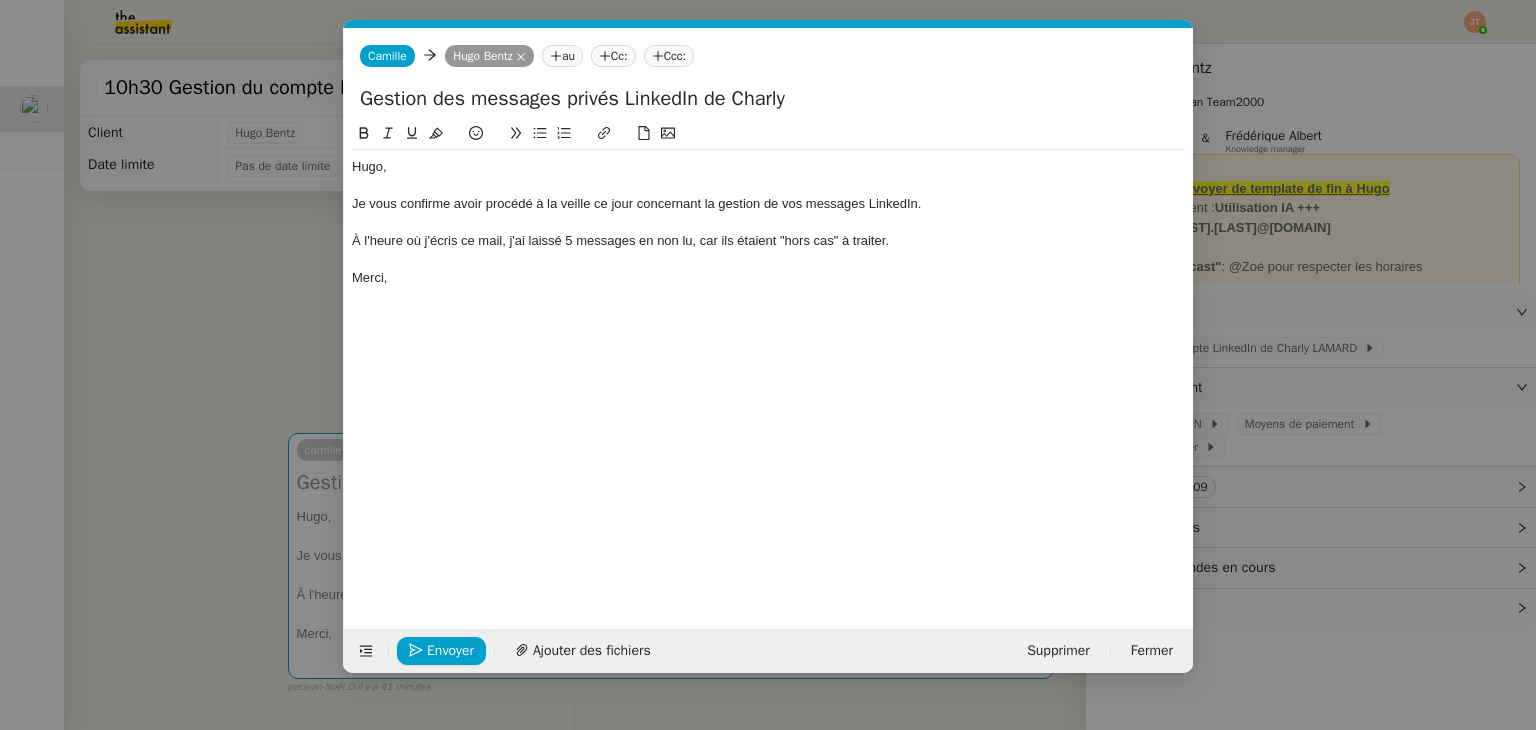 scroll, scrollTop: 0, scrollLeft: 42, axis: horizontal 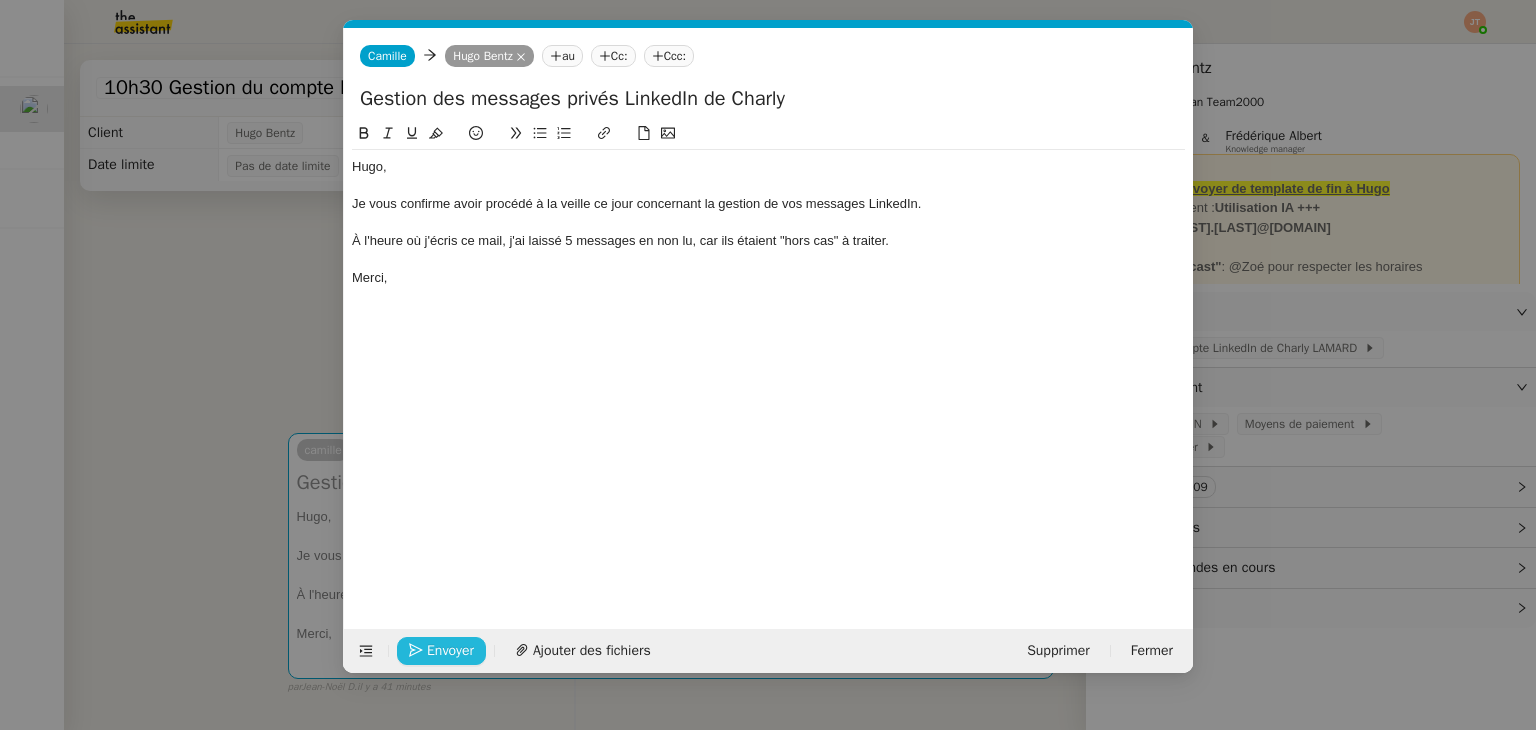 click on "Envoyer" 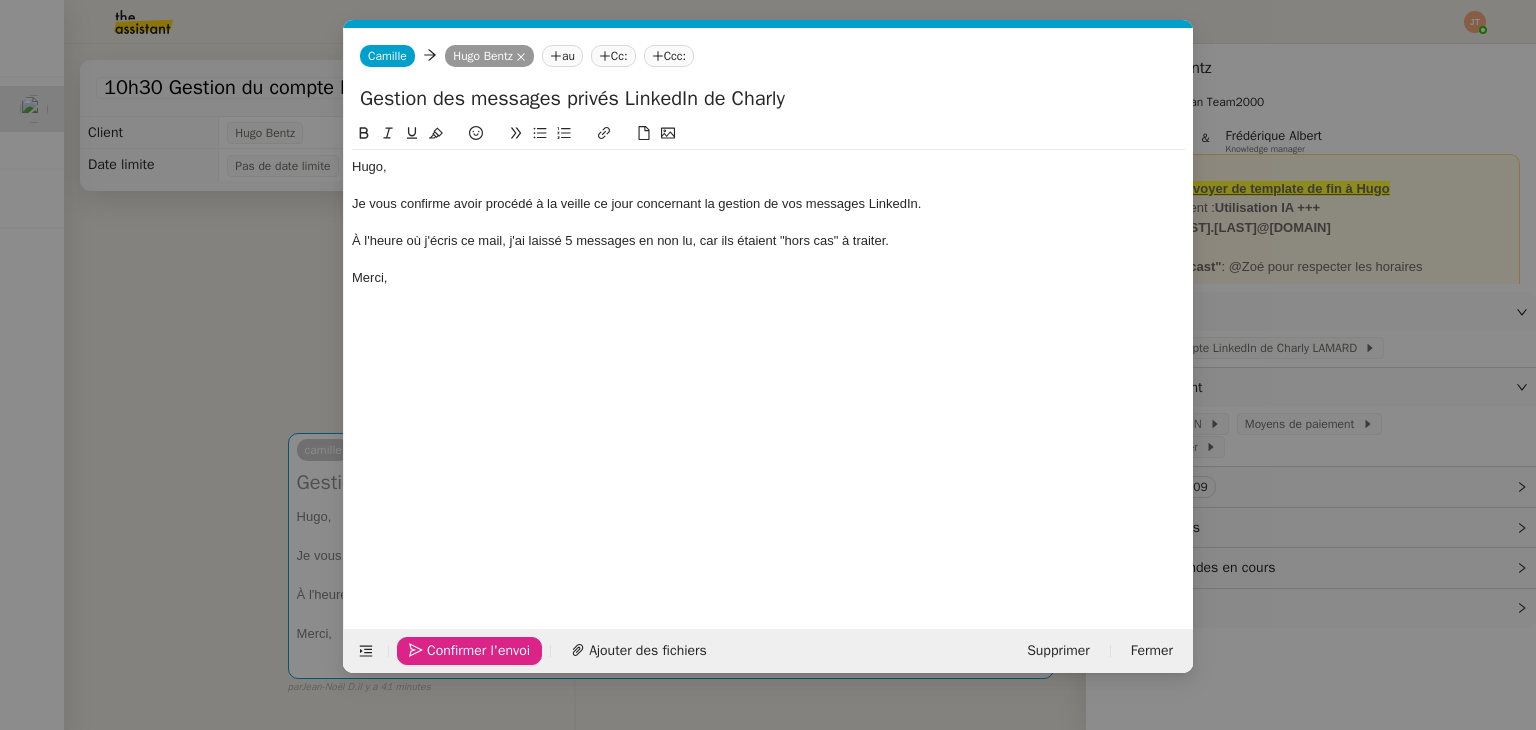 click on "Confirmer l'envoi" 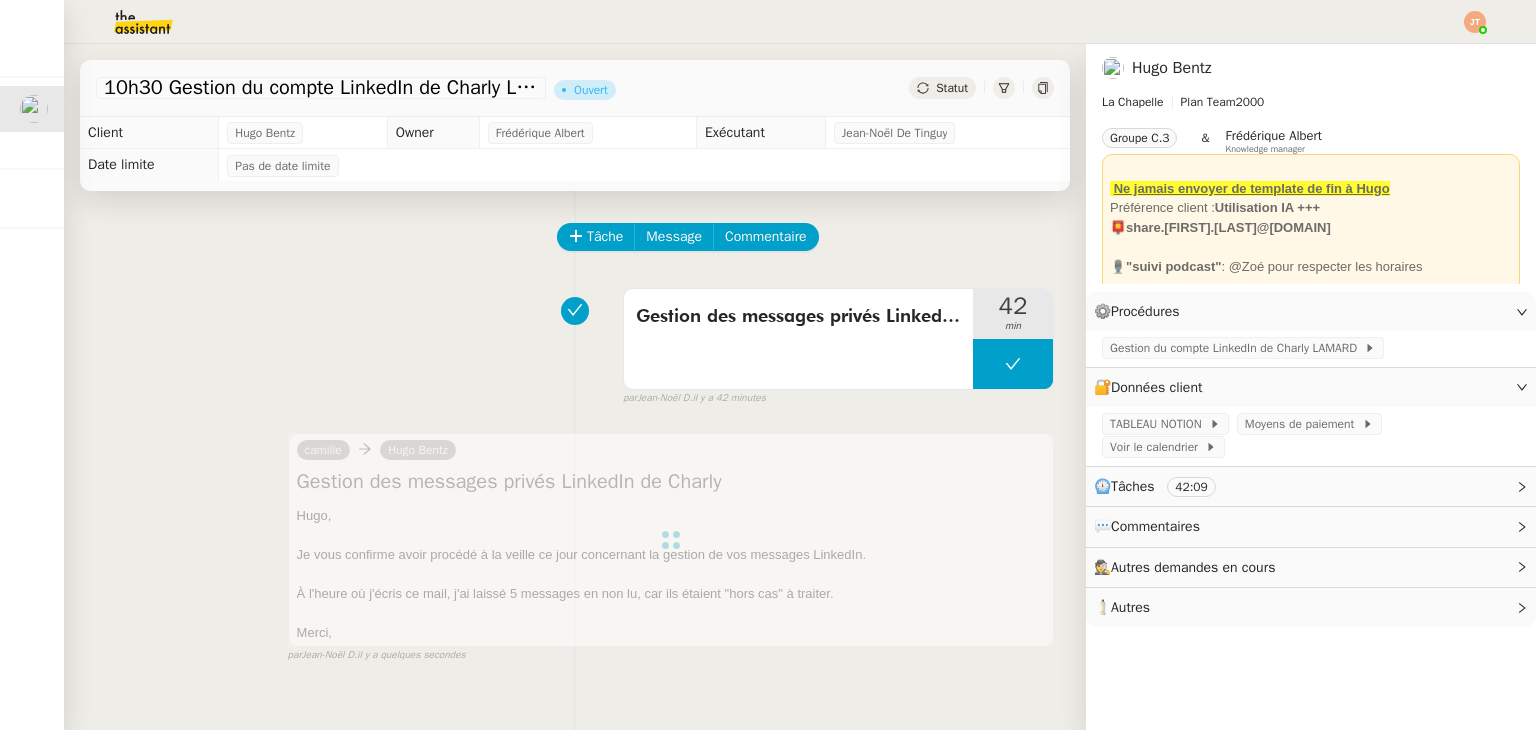 click on "Statut" 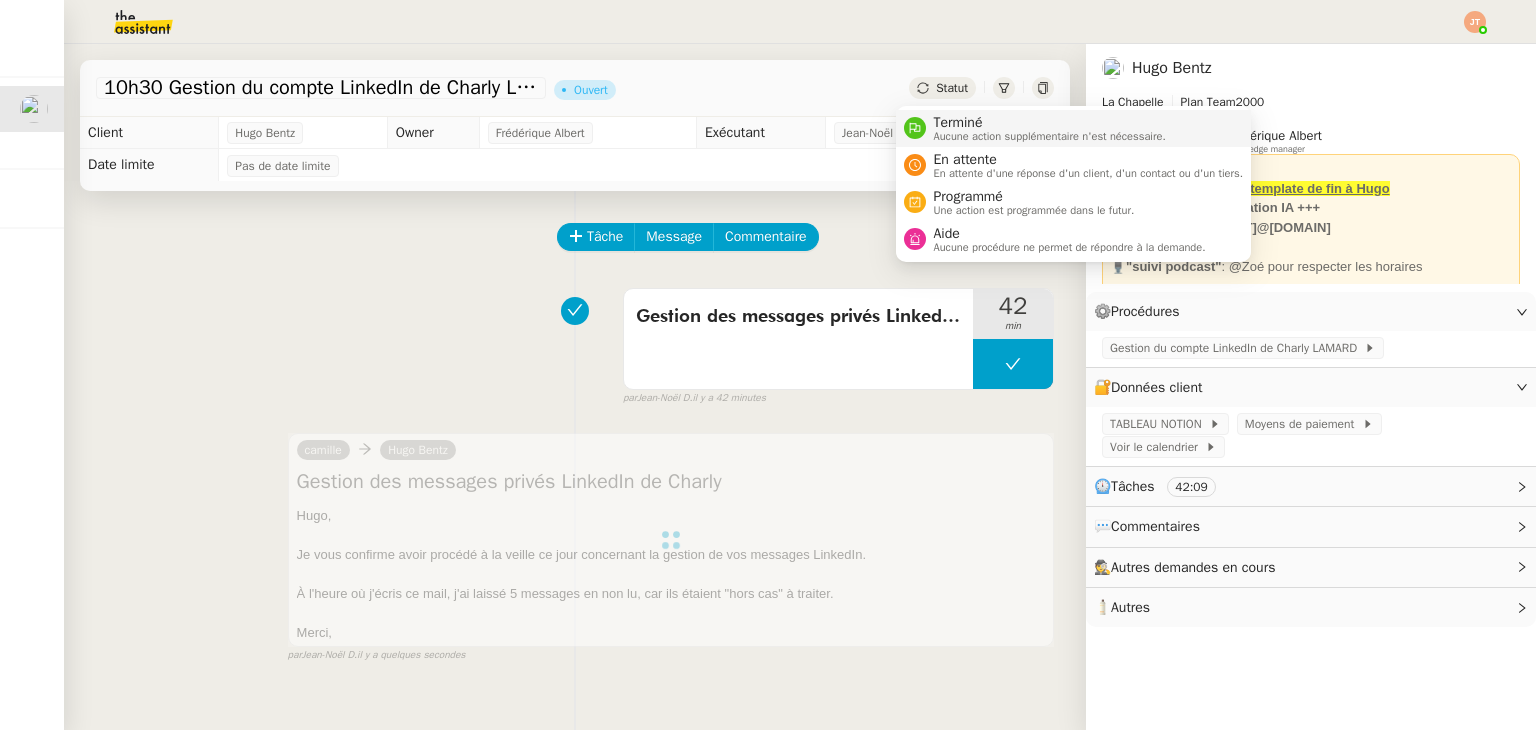 click on "Terminé" at bounding box center [1050, 123] 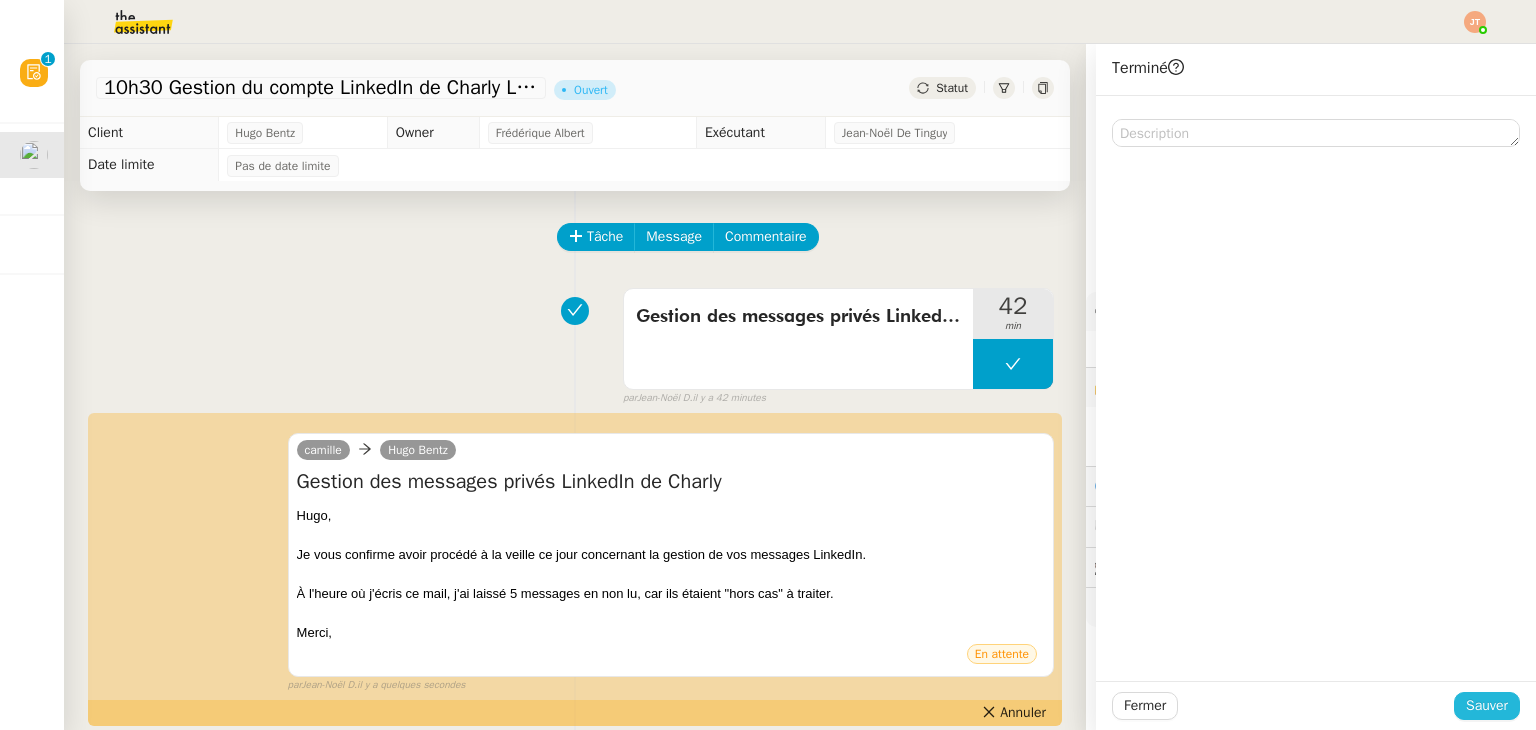 click on "Sauver" 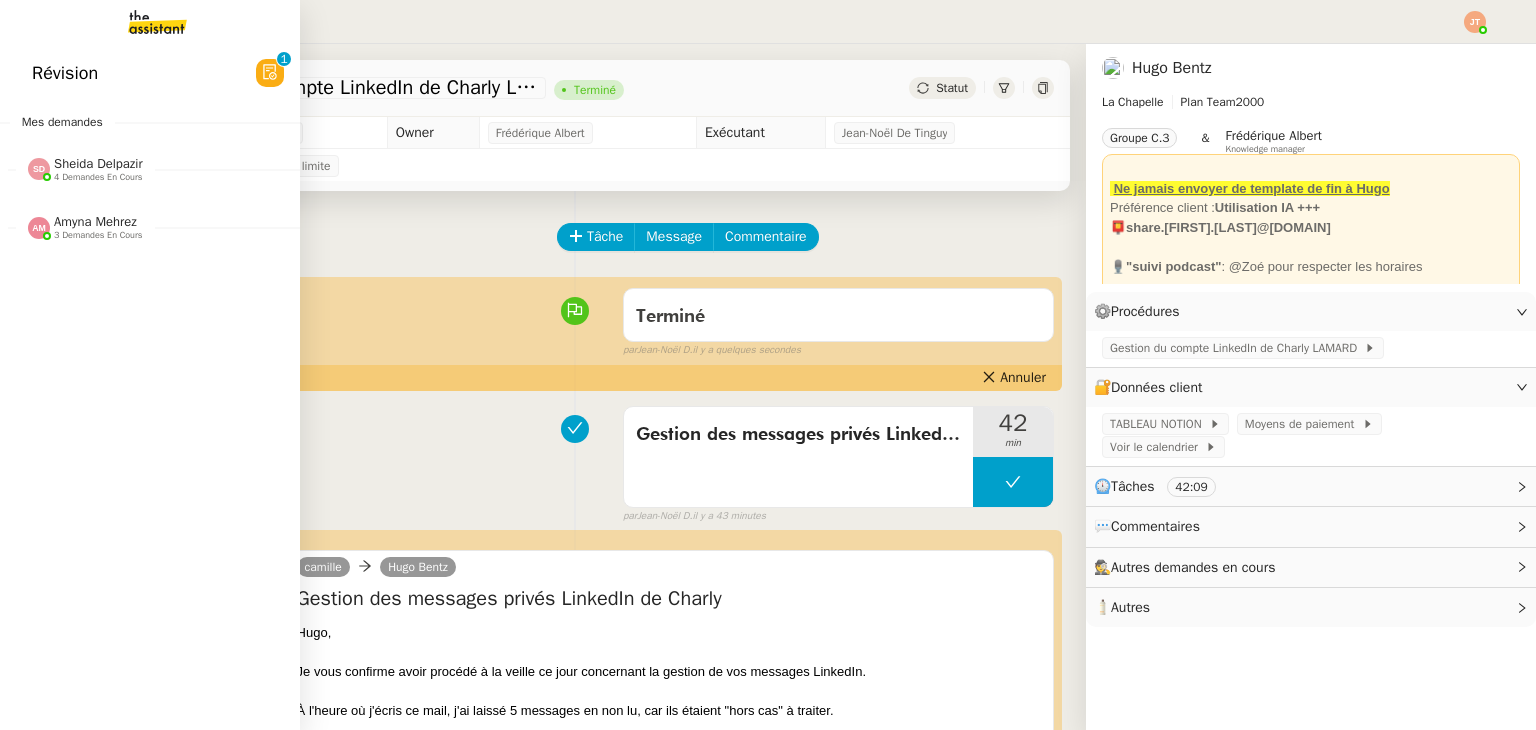 click on "Amyna Mehrez" 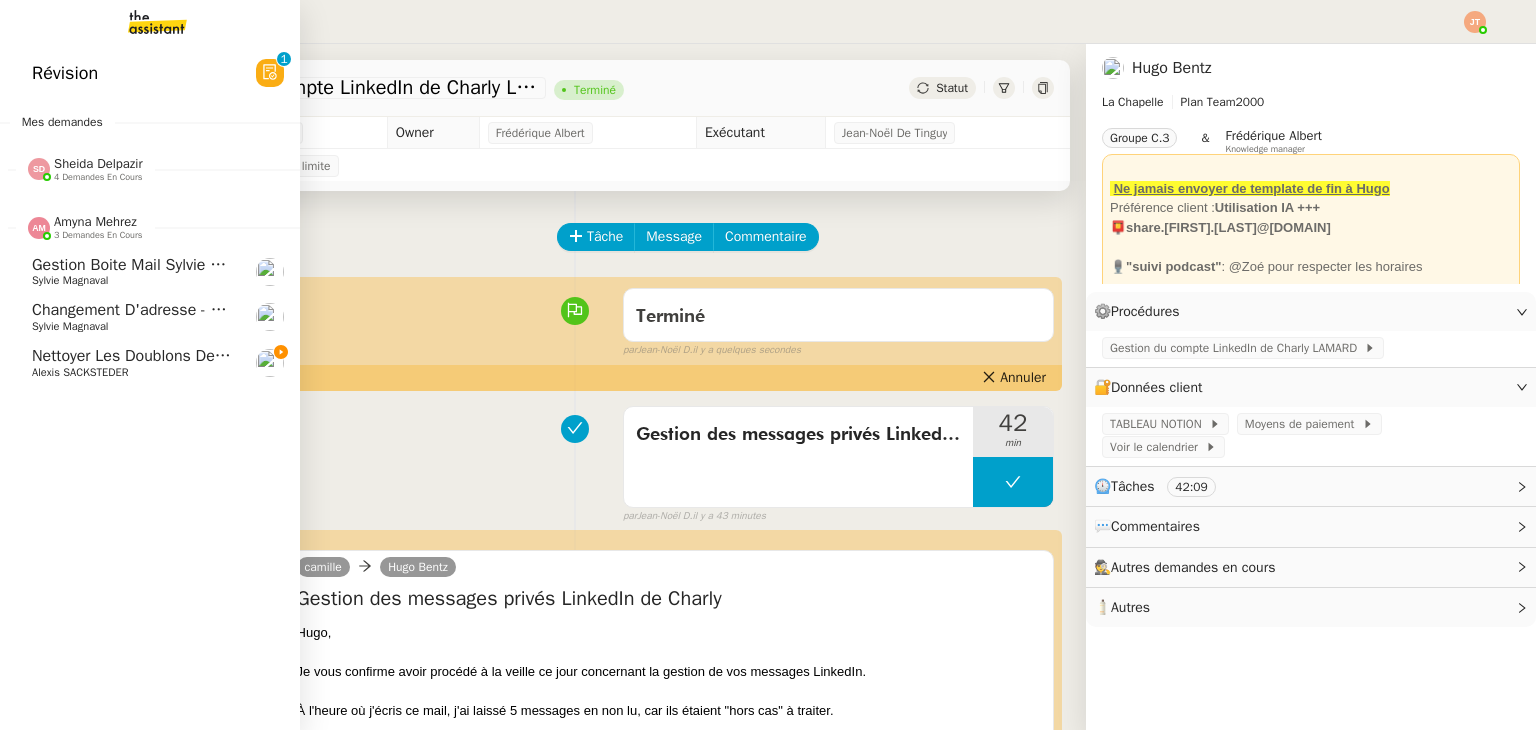 click on "Amyna Mehrez" 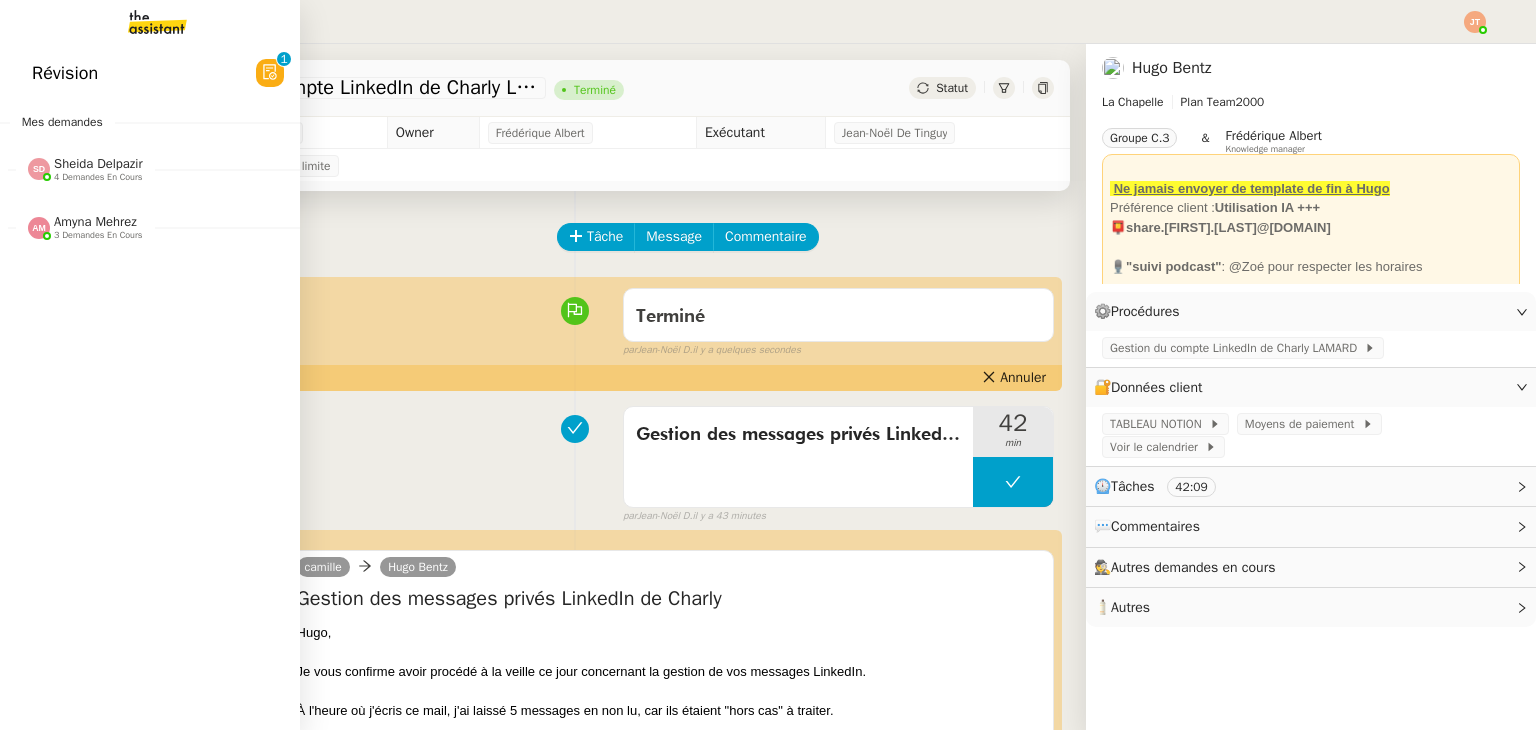 click on "4 demandes en cours" 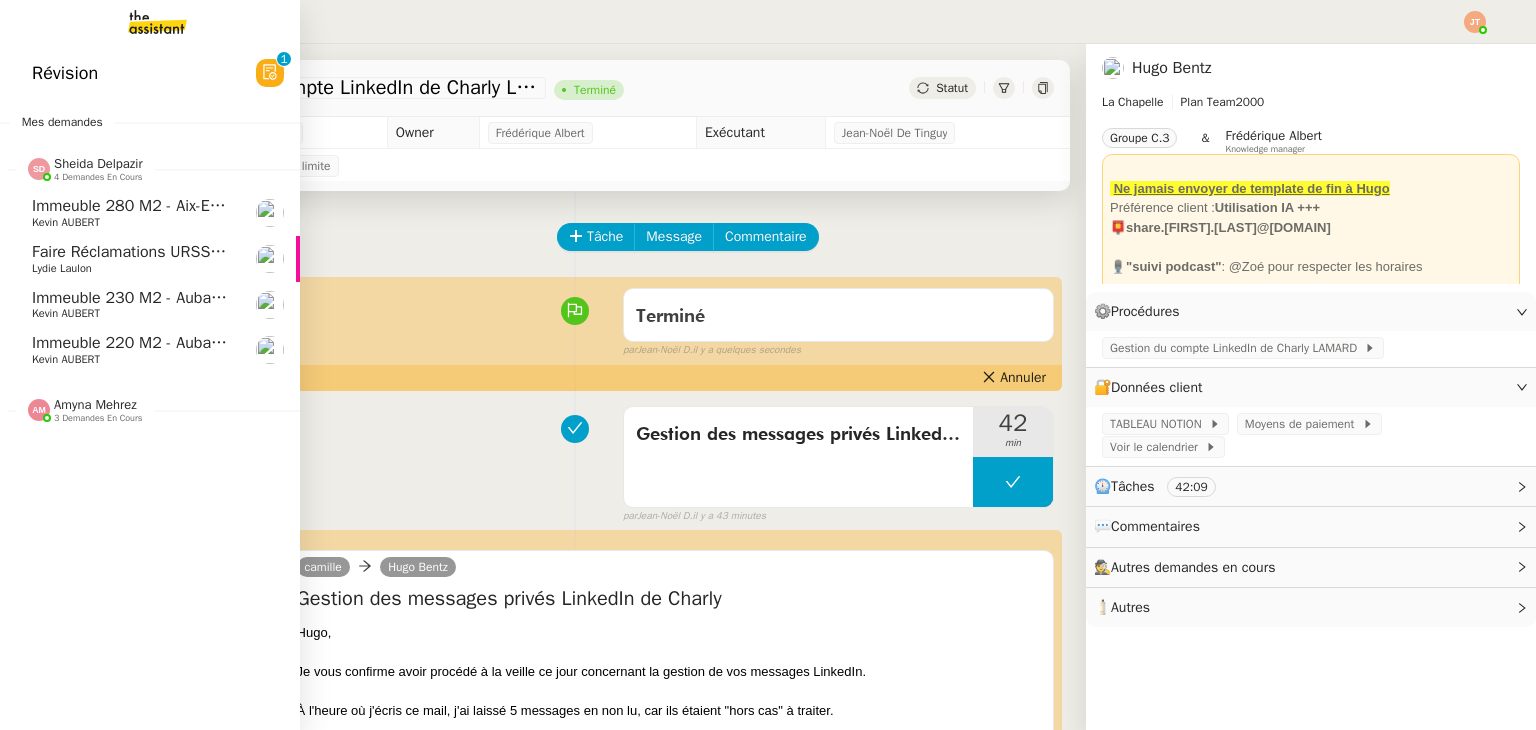click on "Immeuble 280 m2 - Aix-en-Provence 13100 - 1 349 000€" 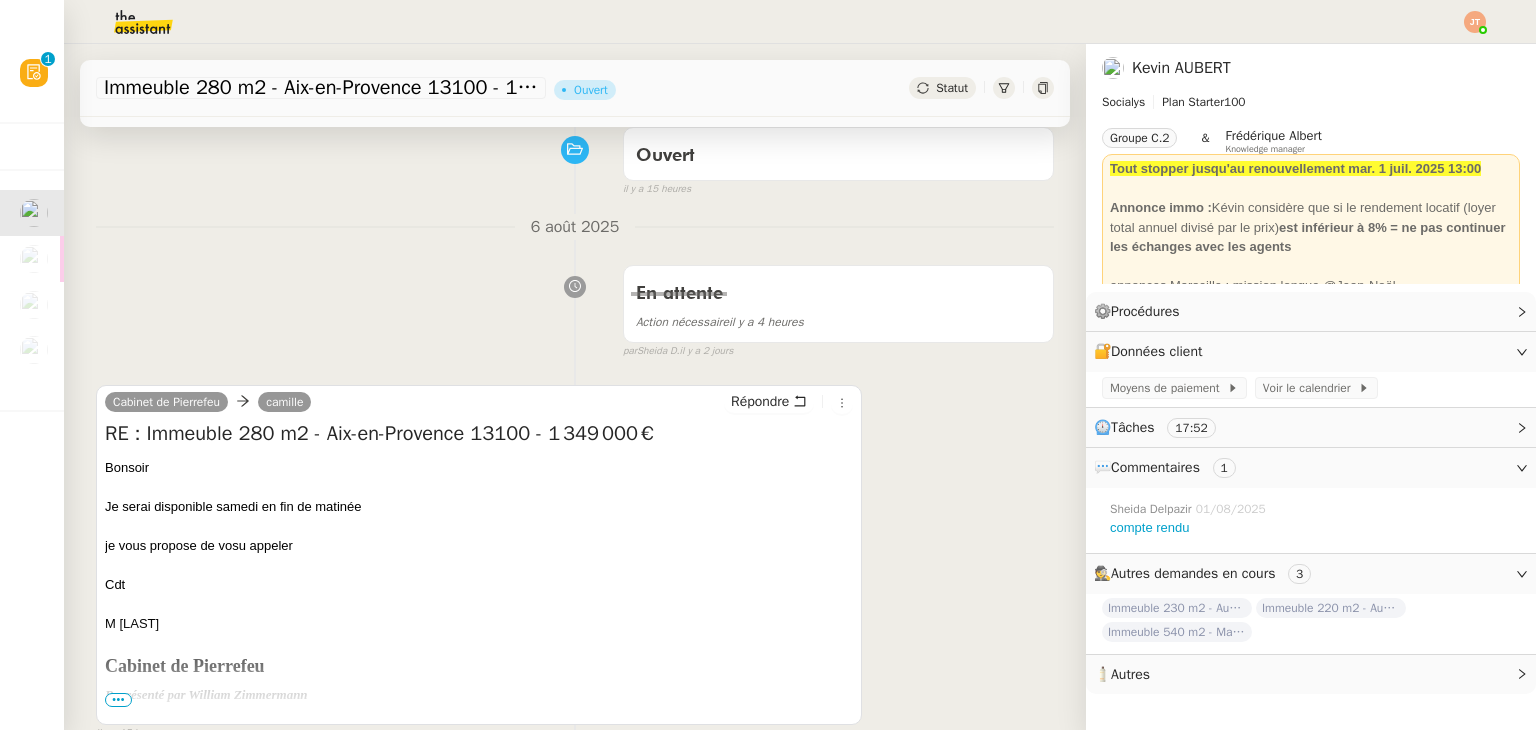 scroll, scrollTop: 0, scrollLeft: 0, axis: both 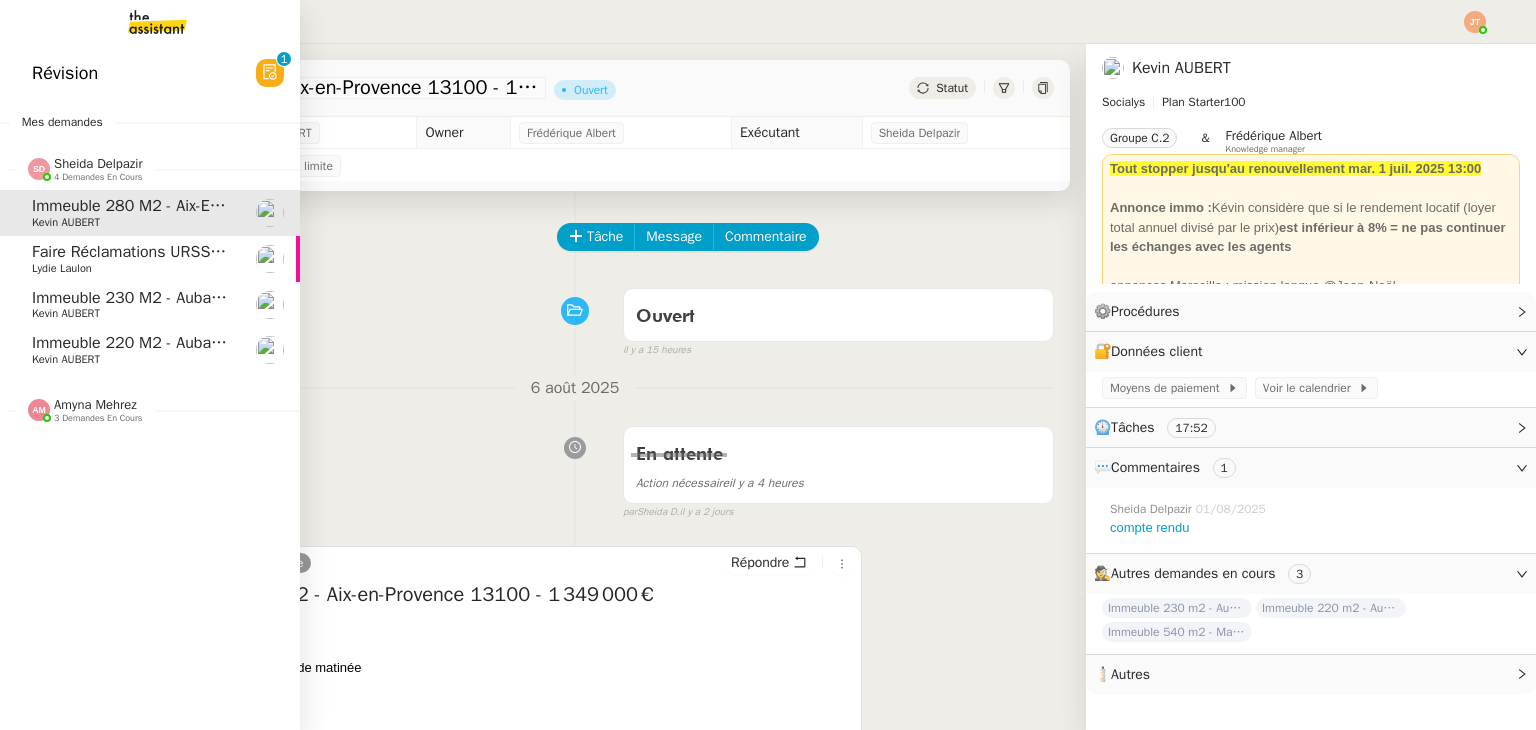 click on "4 demandes en cours" 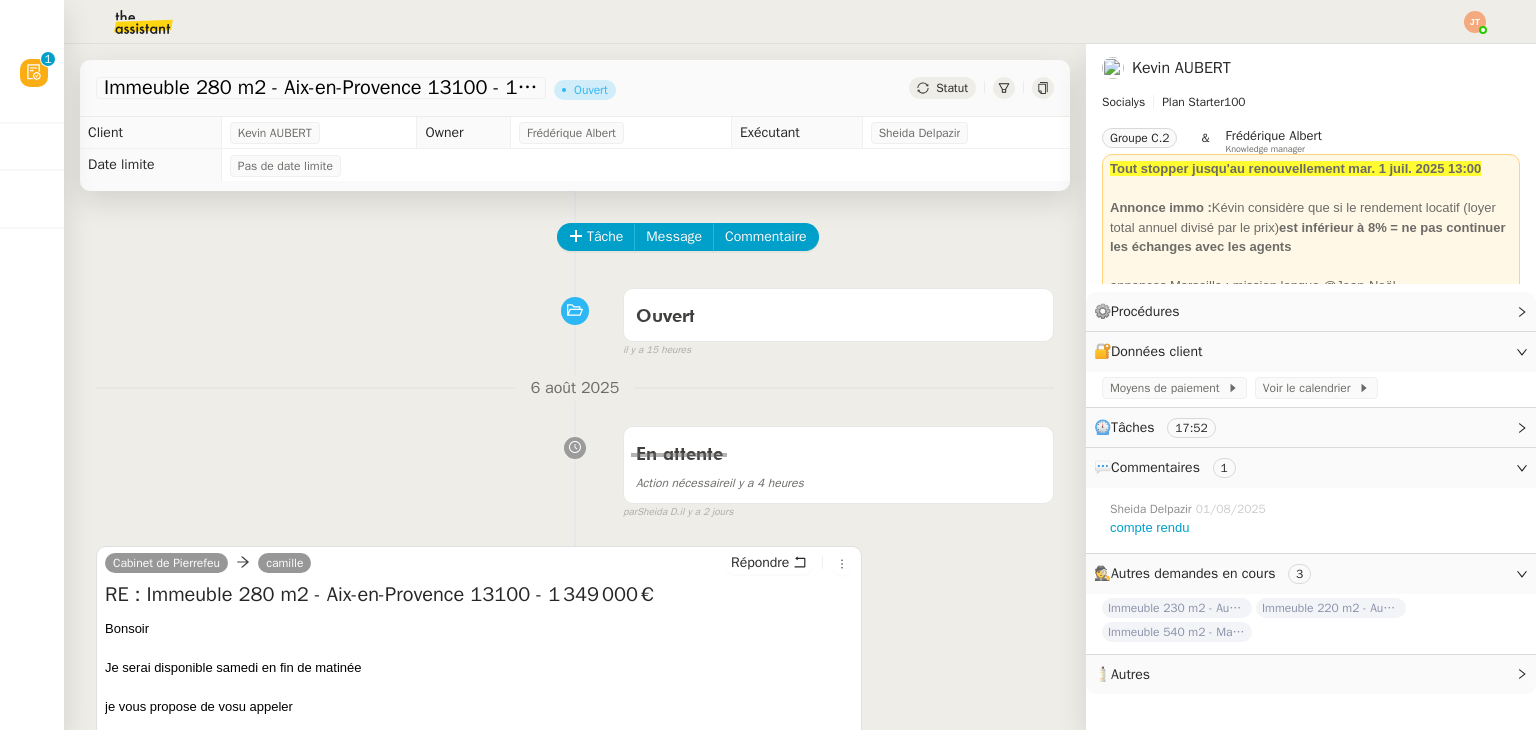 click 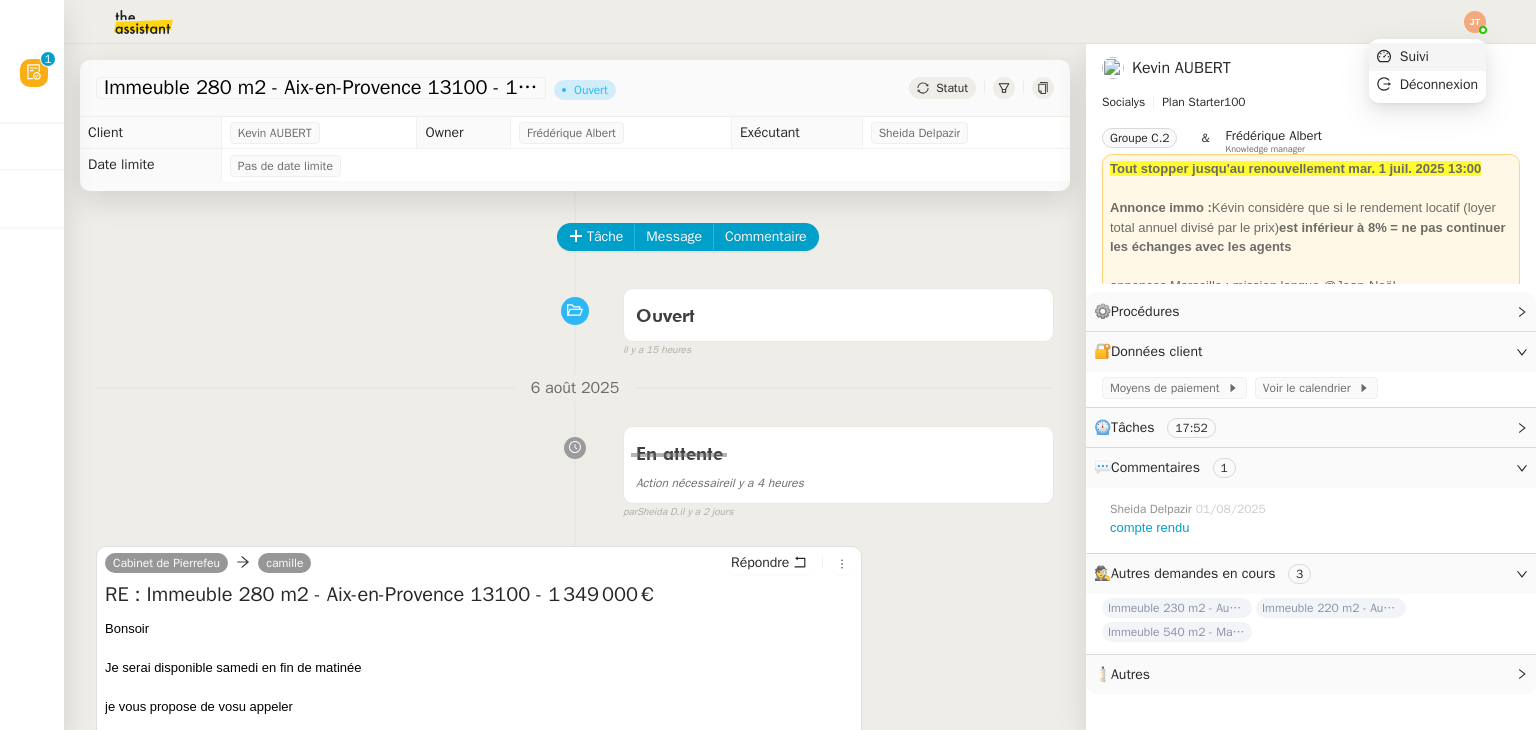 click on "Suivi" at bounding box center (1427, 57) 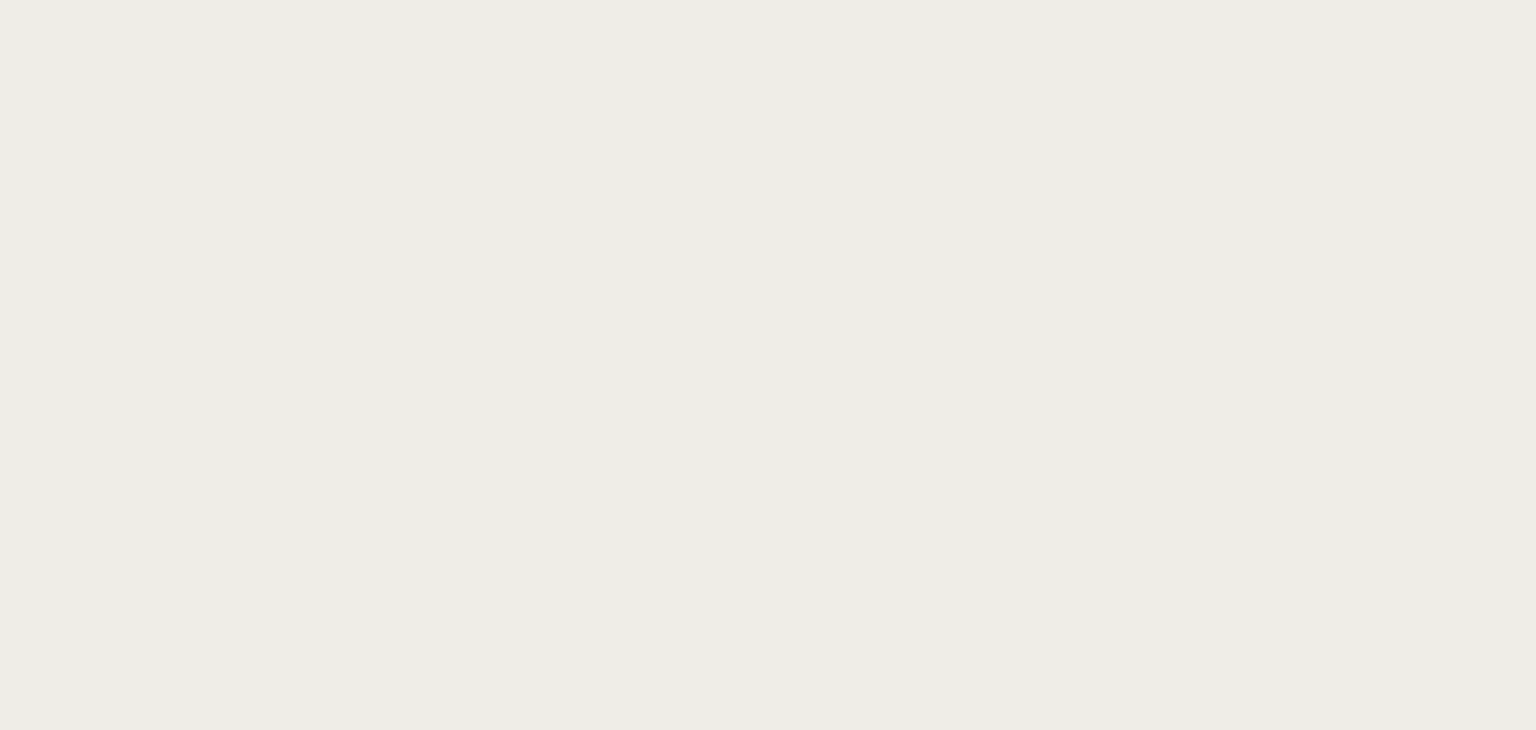 scroll, scrollTop: 0, scrollLeft: 0, axis: both 